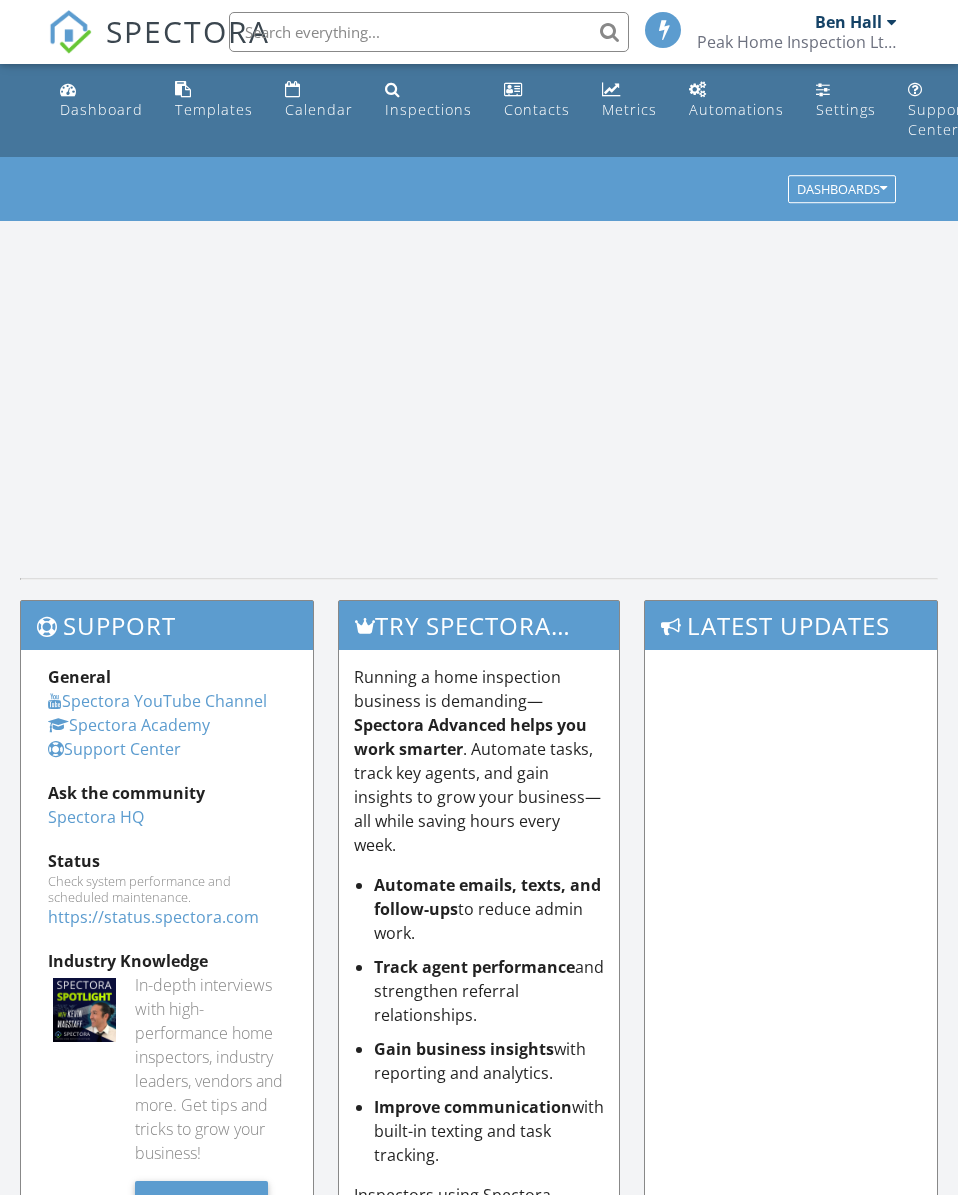 scroll, scrollTop: 0, scrollLeft: 0, axis: both 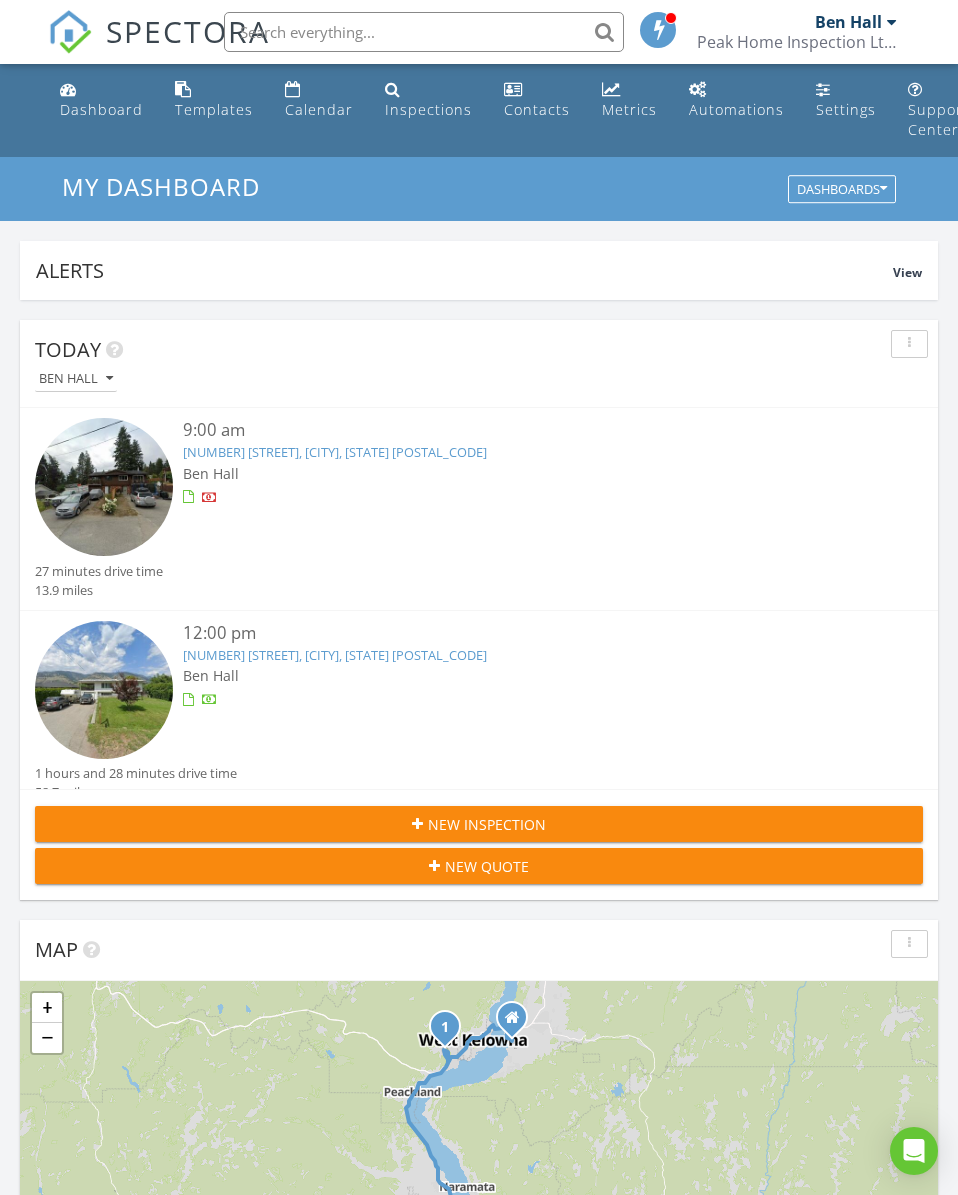 click on "Calendar" at bounding box center [319, 109] 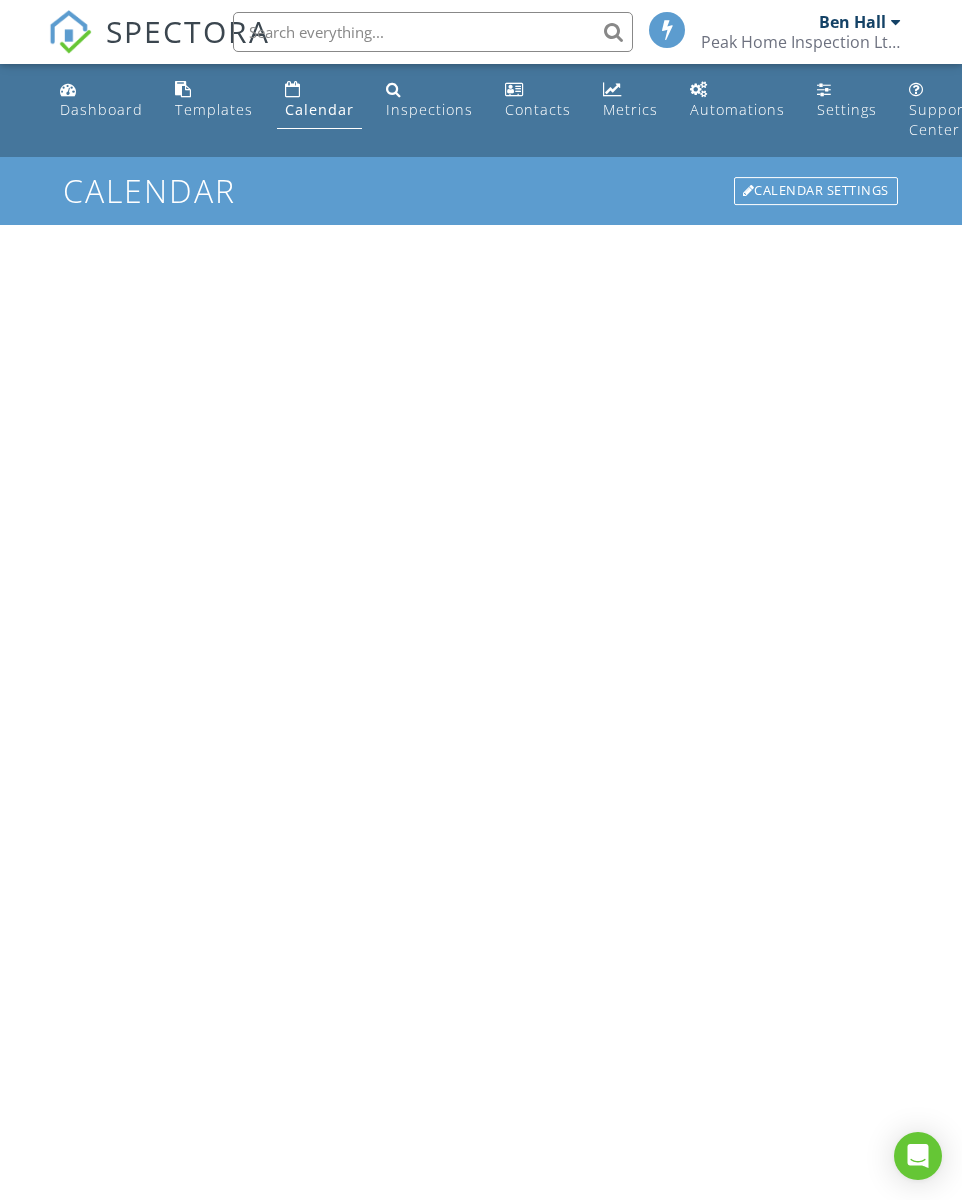 scroll, scrollTop: 0, scrollLeft: 0, axis: both 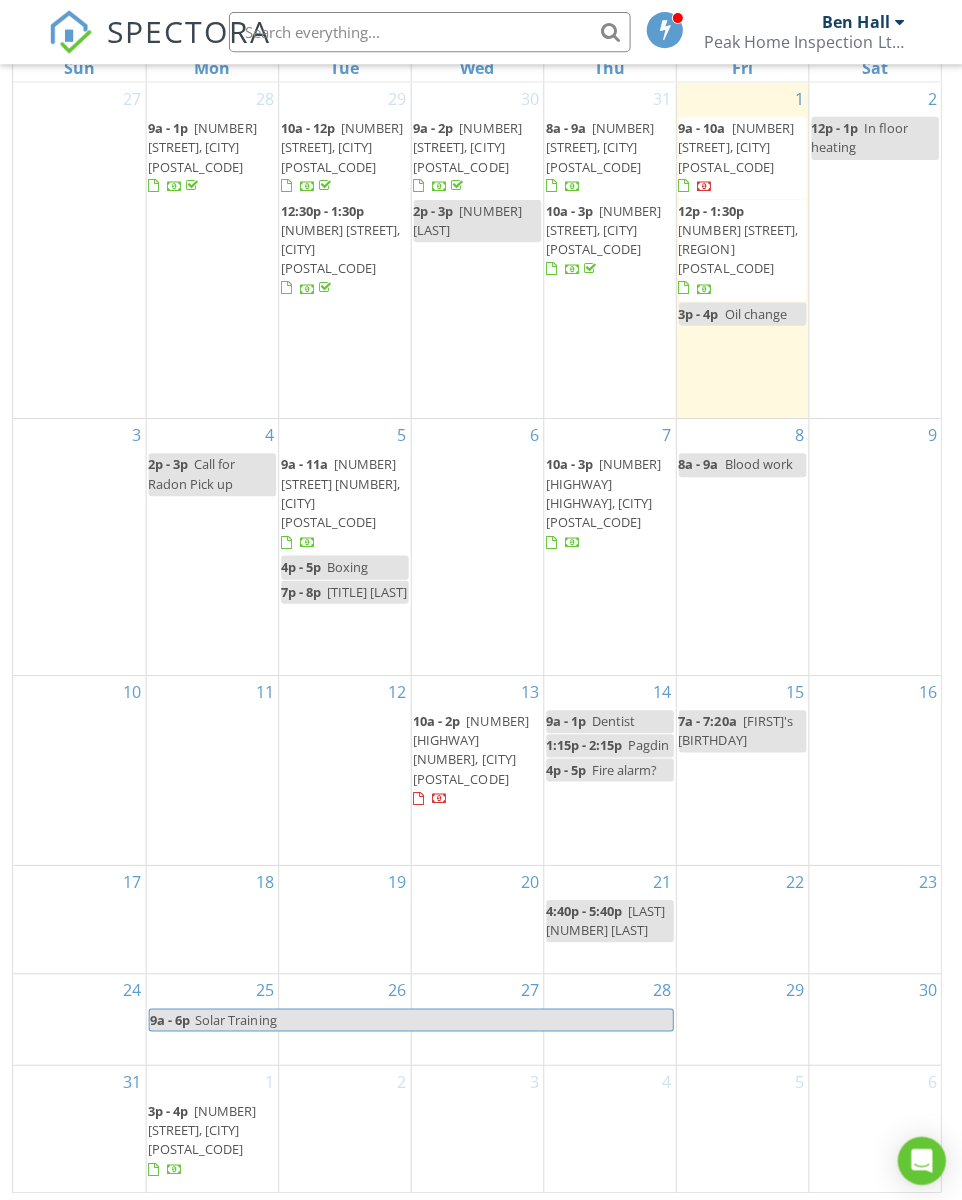 click on "6" at bounding box center (475, 544) 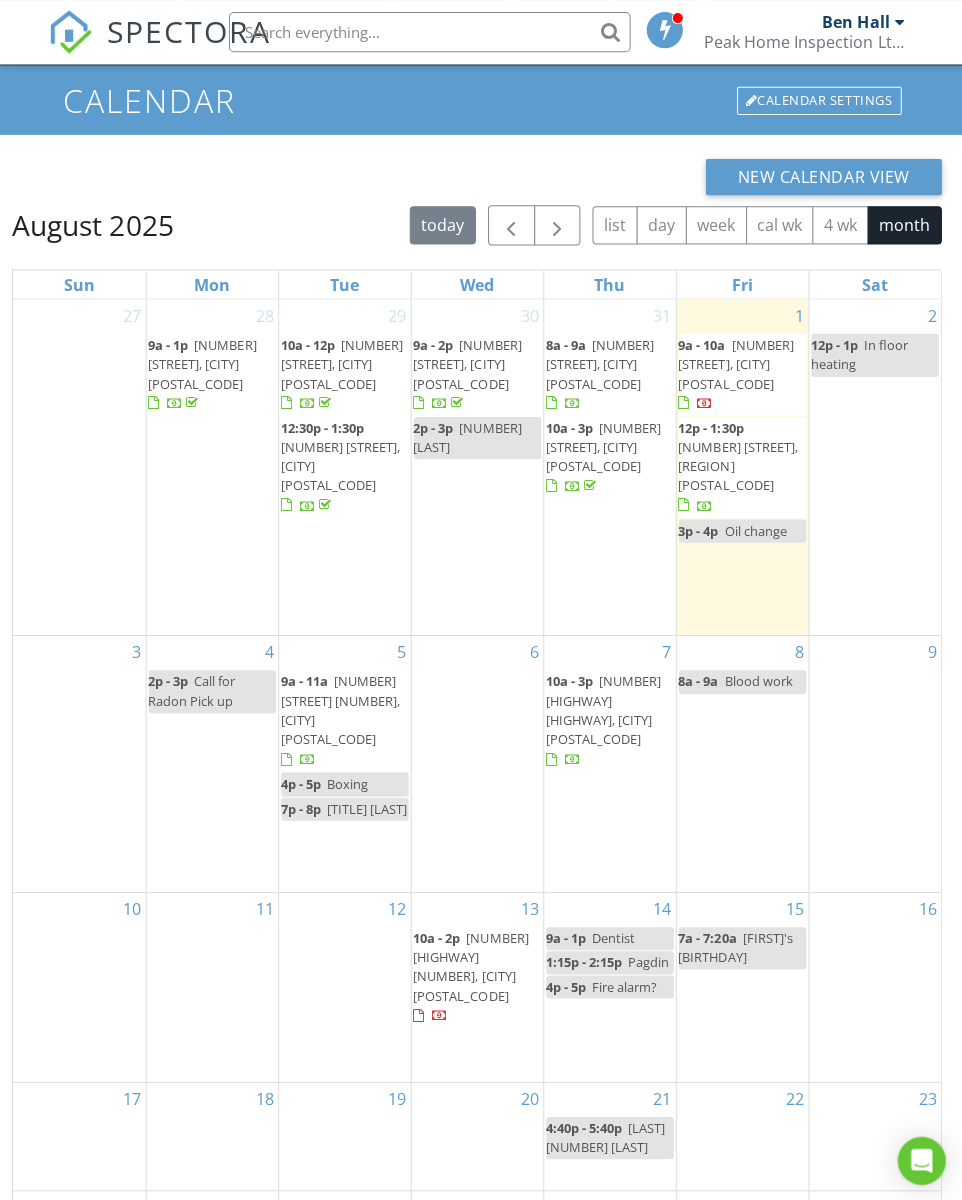 scroll, scrollTop: 102, scrollLeft: 0, axis: vertical 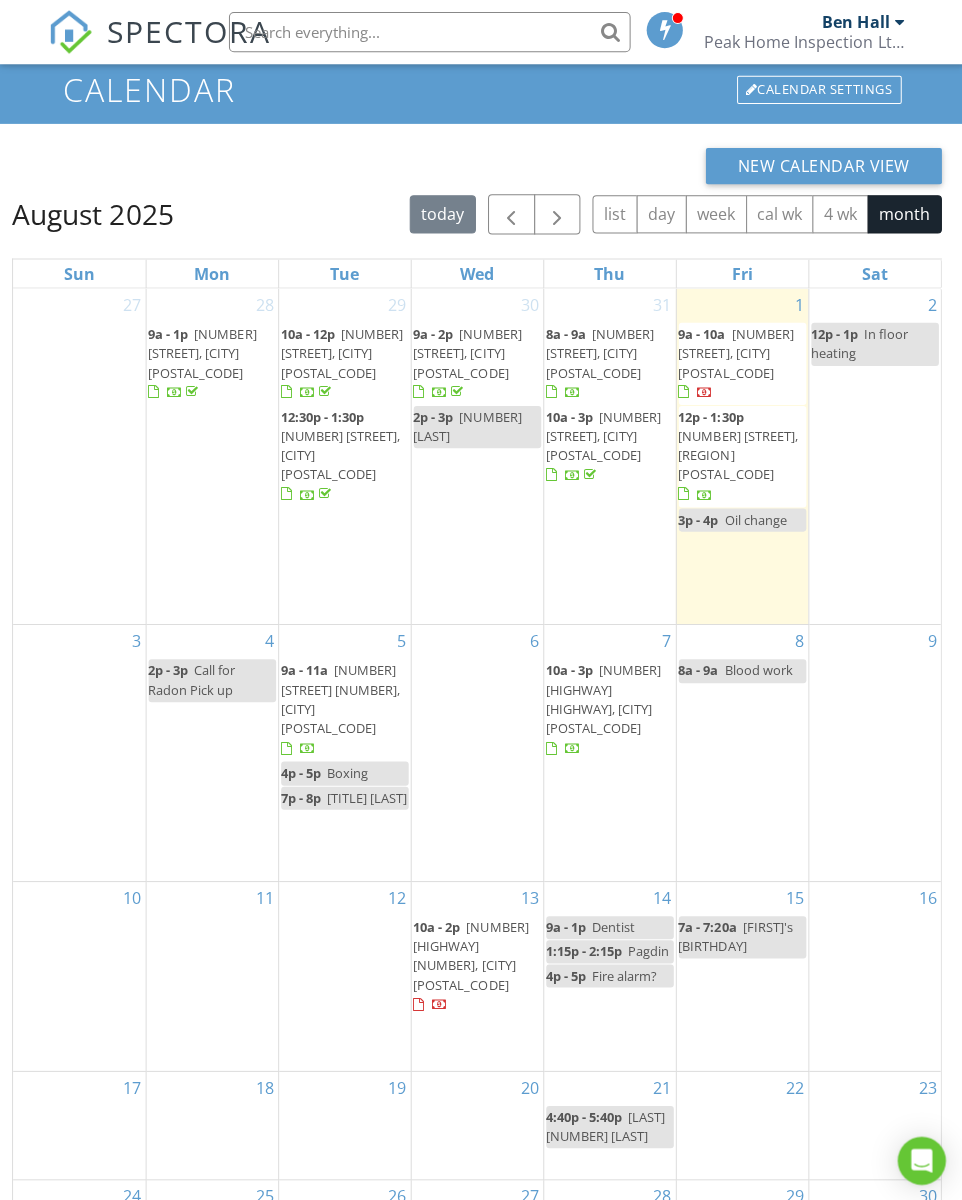 click on "6" at bounding box center [475, 749] 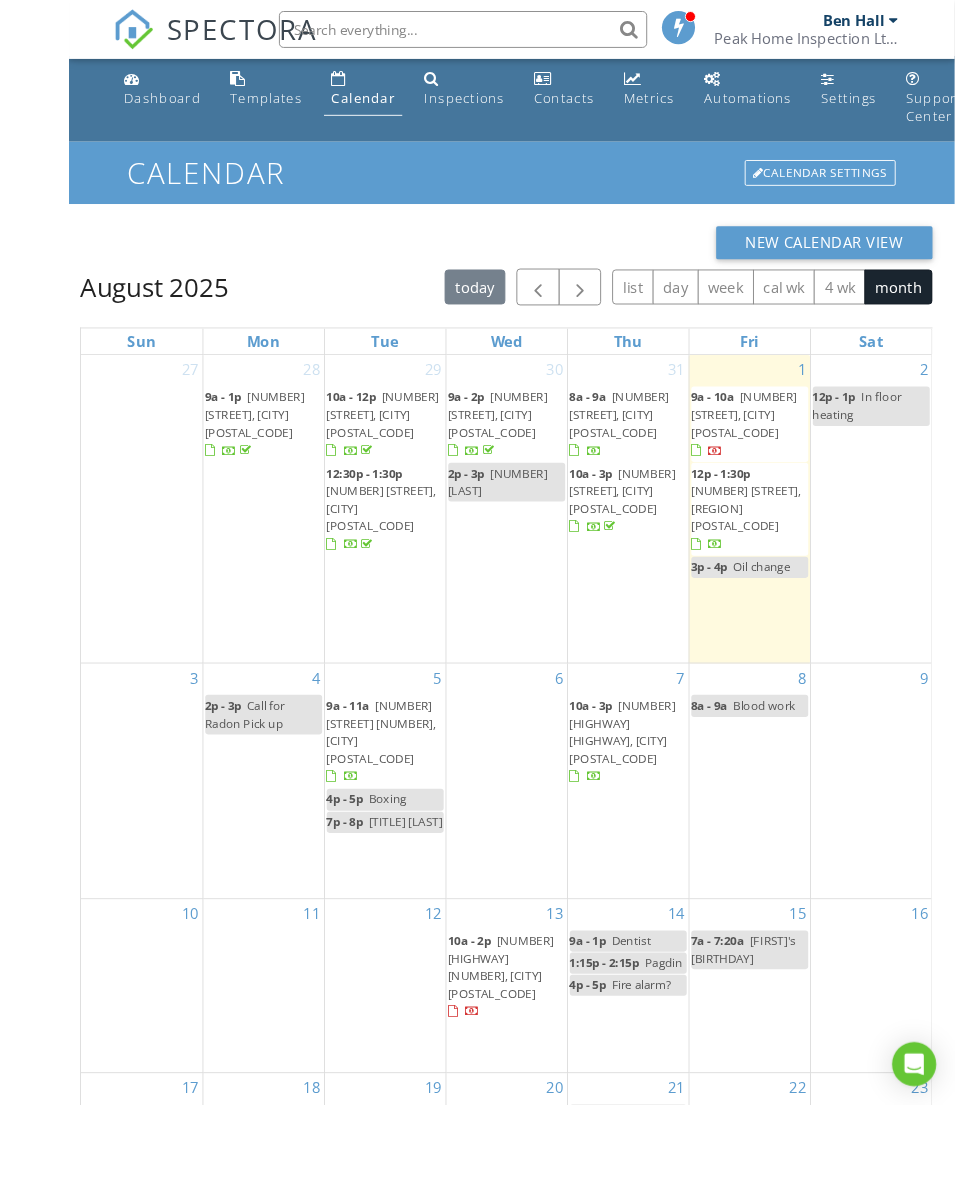 scroll, scrollTop: 0, scrollLeft: 0, axis: both 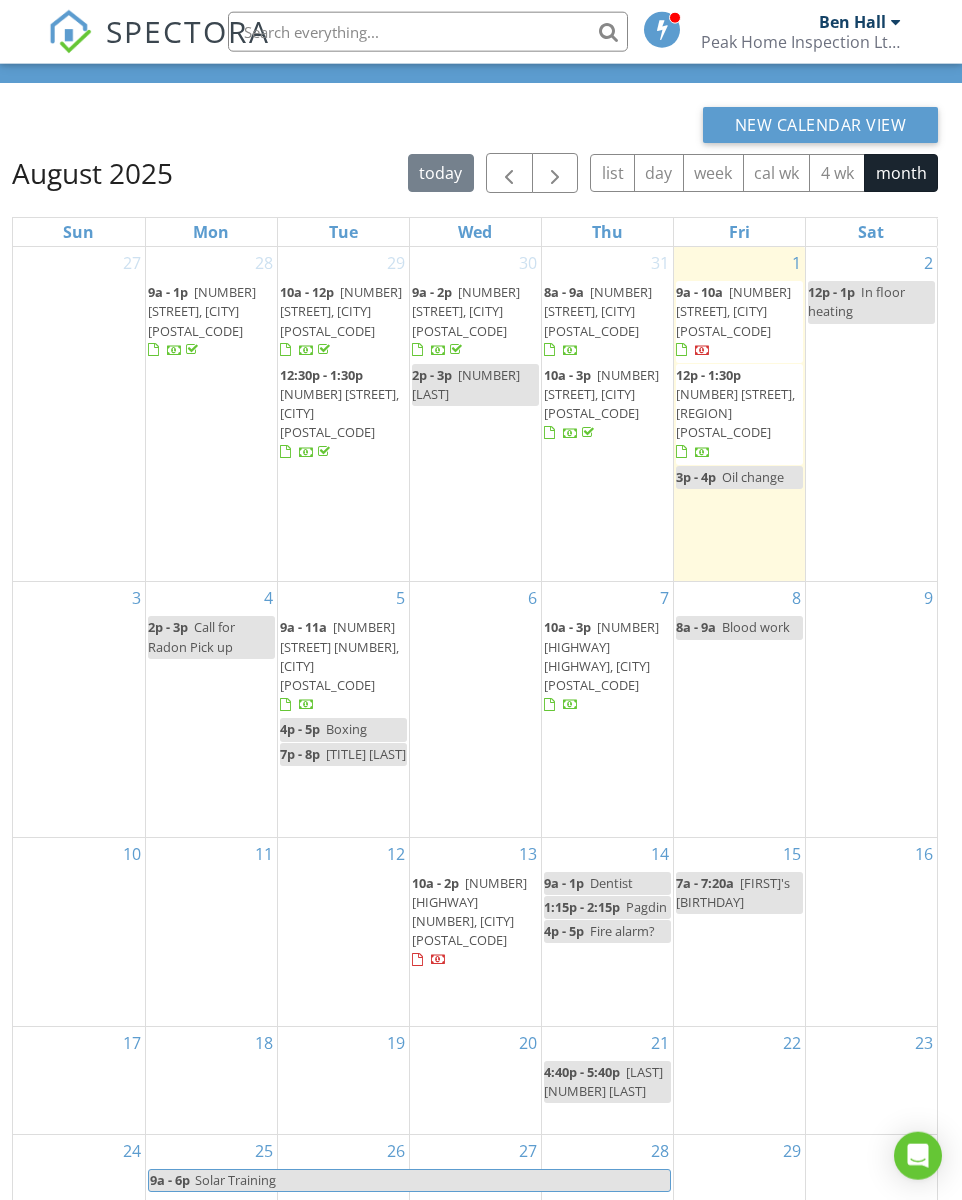 click on "6" at bounding box center [475, 709] 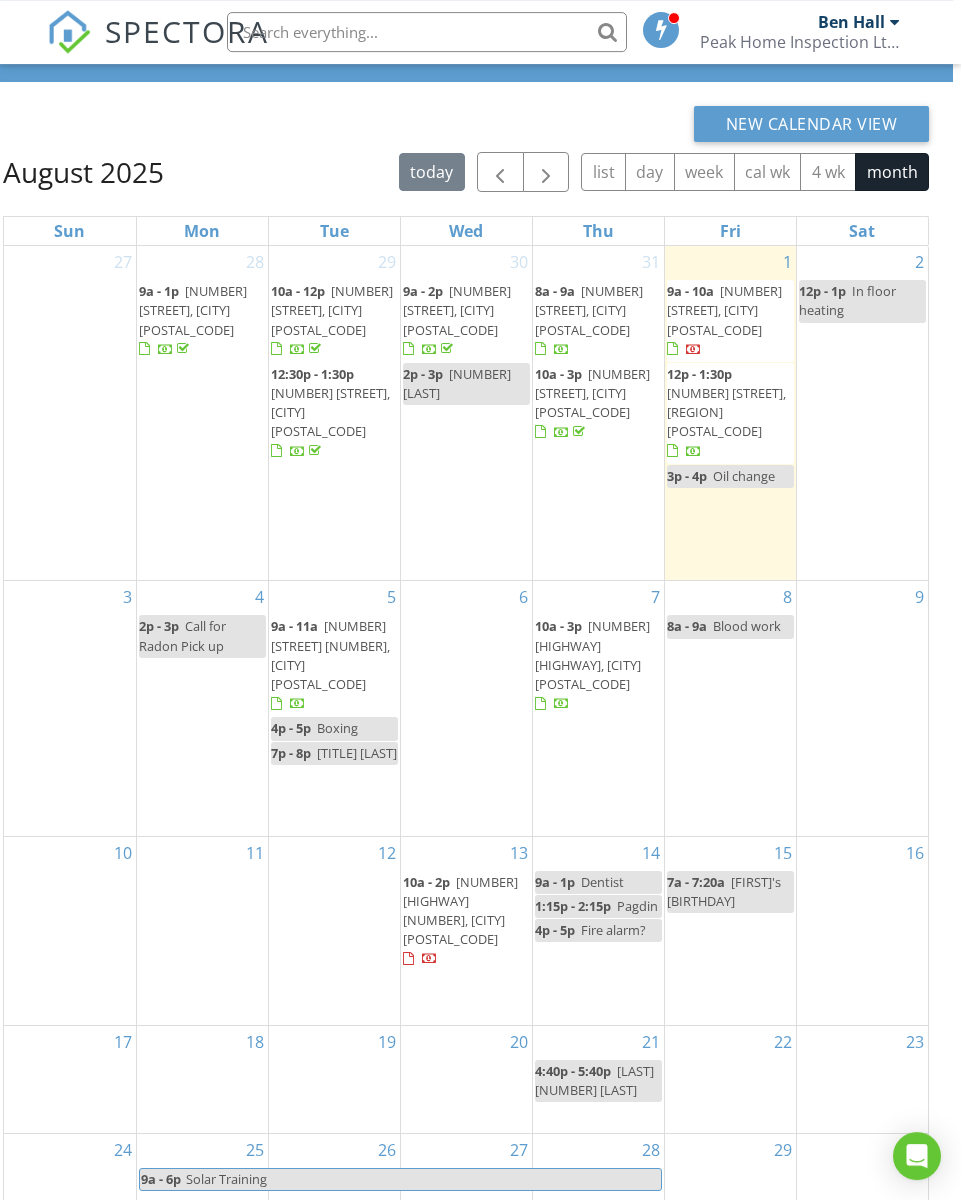 scroll, scrollTop: 143, scrollLeft: 8, axis: both 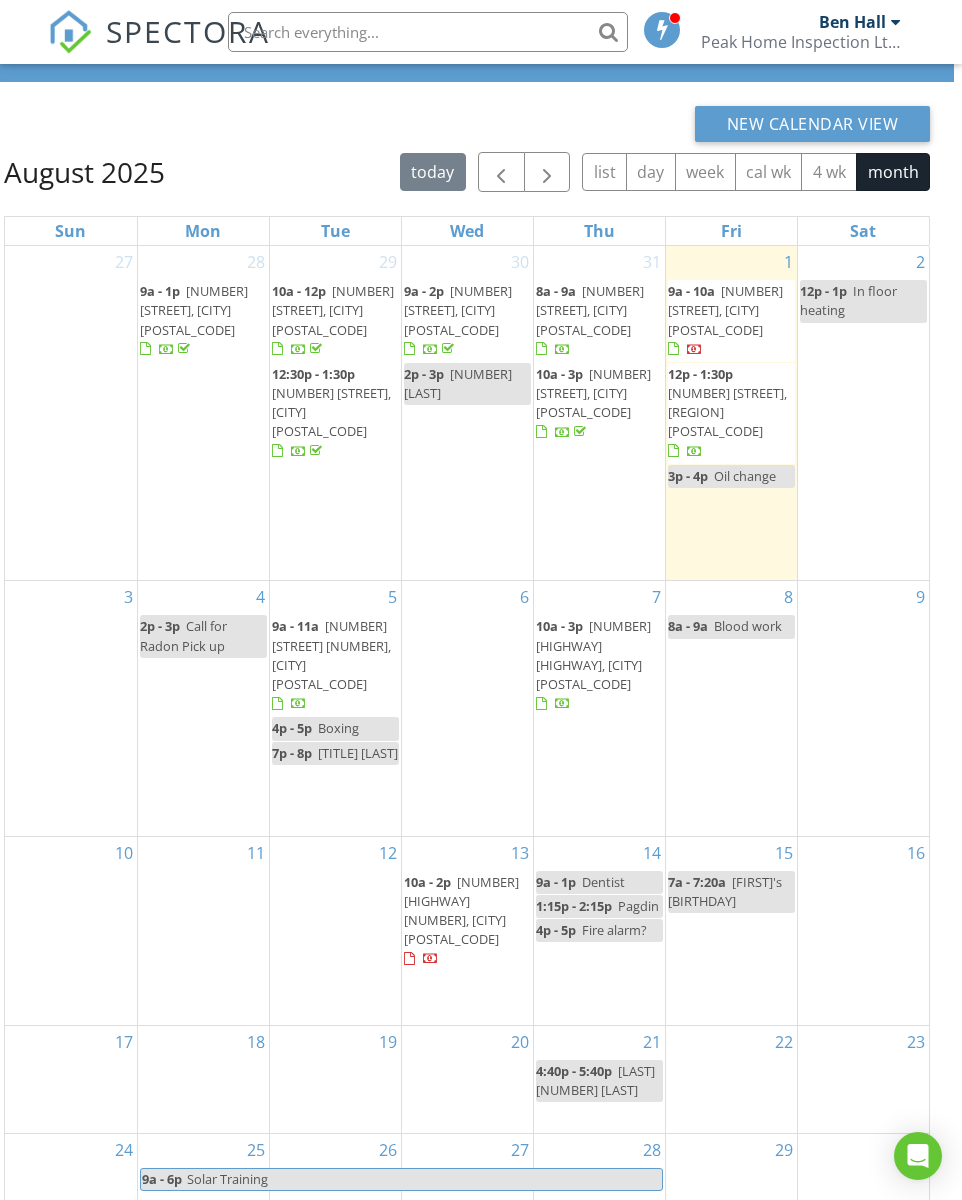 click at bounding box center (467, 630) 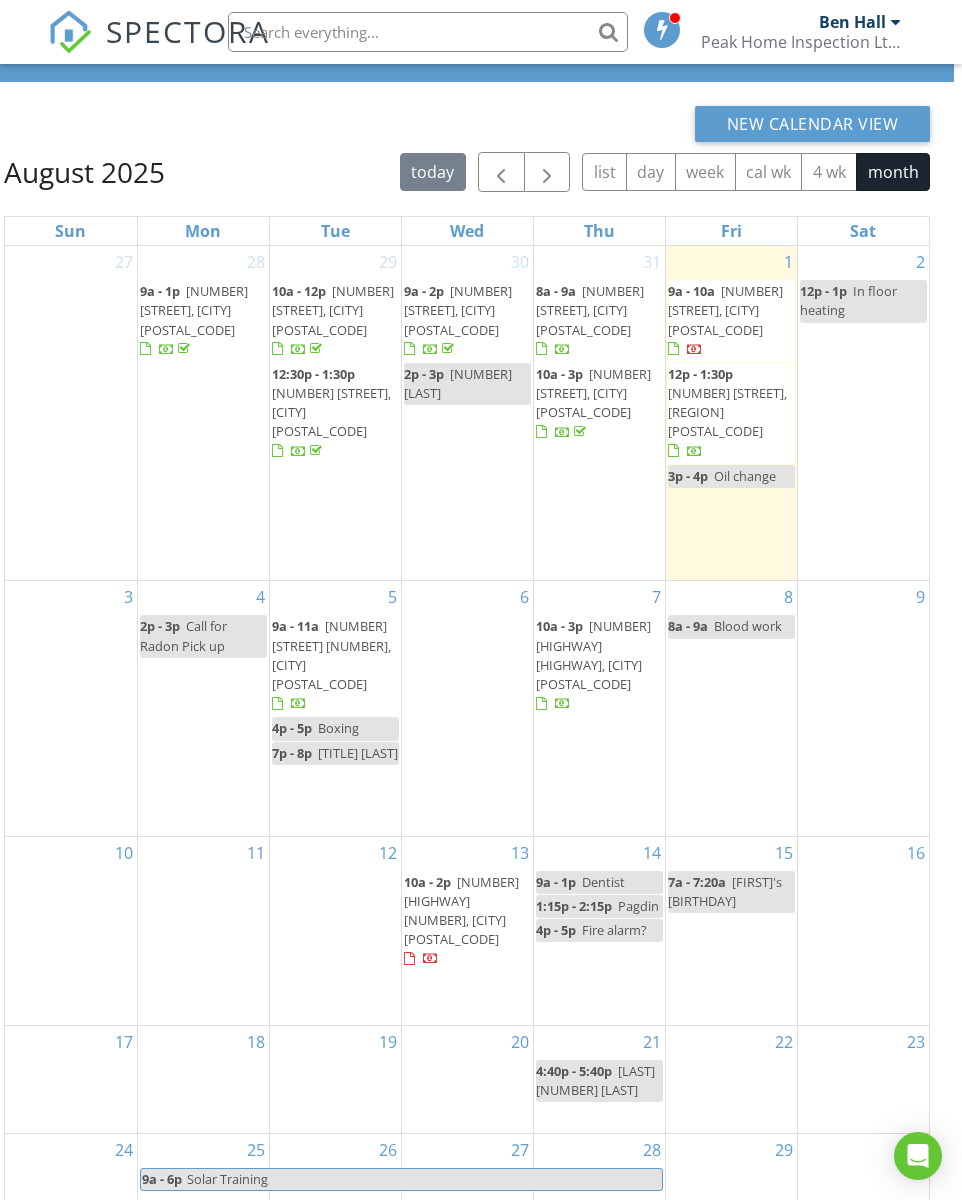 click on "6" at bounding box center [467, 708] 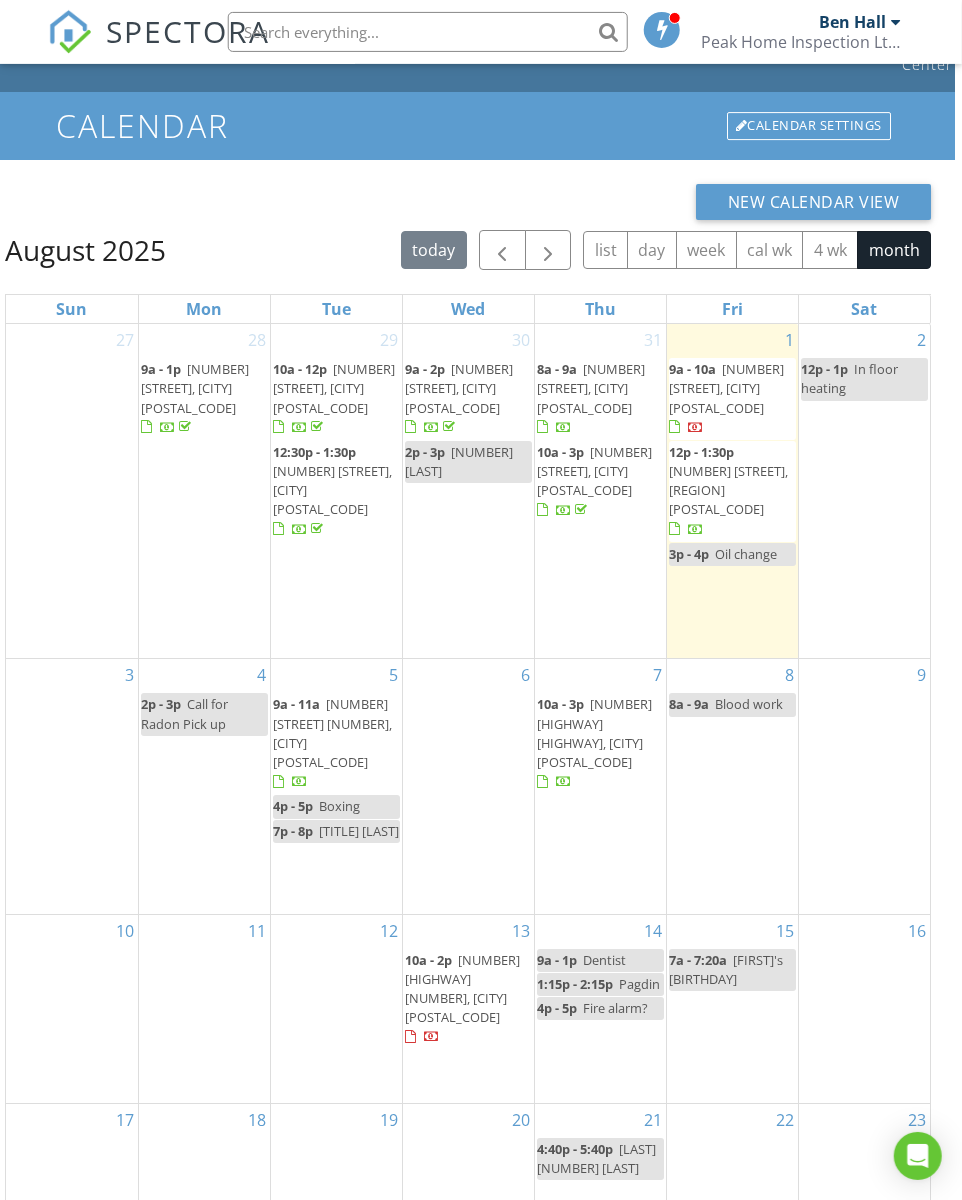 scroll, scrollTop: 66, scrollLeft: 8, axis: both 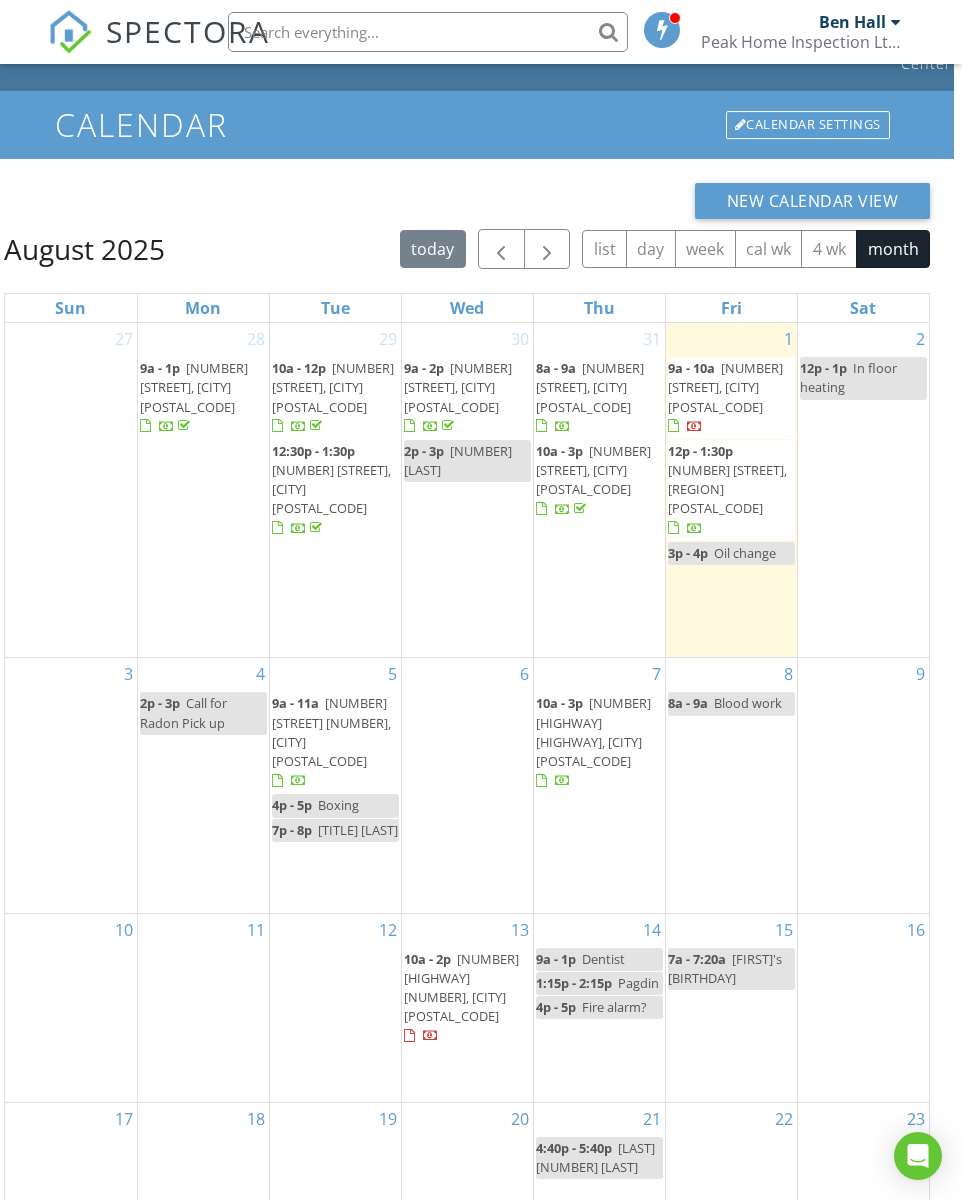 click on "6" at bounding box center [467, 785] 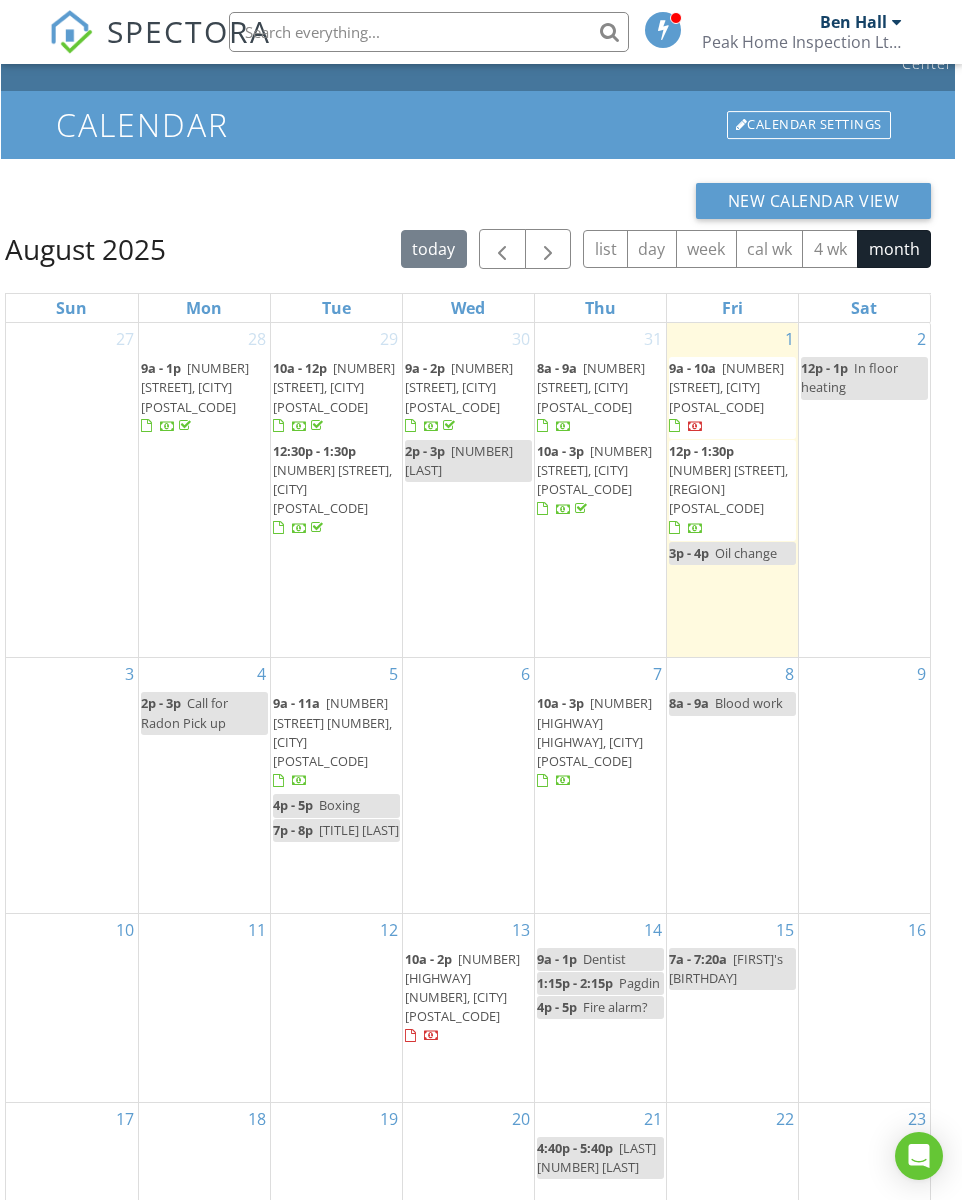 scroll, scrollTop: 66, scrollLeft: 7, axis: both 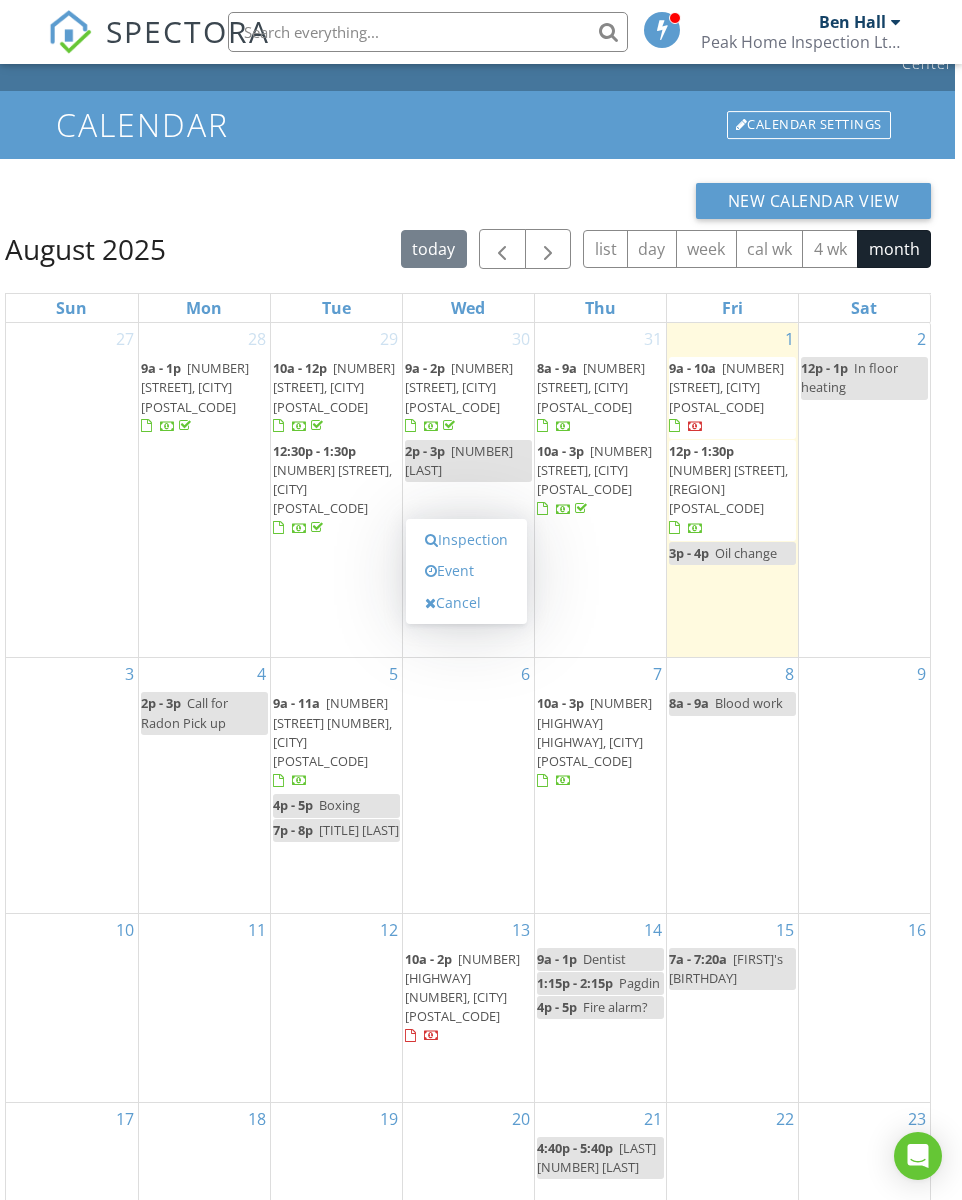 click on "Inspection" at bounding box center [466, 540] 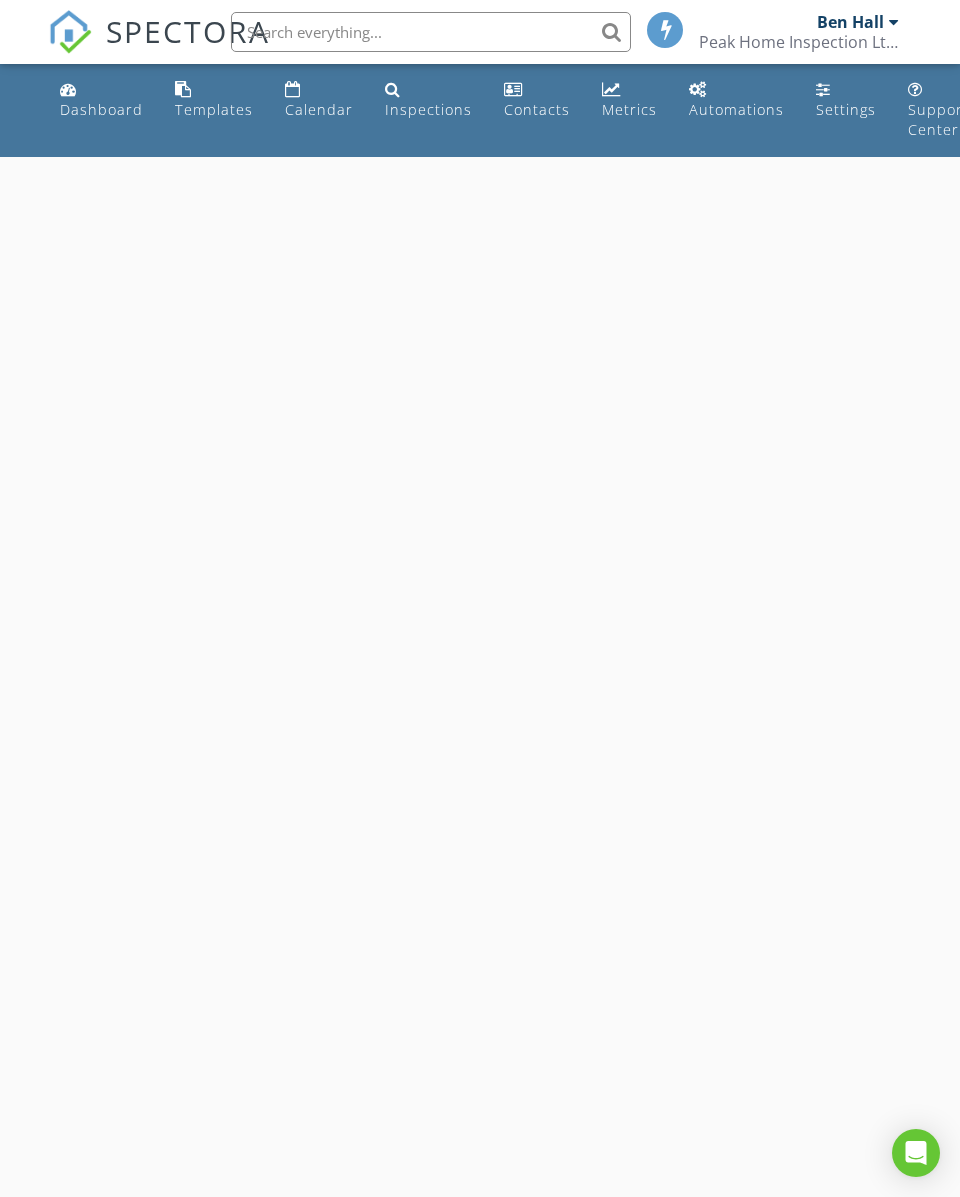 scroll, scrollTop: 0, scrollLeft: 0, axis: both 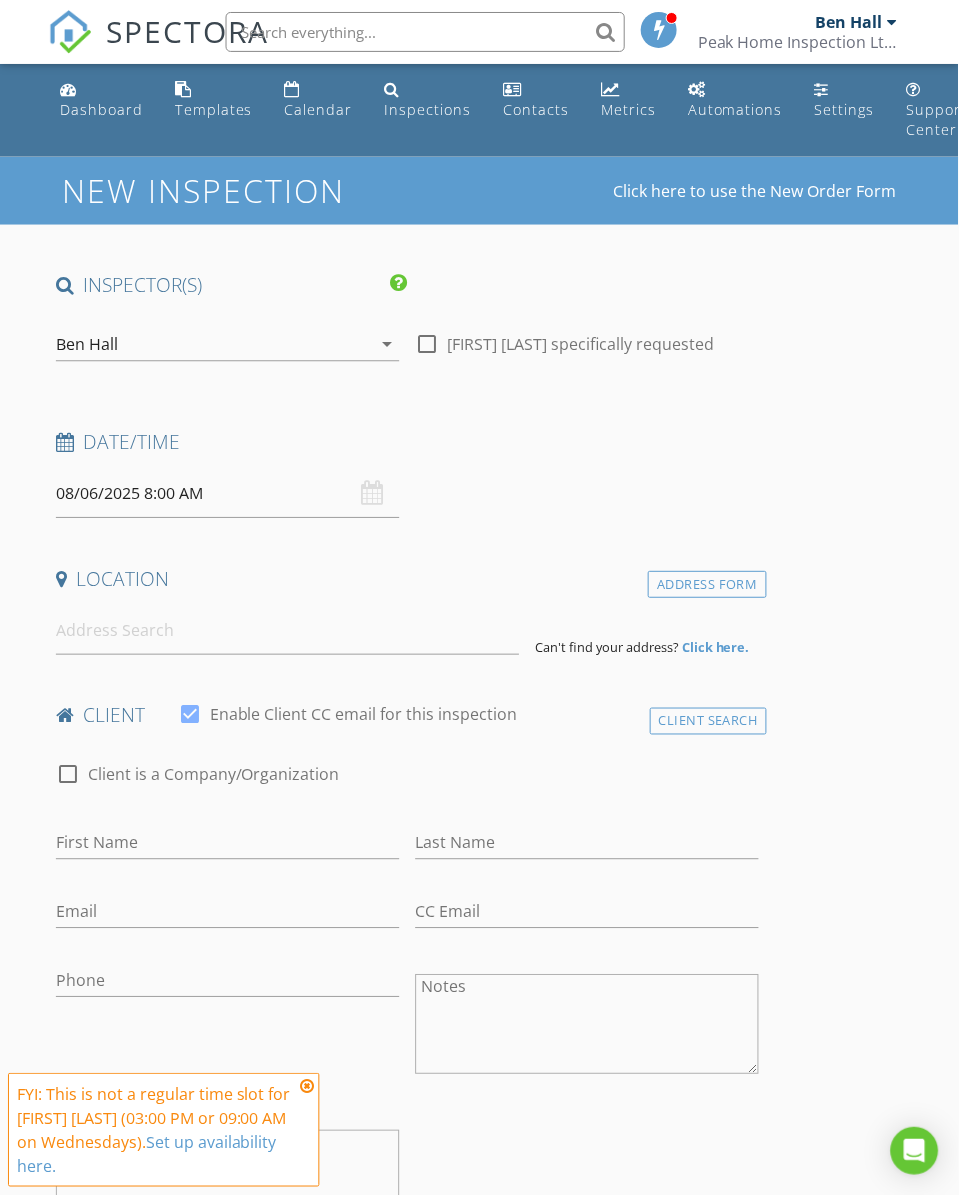click on "08/06/2025 8:00 AM" at bounding box center [228, 494] 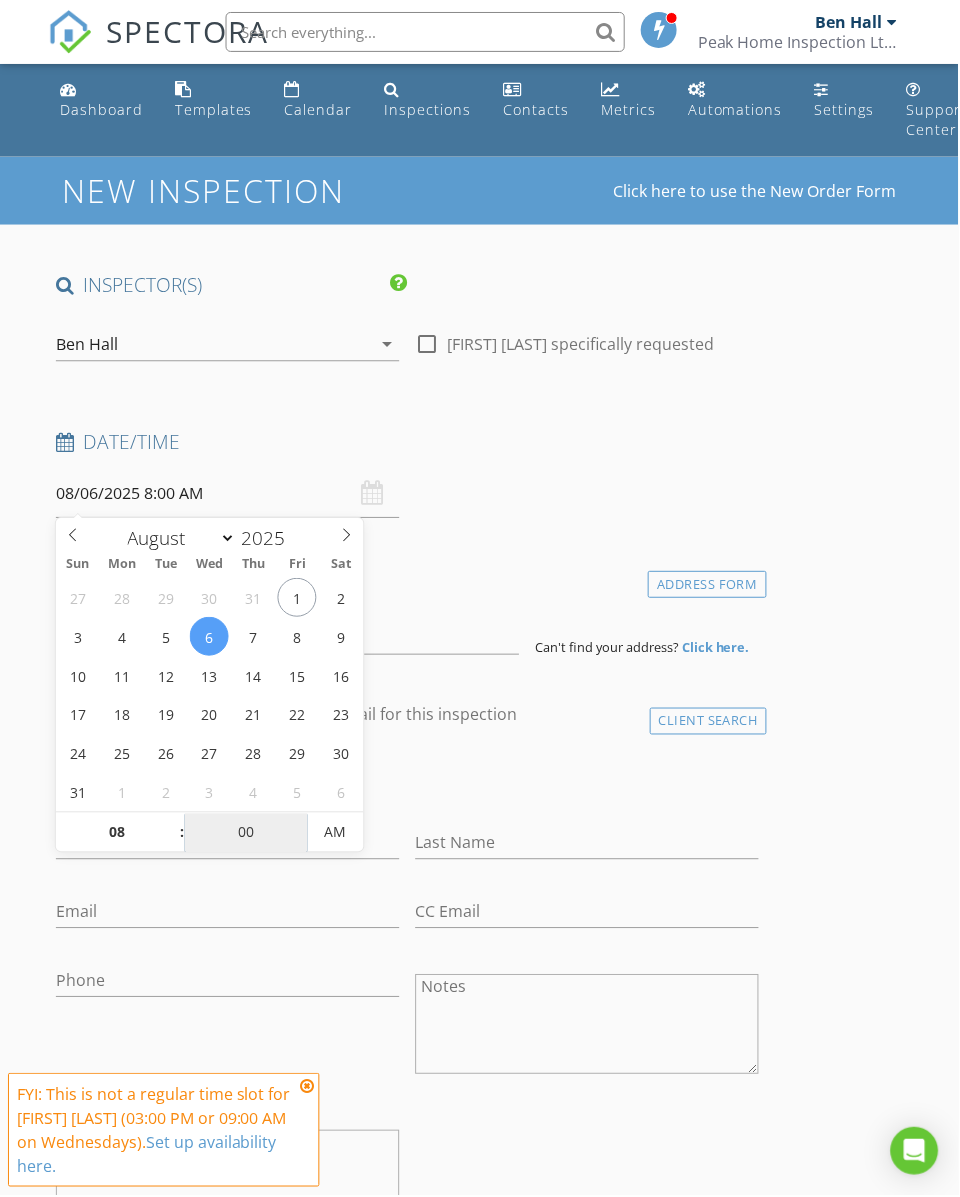 click on "00" at bounding box center [246, 835] 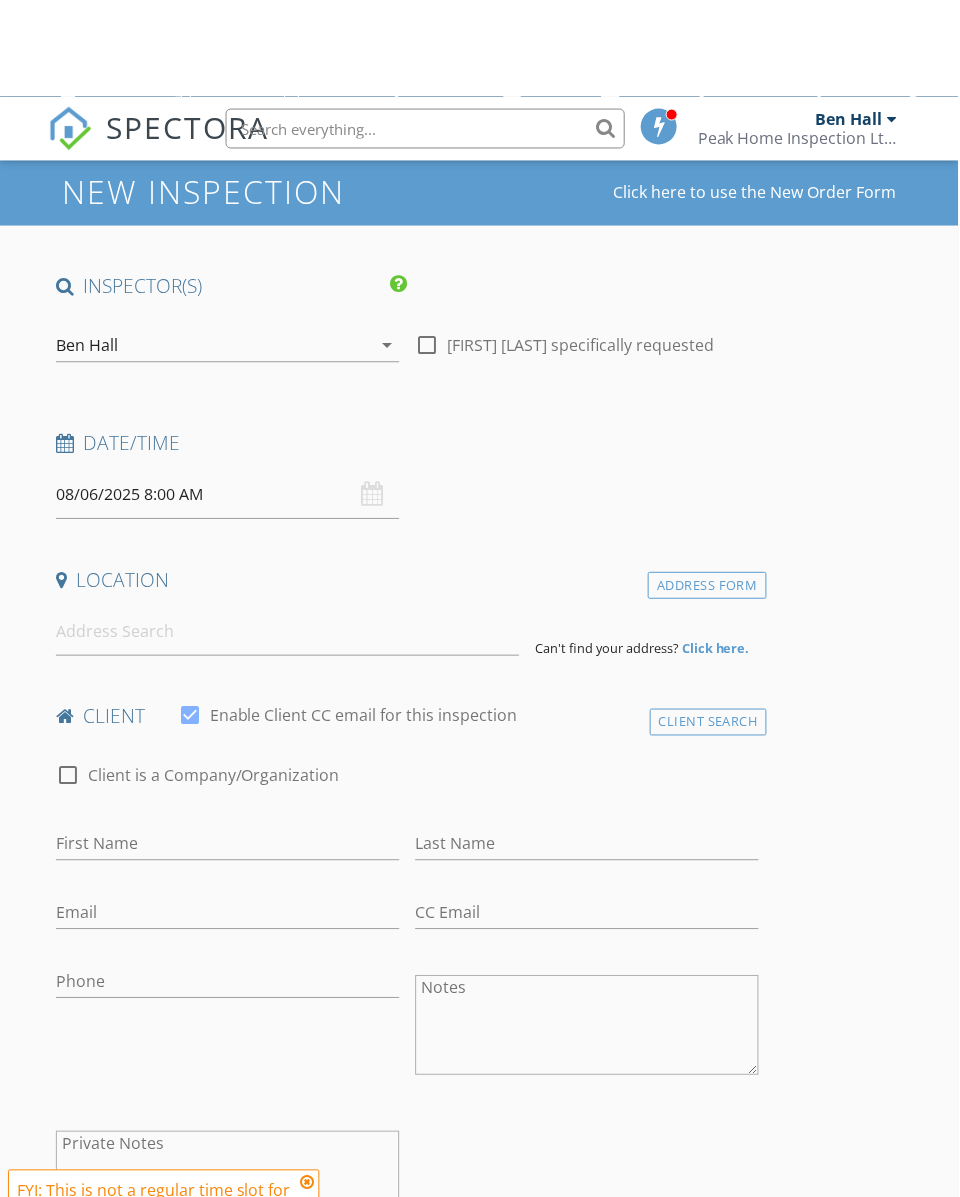 scroll, scrollTop: 97, scrollLeft: 0, axis: vertical 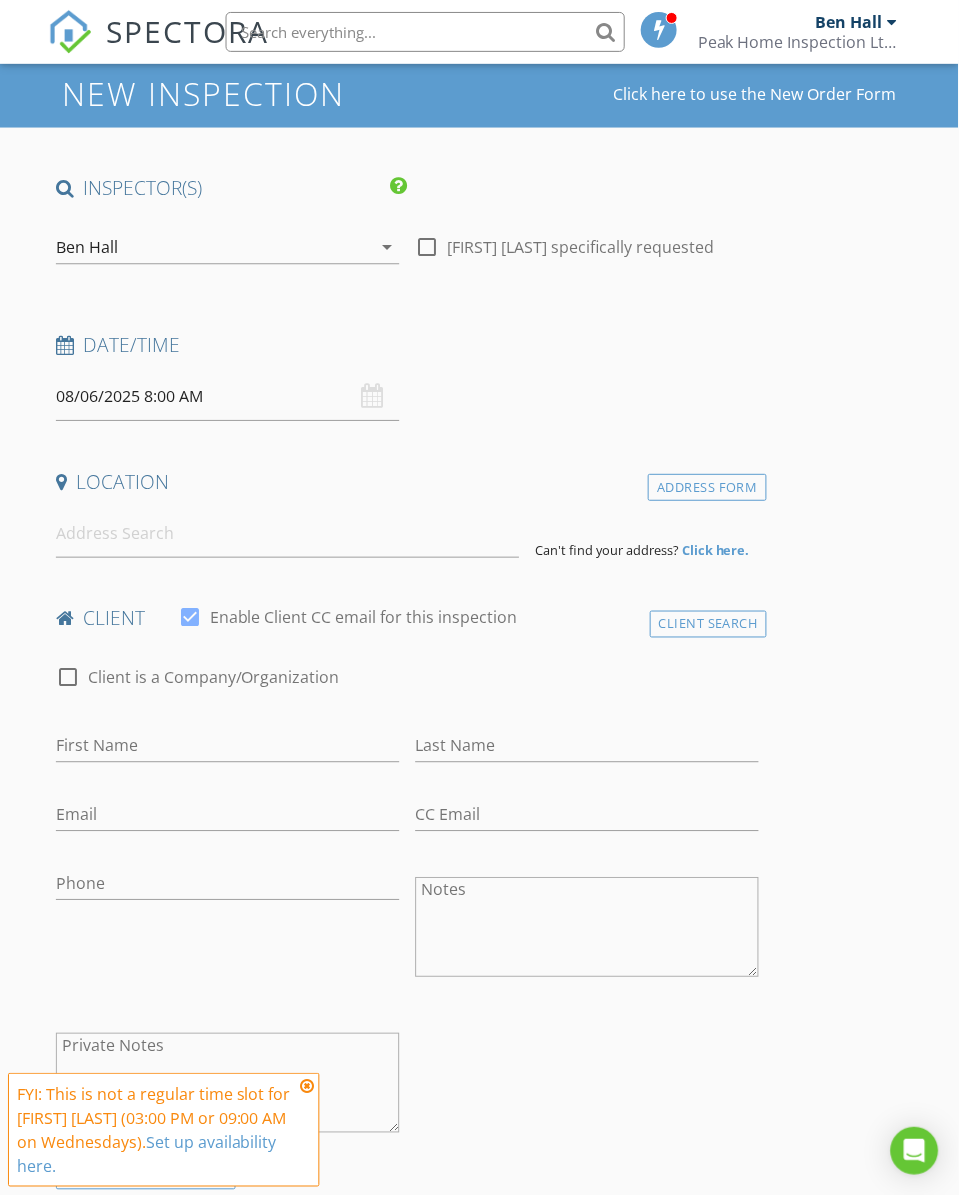 click on "check_box   [FIRST] [LAST]   PRIMARY   [FIRST] [LAST] arrow_drop_down   check_box_outline_blank [FIRST] [LAST] specifically requested
Date/Time
08/06/2025 9:00 AM
Location
Address Search       Address 1082 [STREET]   Unit   City [CITY]   State [STATE]   Zip [POSTAL_CODE]   Area Central Okanagan     Square Feet   Year Built   Foundation arrow_drop_down     [FIRST] [LAST]     0.1 miles     (a few seconds)
client
check_box Enable Client CC email for this inspection   Client Search     check_box_outline_blank Client is a Company/Organization     First Name   Last Name   Email   CC Email   Phone           Notes   Private Notes
ADDITIONAL client
SERVICES
check_box_outline_blank             RETURNING CLIENT   [FIRST] [LAST]" at bounding box center [480, 1567] 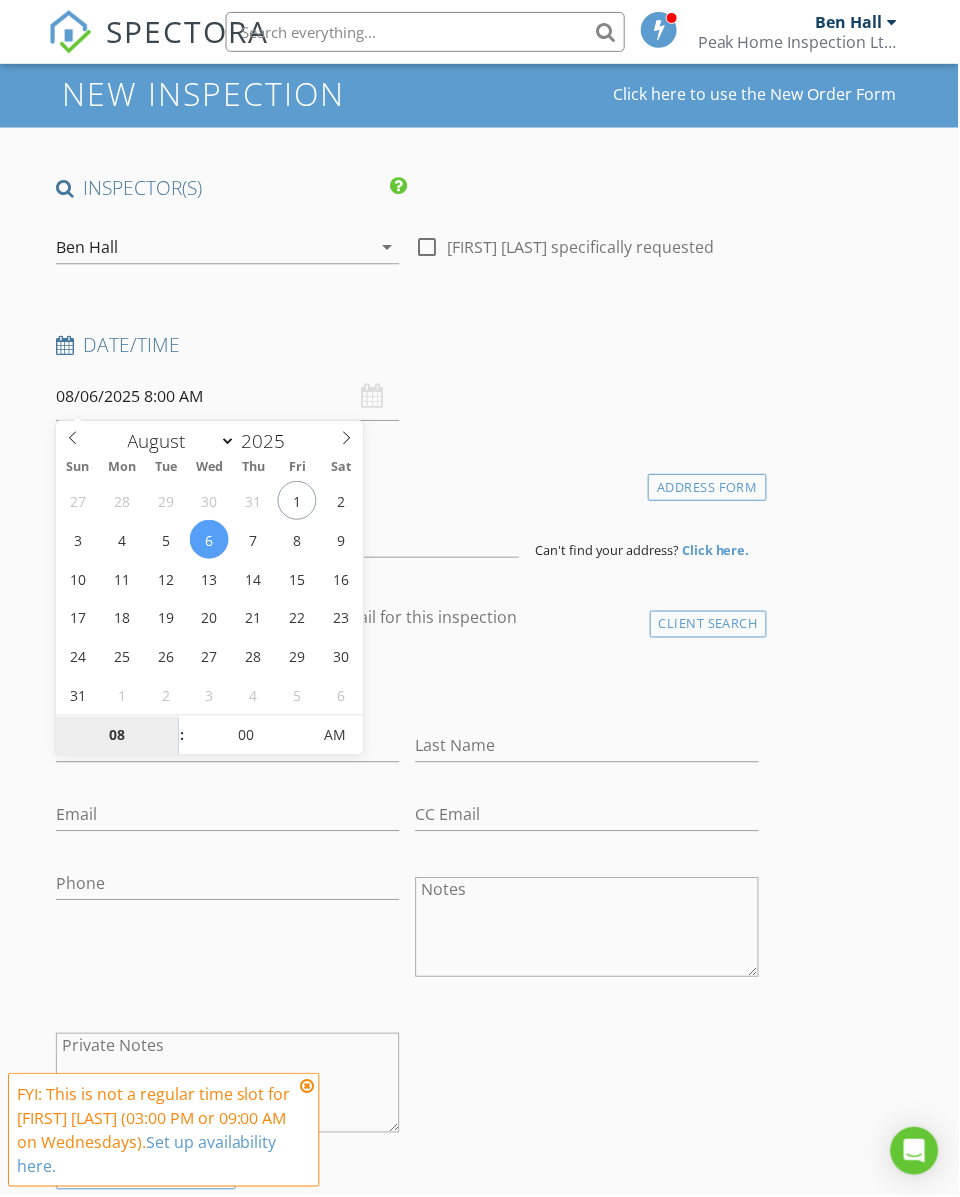 click on "08" at bounding box center [117, 738] 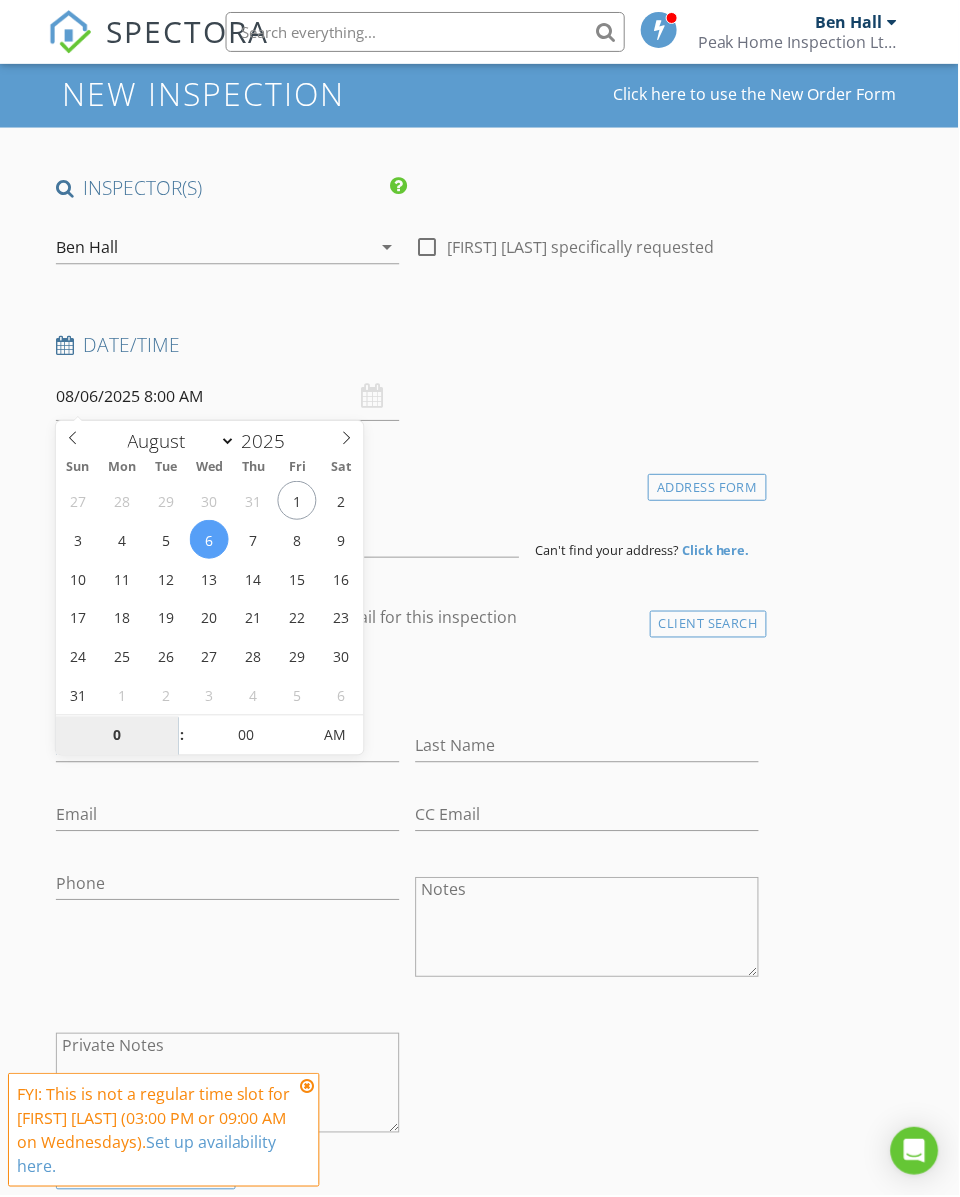 type on "09" 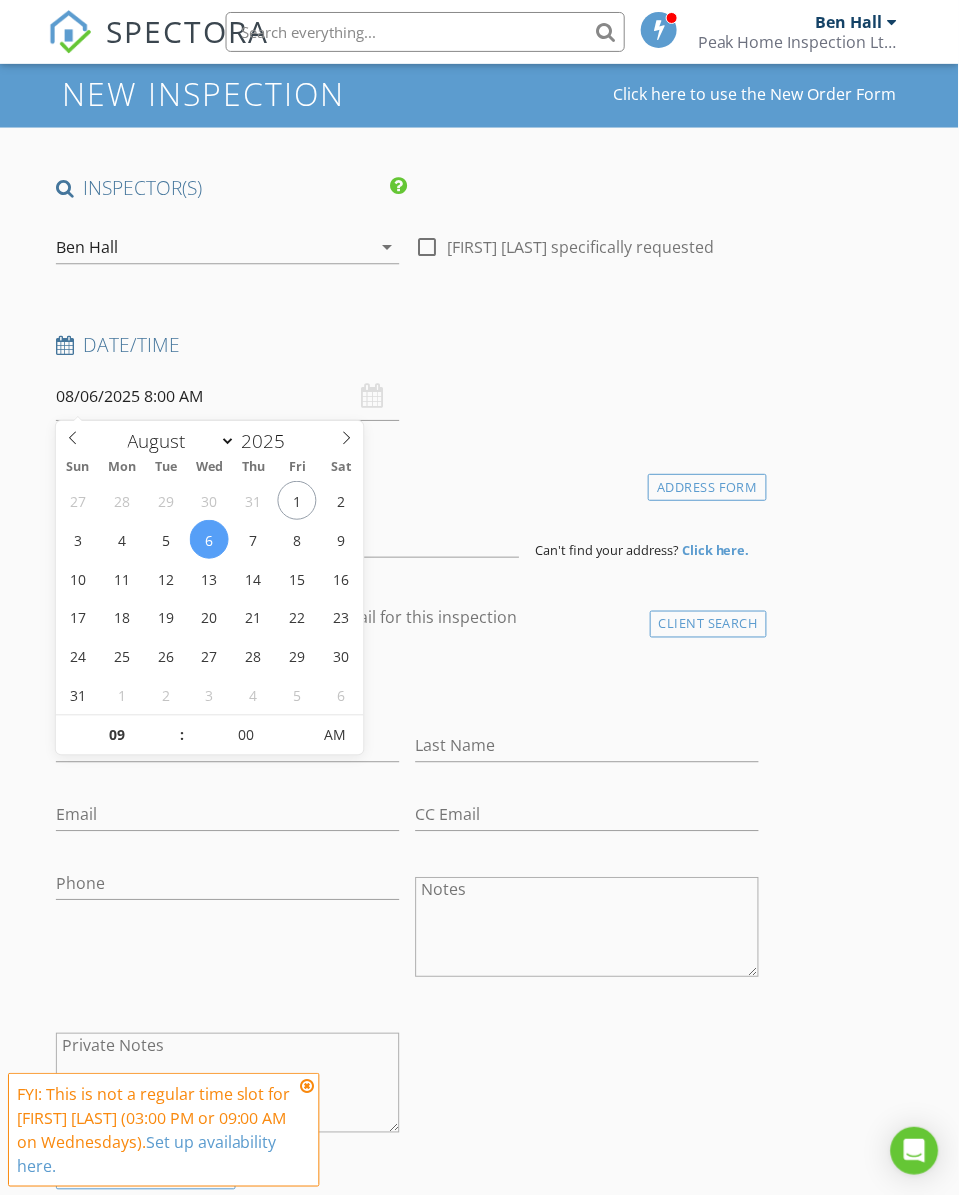 type on "08/06/2025 9:00 AM" 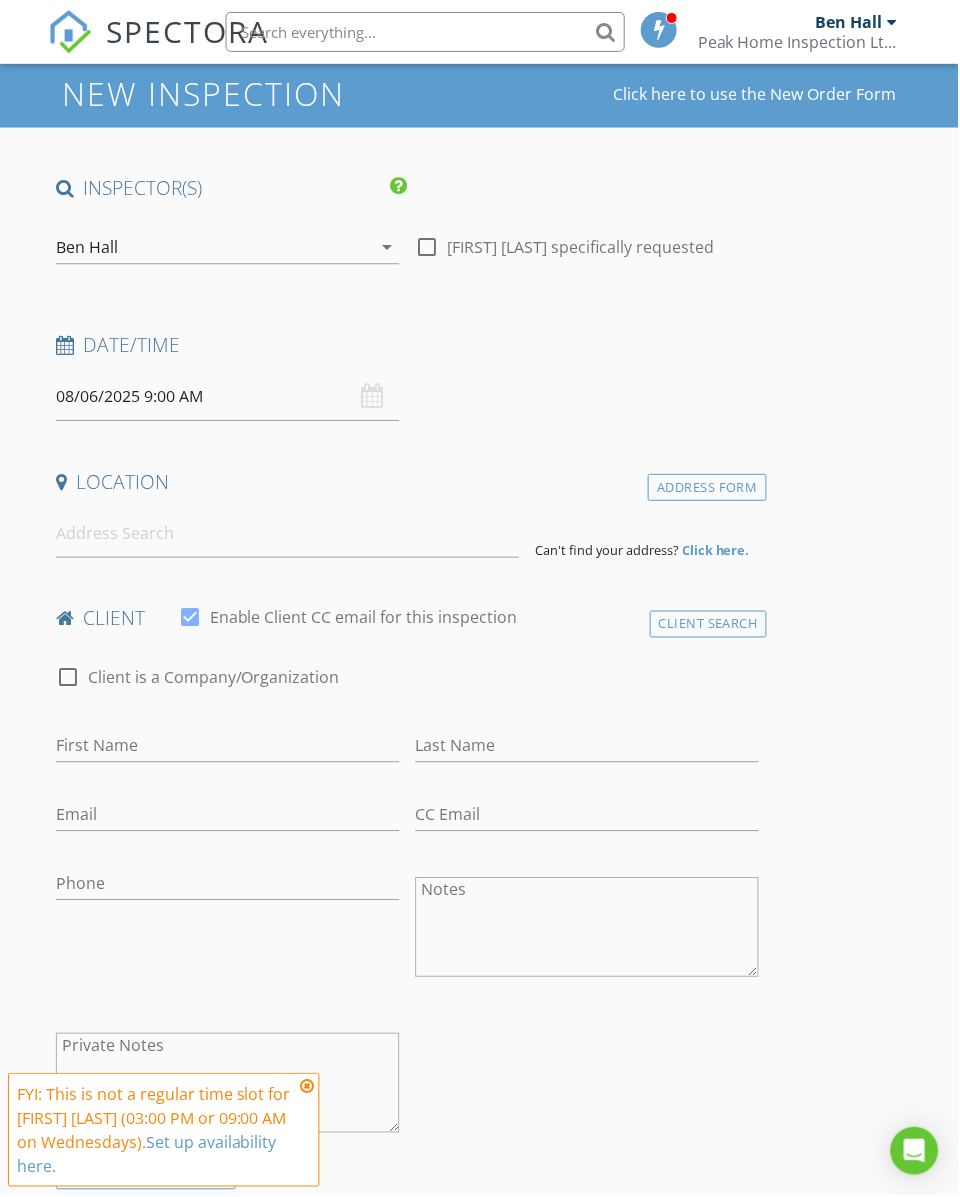 click on "check_box   [FIRST] [LAST]   PRIMARY   [FIRST] [LAST] arrow_drop_down   check_box_outline_blank [FIRST] [LAST] specifically requested
Date/Time
08/06/2025 9:00 AM
Location
Address Form       Can't find your address?   Click here.
client
check_box Enable Client CC email for this inspection   Client Search     check_box_outline_blank Client is a Company/Organization     First Name   Last Name   Email   CC Email   Phone           Notes   Private Notes
ADDITIONAL client
SERVICES
arrow_drop_down     Select Discount Code arrow_drop_down    Charges       TOTAL   CAD$0.00    Duration    No services with durations selected      Templates    No templates selected    Agreements    No agreements selected
Manual Edit
FEES
TOTAL:" at bounding box center (480, 1679) 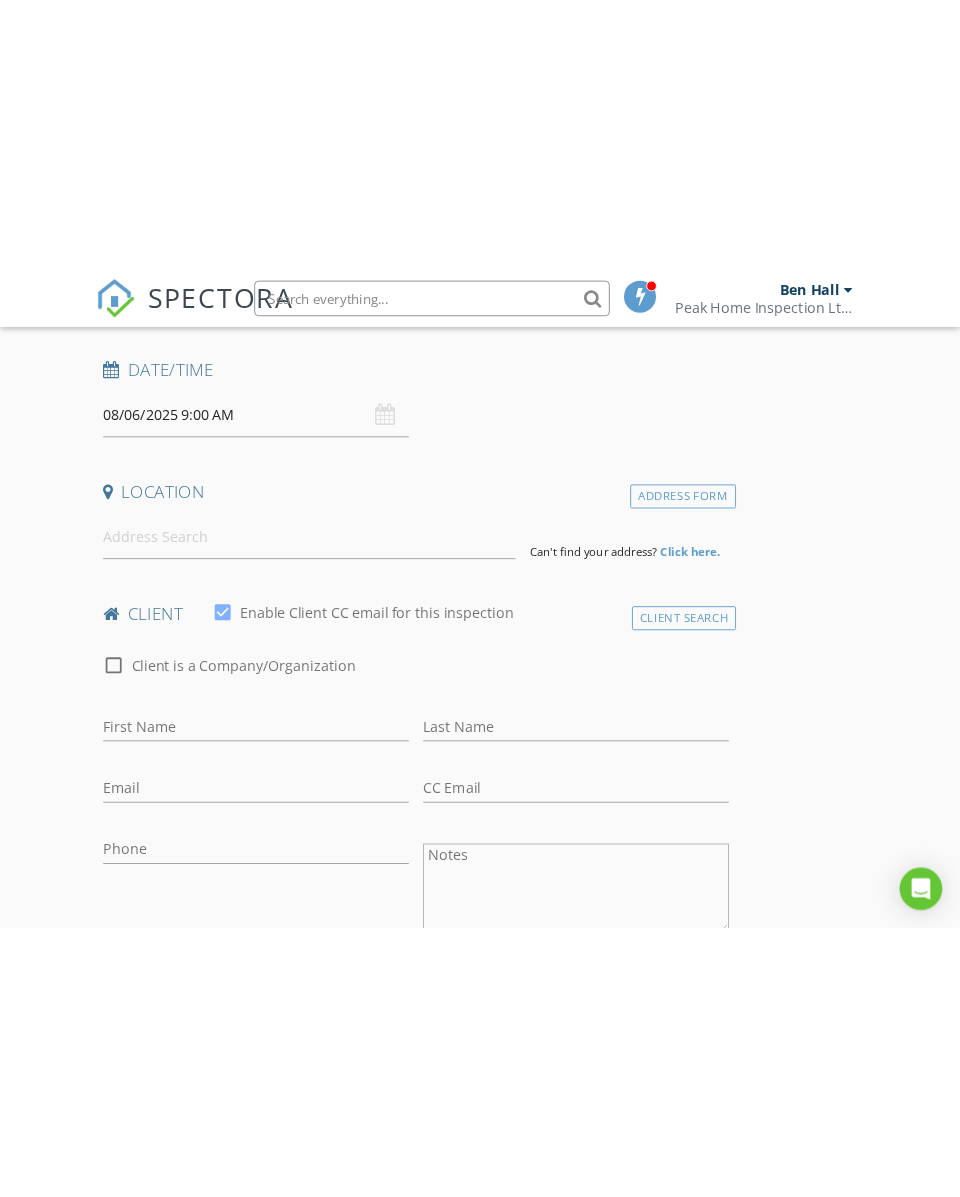 scroll, scrollTop: 339, scrollLeft: 0, axis: vertical 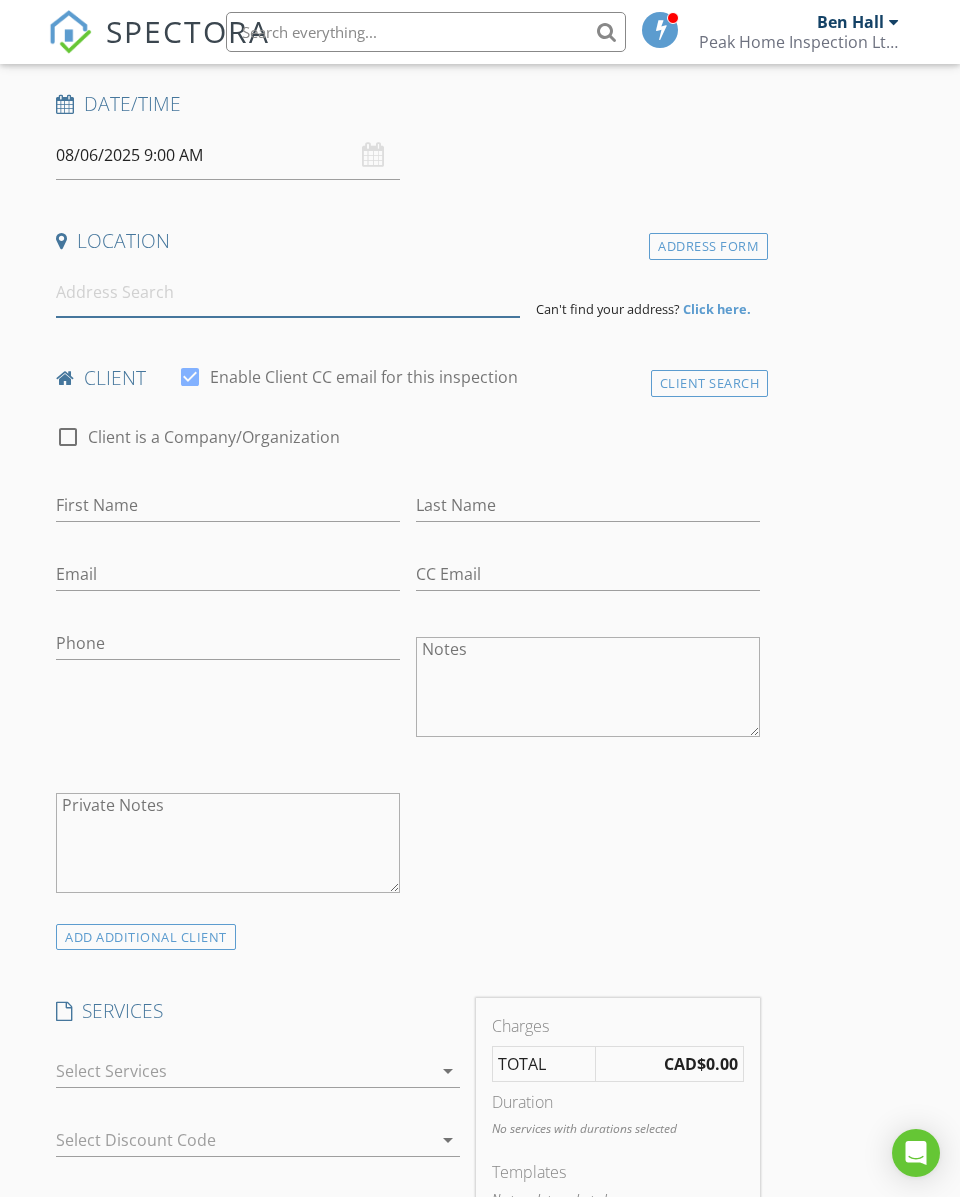 click at bounding box center (288, 292) 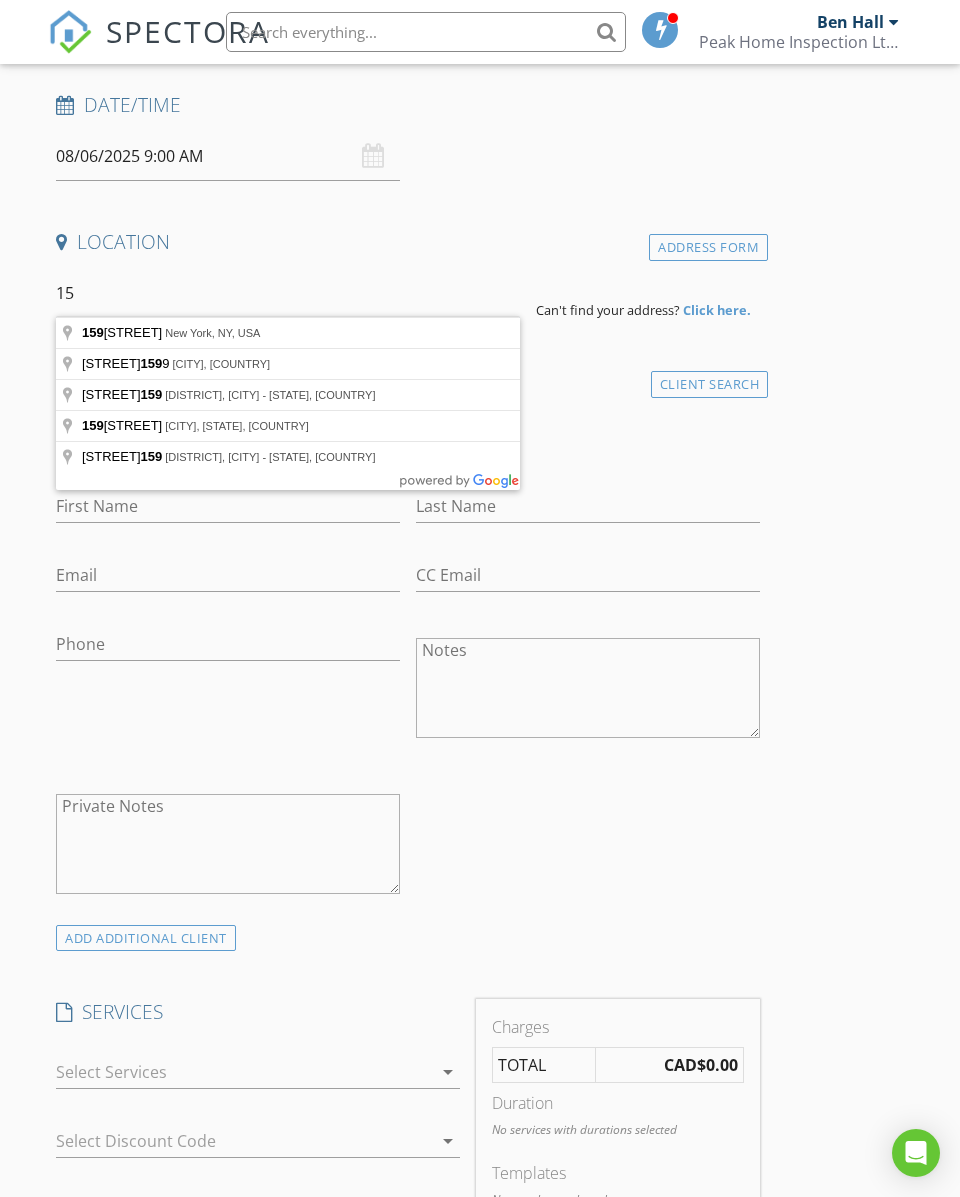 type on "1" 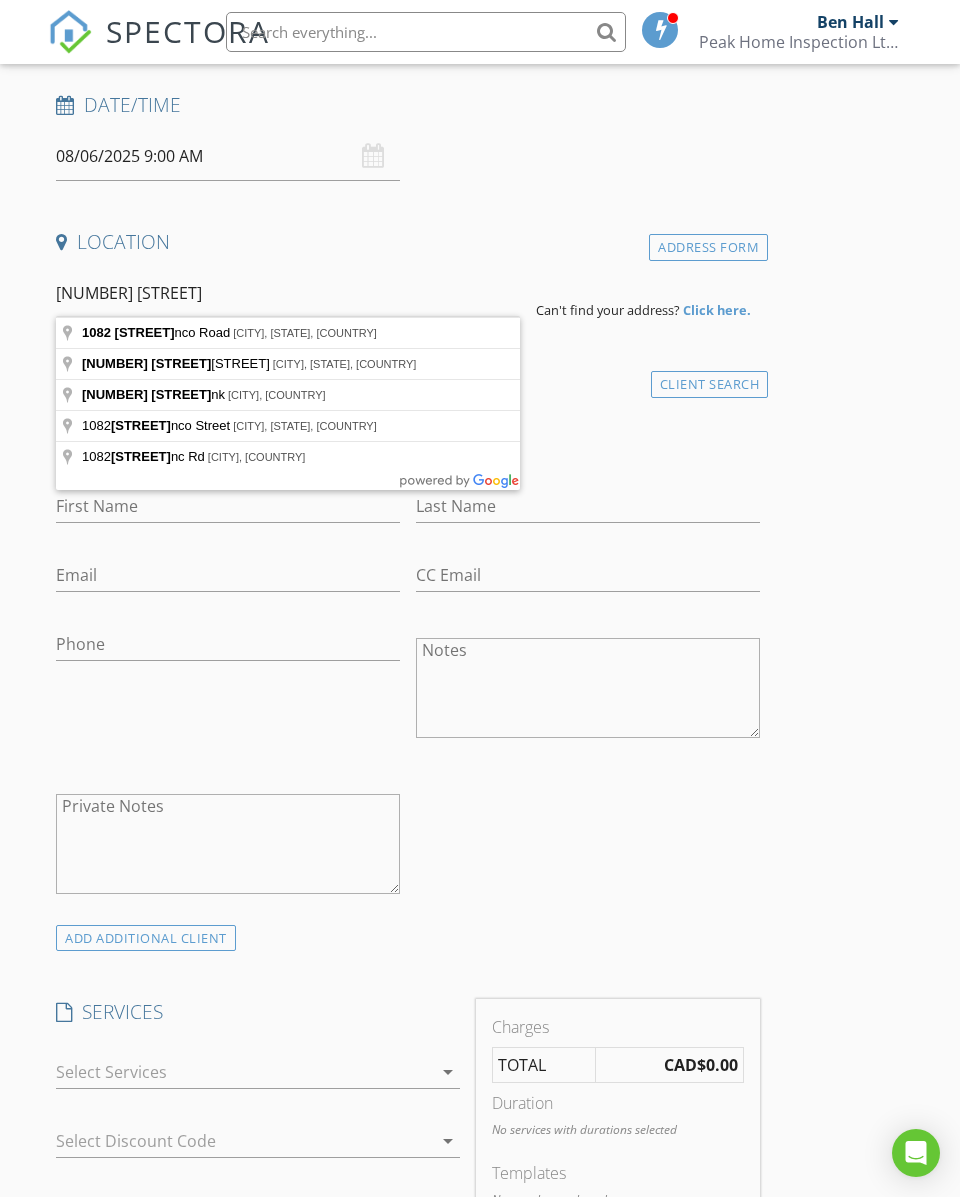 type on "1082 Lanfranco Road, Kelowna, BC, Canada" 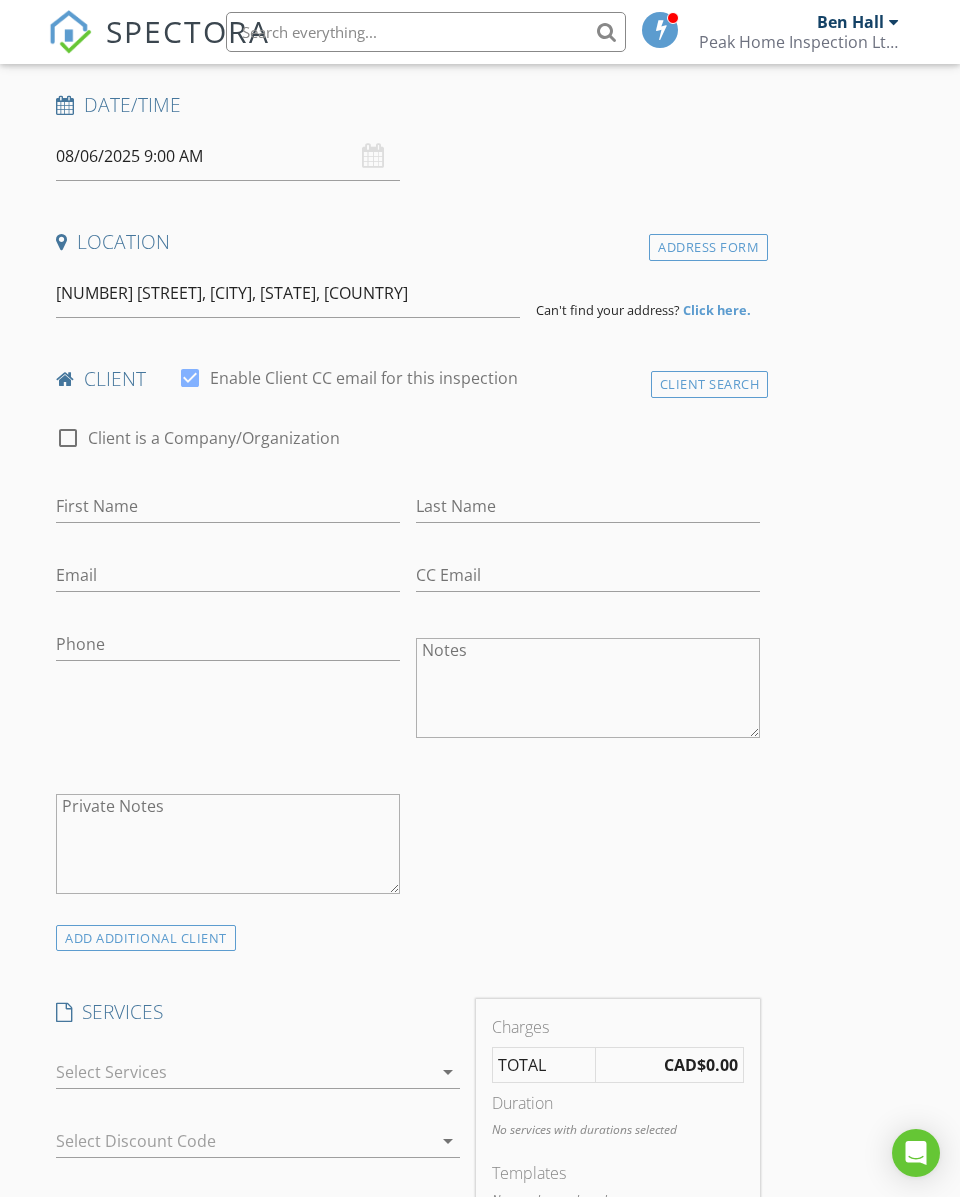scroll, scrollTop: 339, scrollLeft: 0, axis: vertical 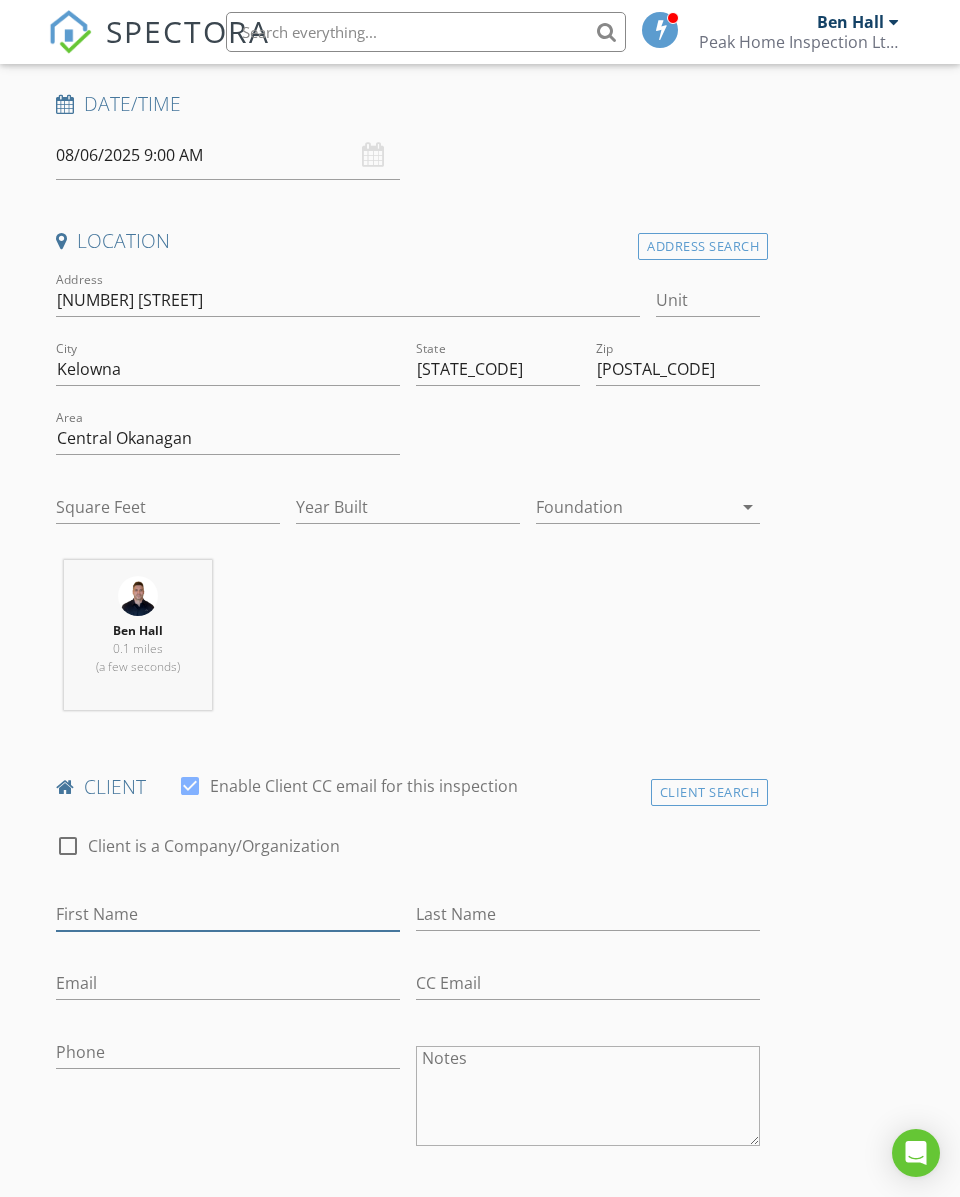 click on "First Name" at bounding box center [228, 914] 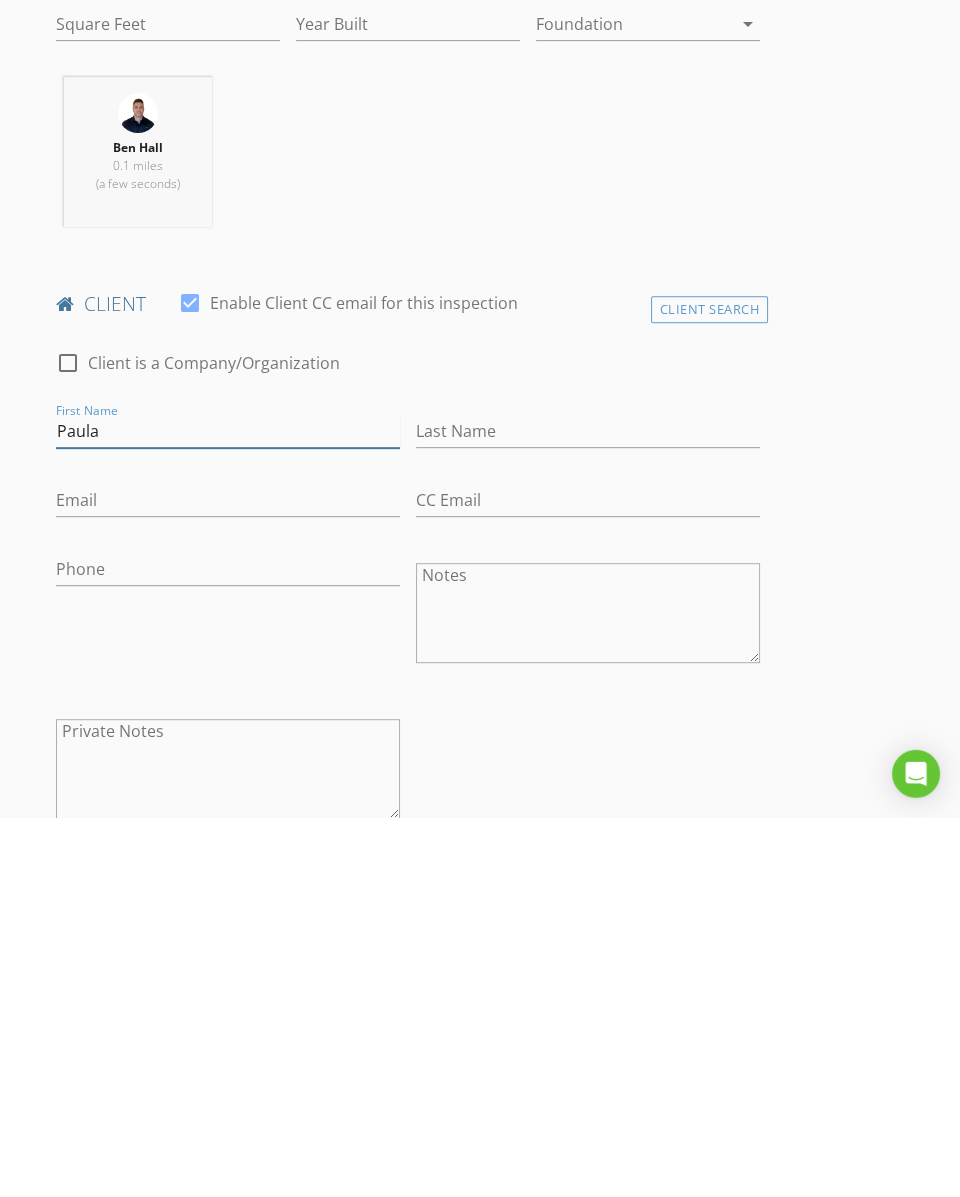 type on "Paula" 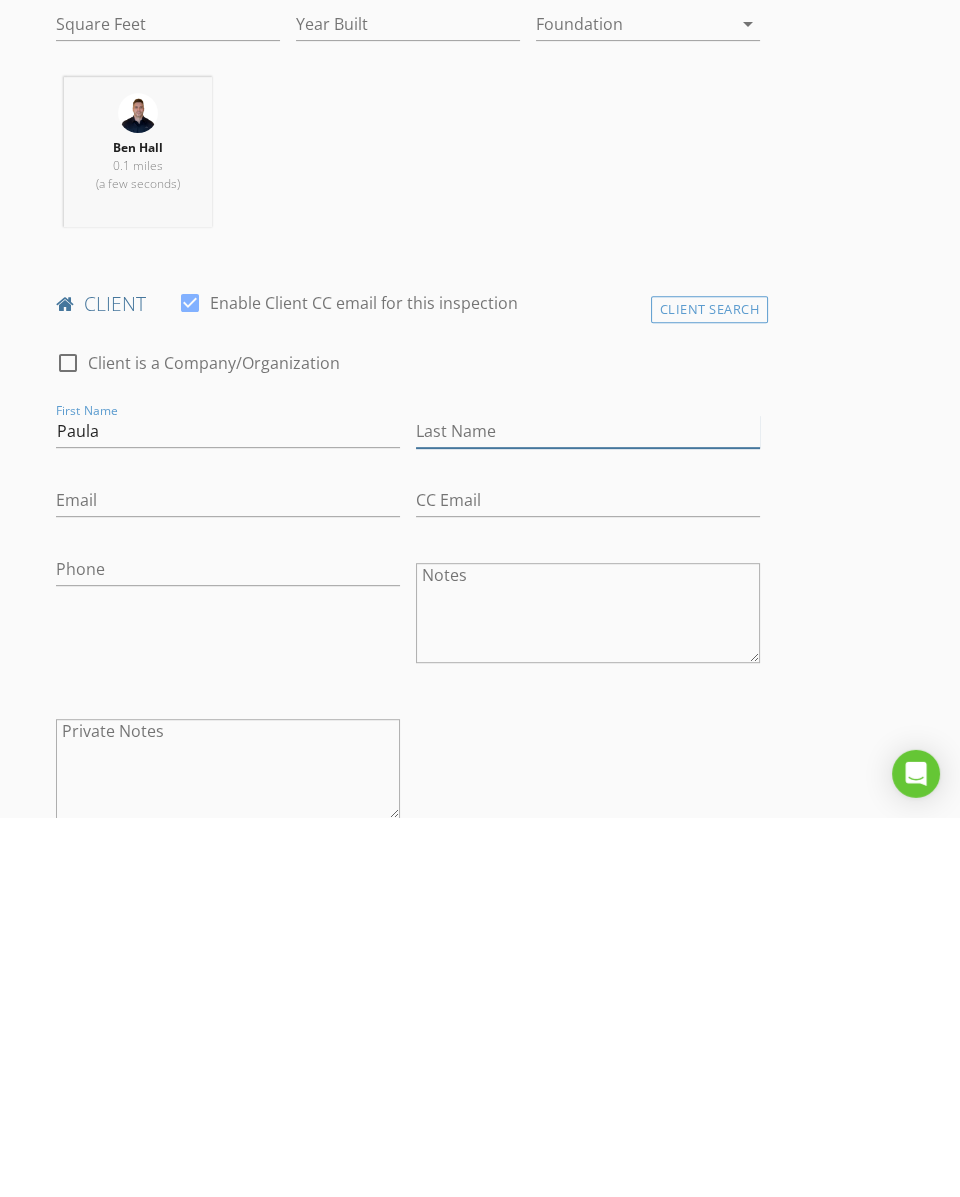 click on "Last Name" at bounding box center [588, 810] 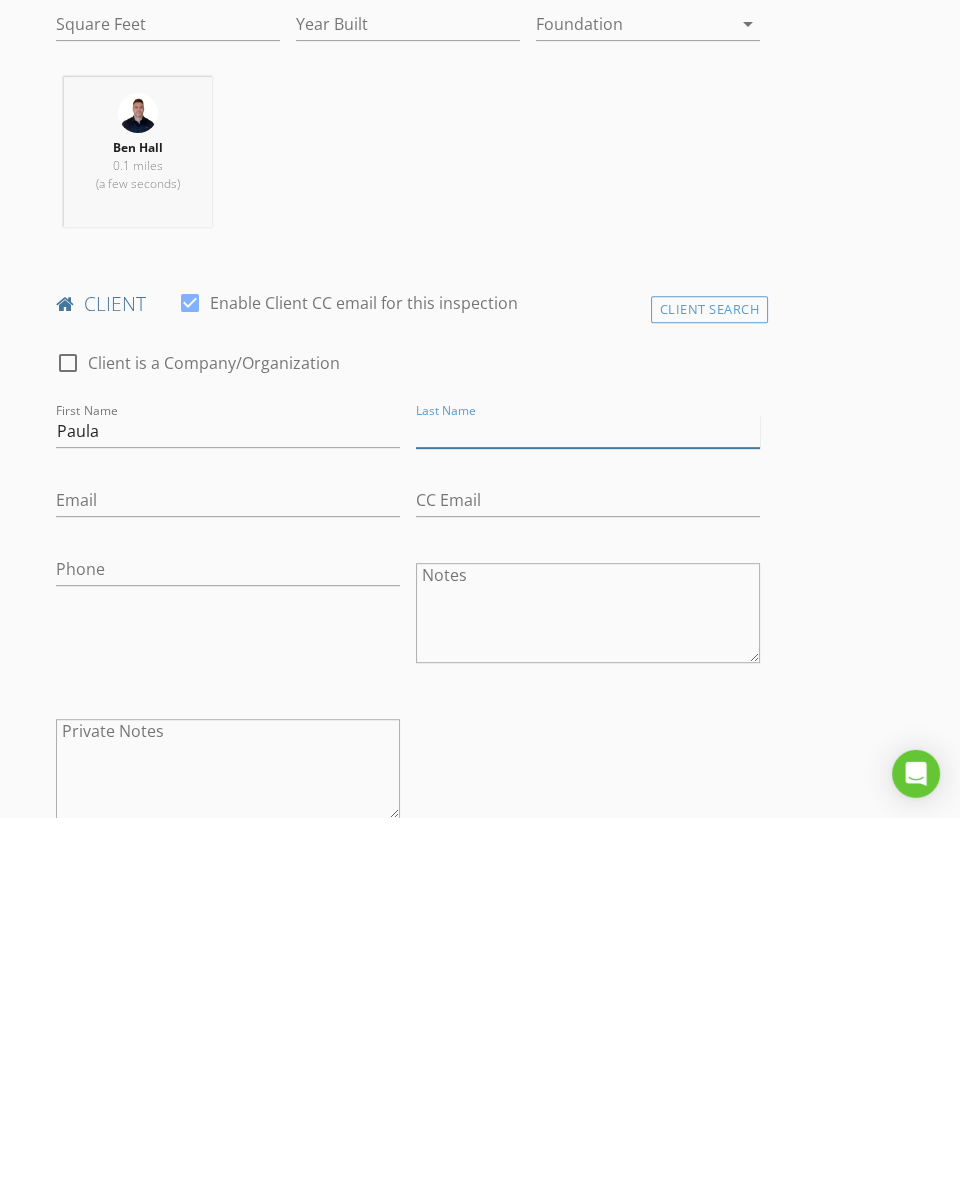 click on "Last Name" at bounding box center (588, 810) 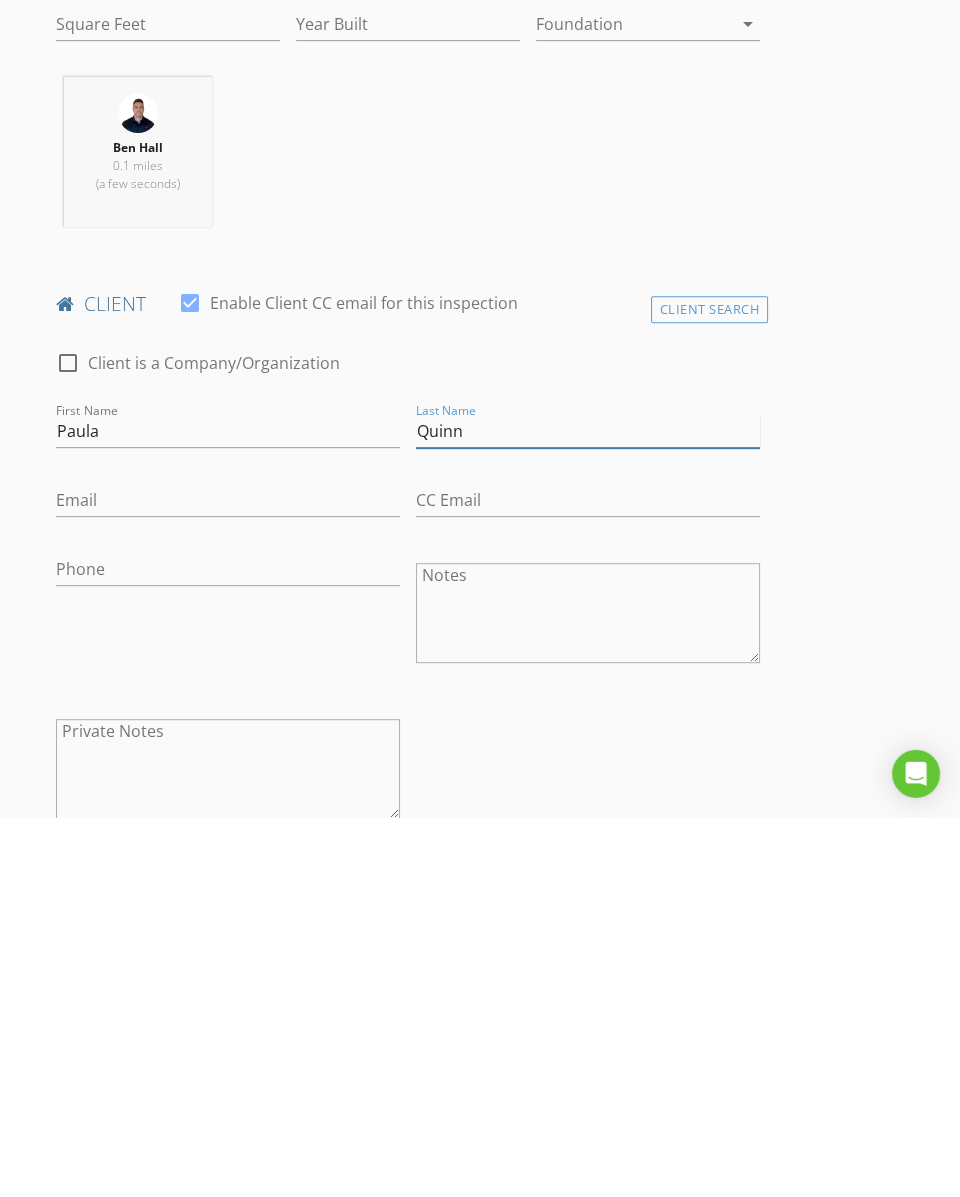 type on "Quinn" 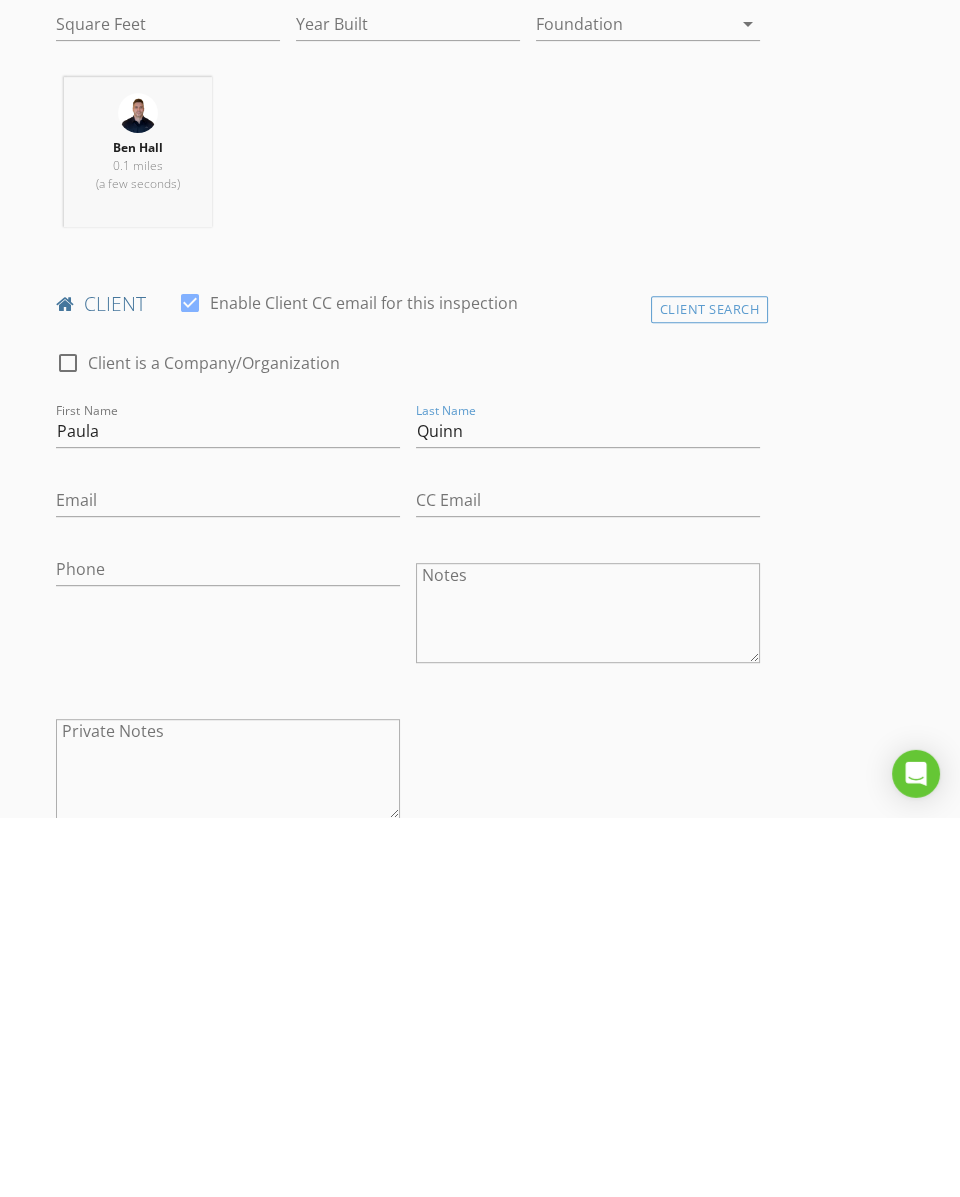 click on "Email" at bounding box center (228, 883) 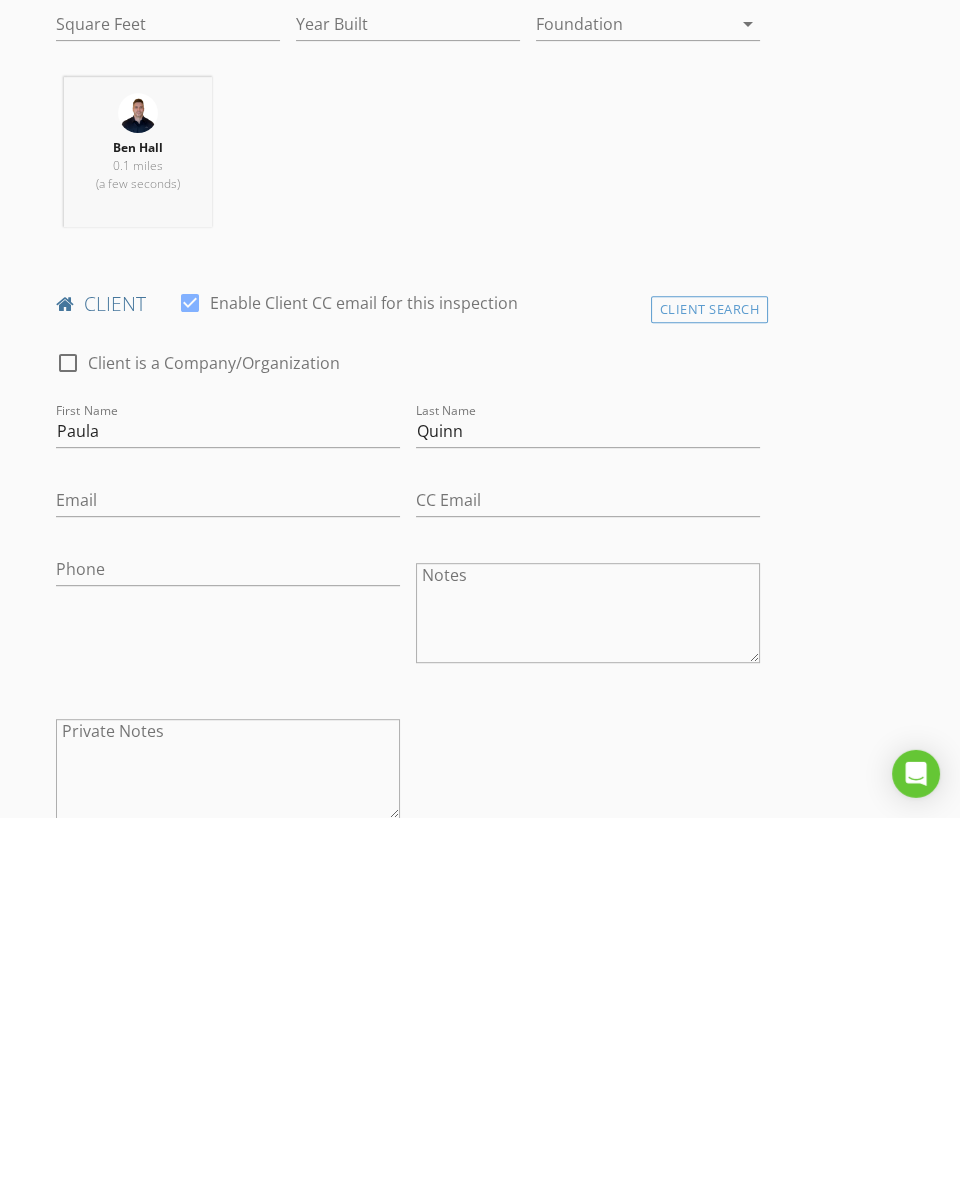 scroll, scrollTop: 823, scrollLeft: 0, axis: vertical 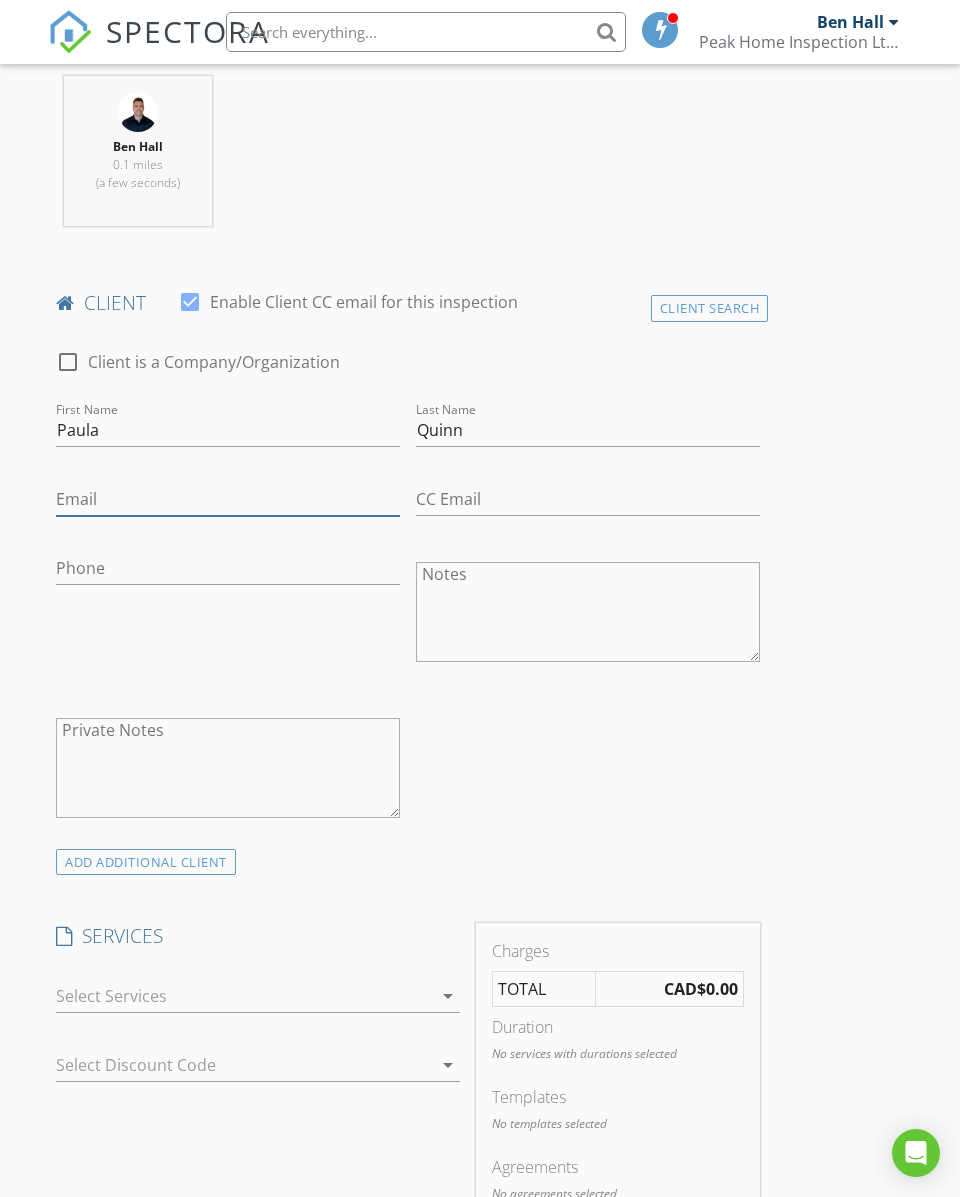 click on "Email" at bounding box center (228, 499) 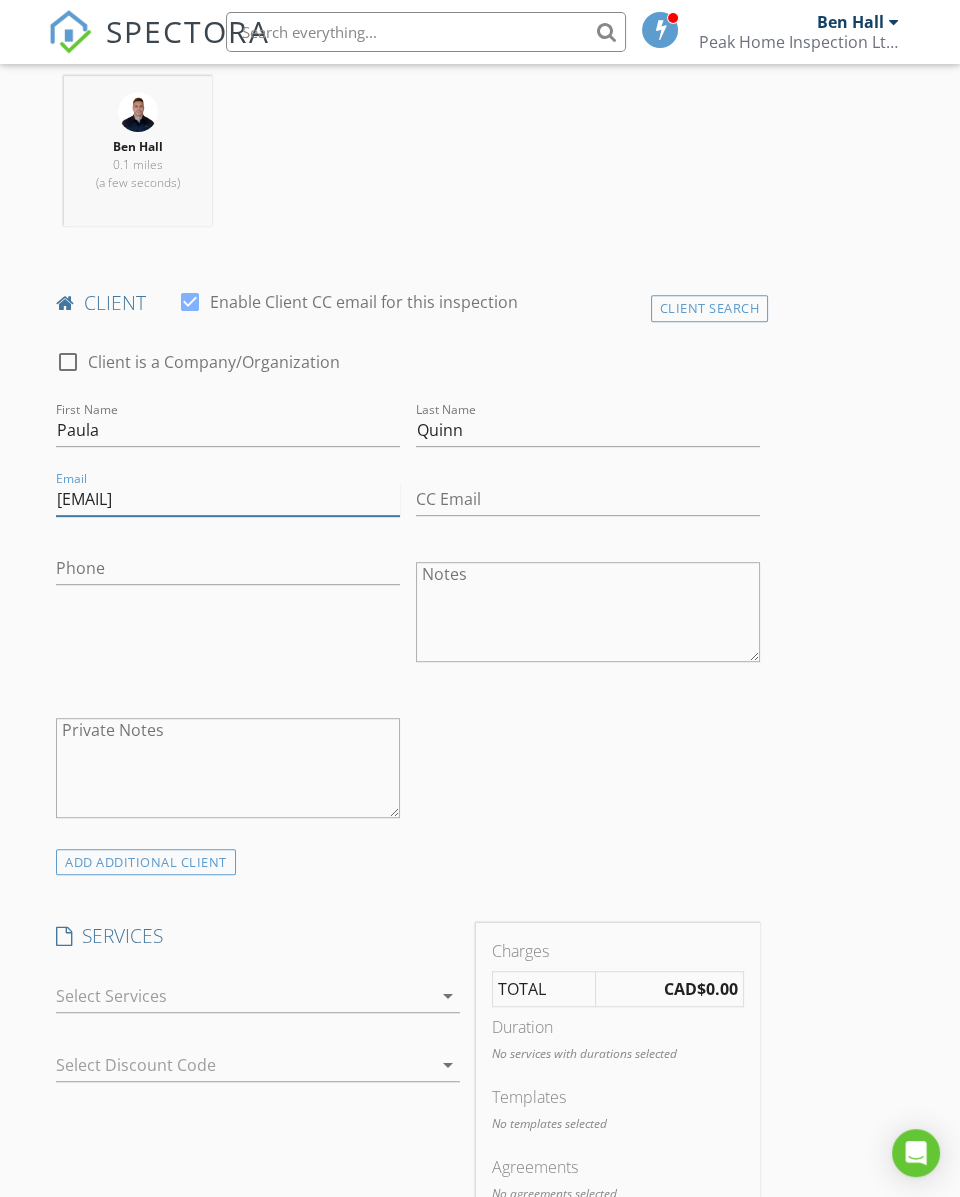 type on "Spquinn12@hotmail.com" 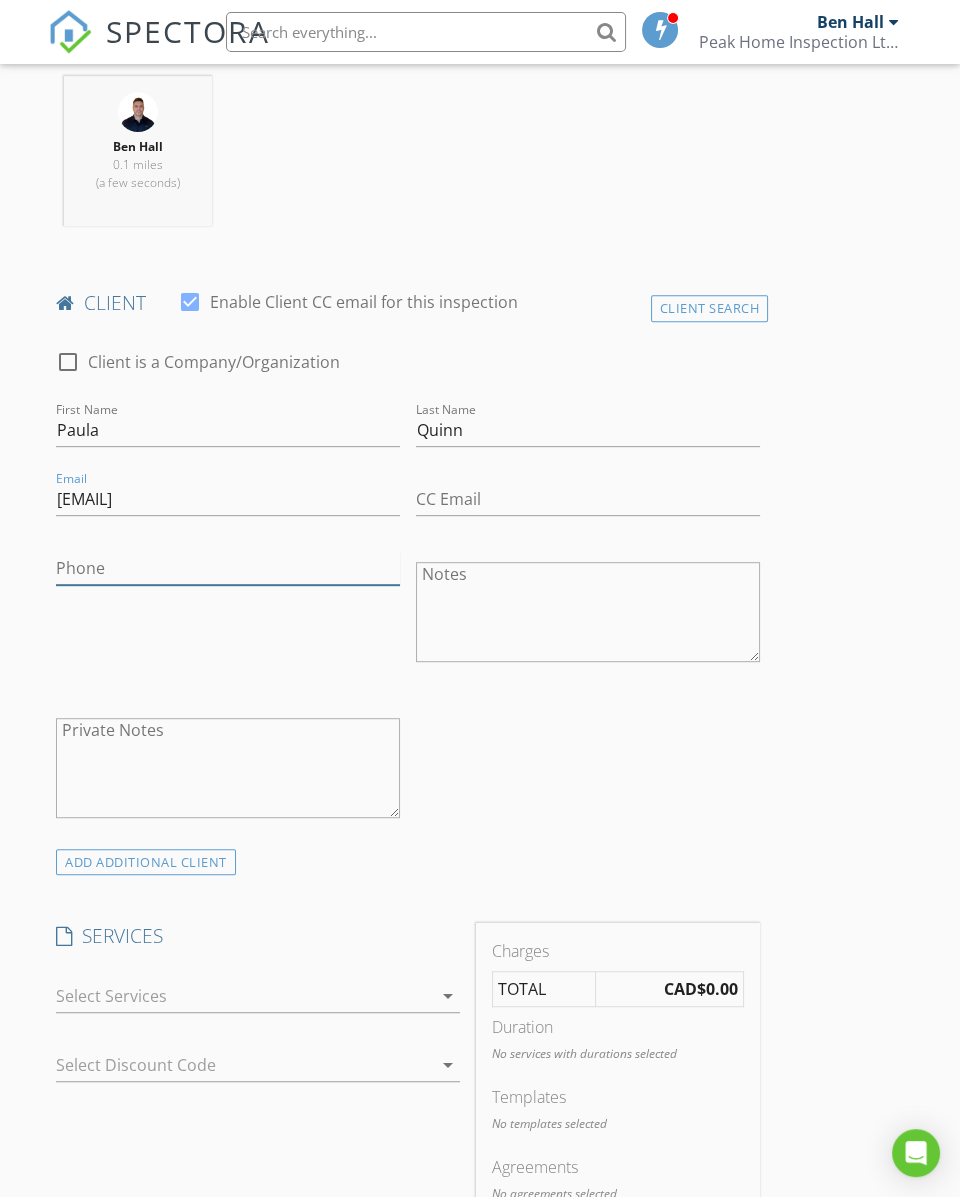 click on "Phone" at bounding box center (228, 568) 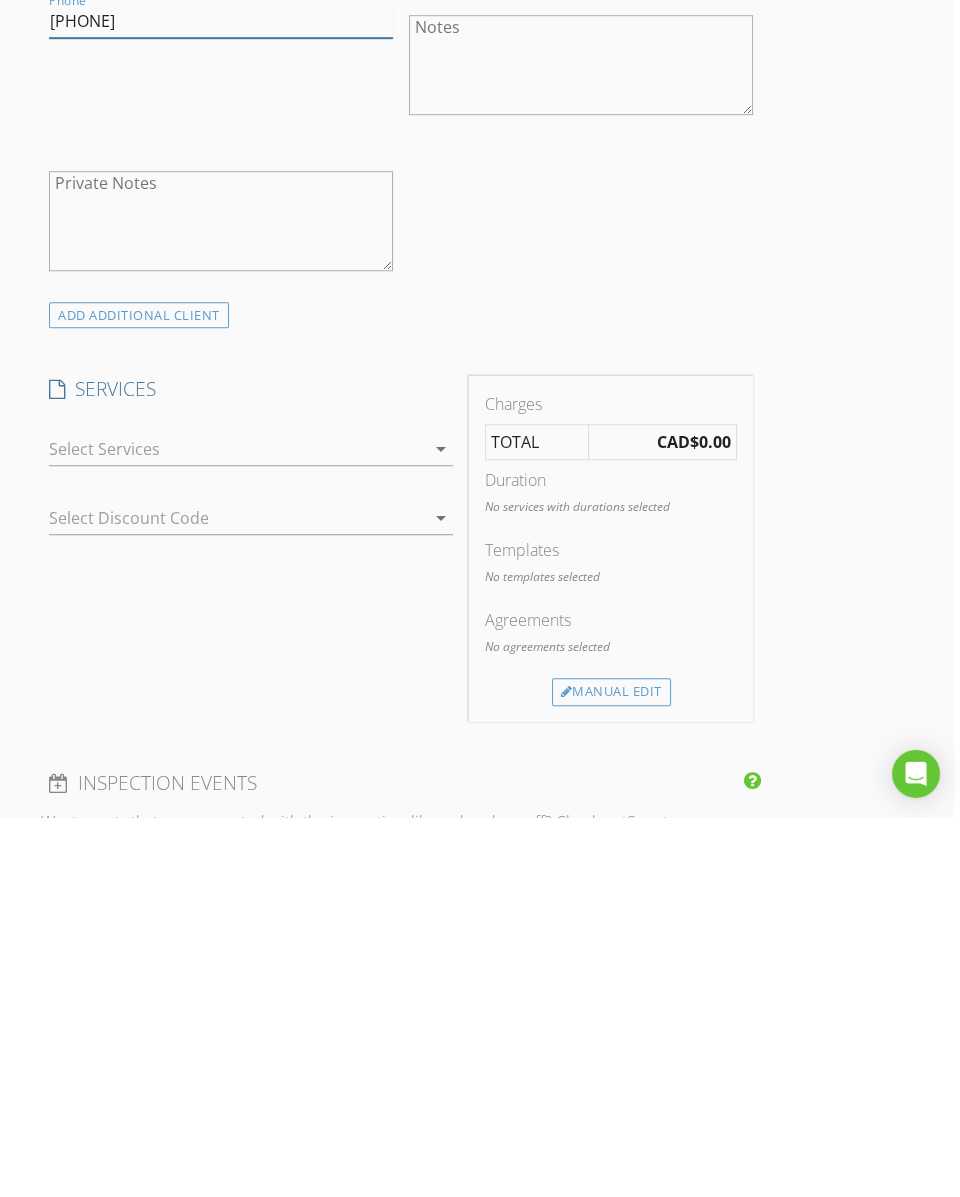 scroll, scrollTop: 1001, scrollLeft: 7, axis: both 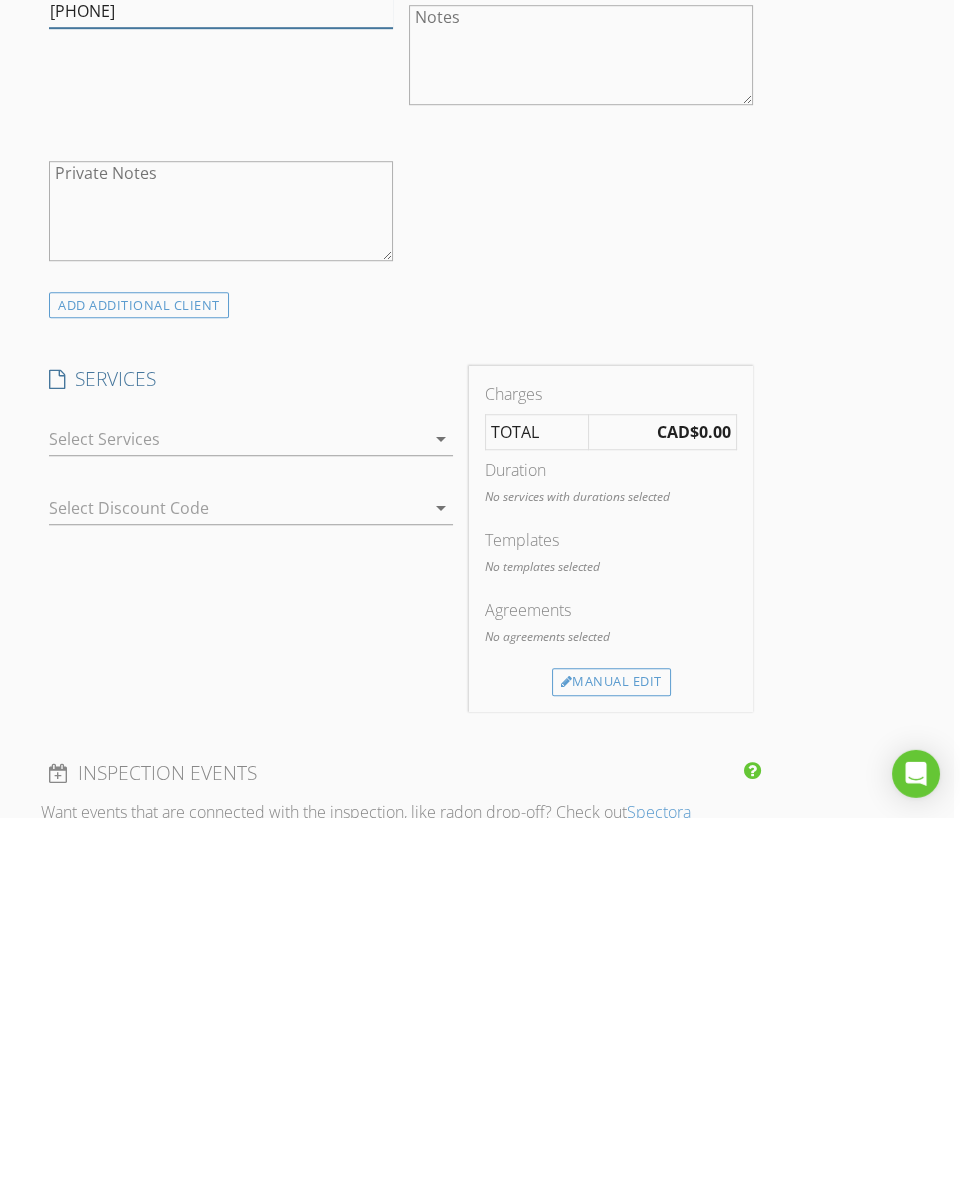 type on "250-863-1198" 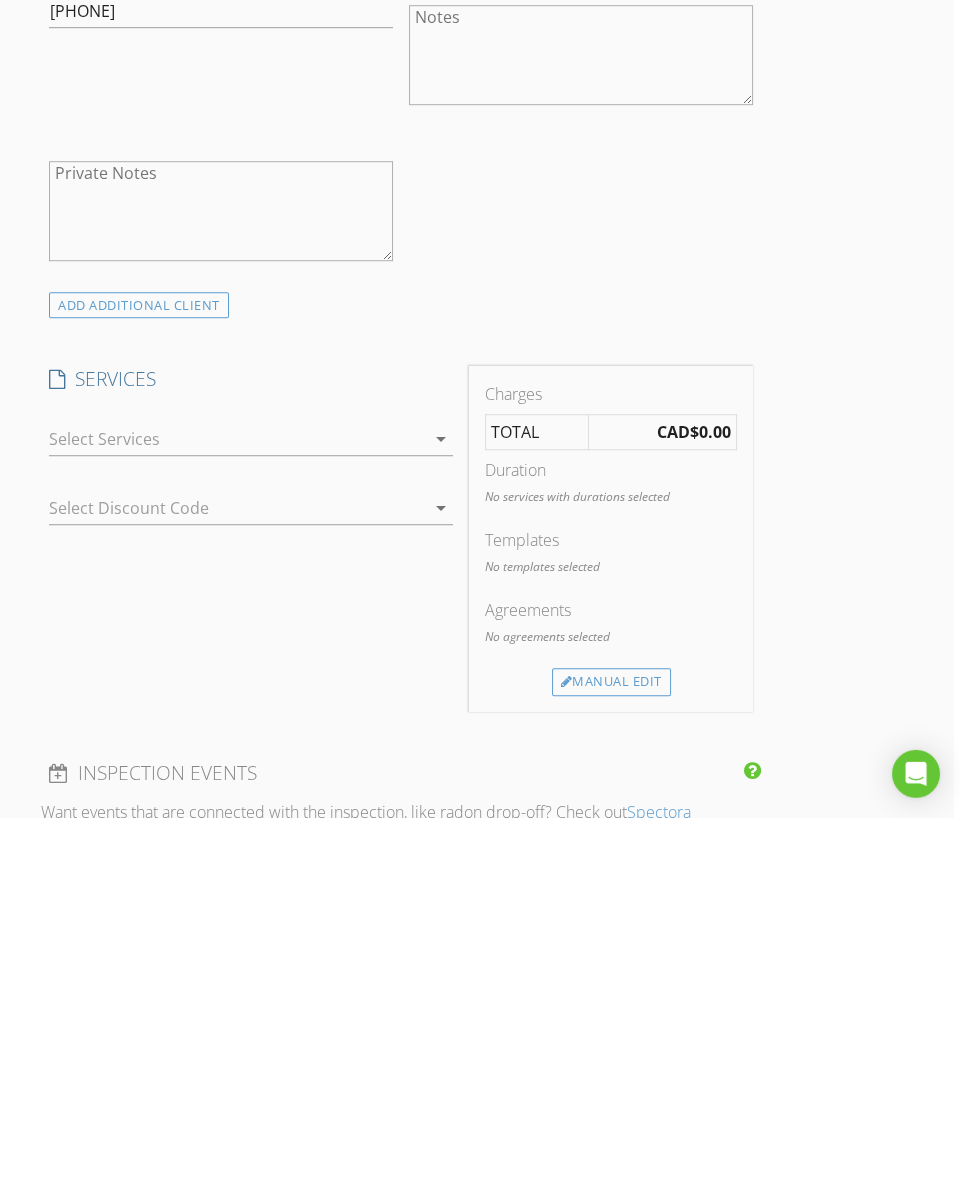 click at bounding box center [237, 818] 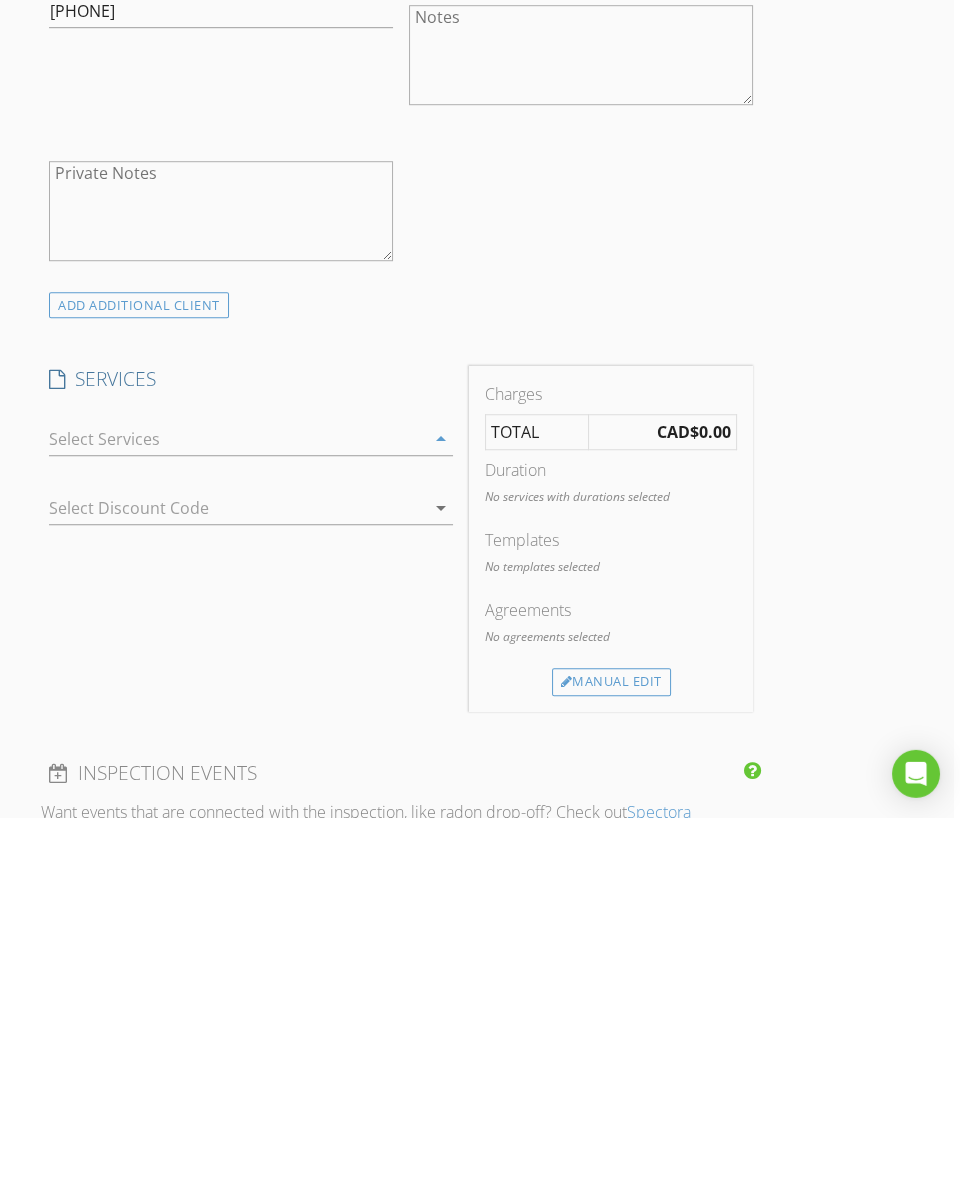 scroll, scrollTop: 1381, scrollLeft: 7, axis: both 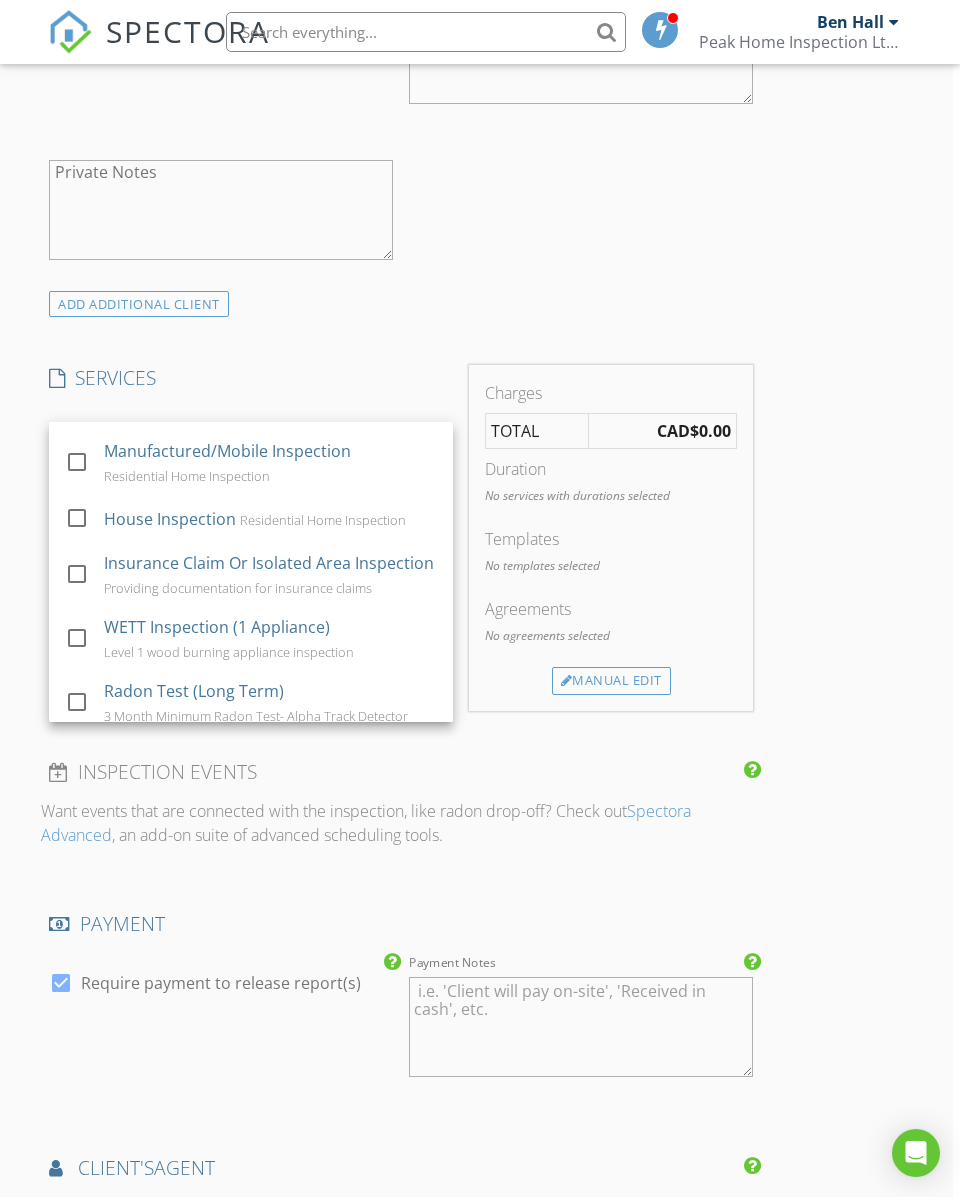 click on "Residential Home Inspection" at bounding box center (323, 520) 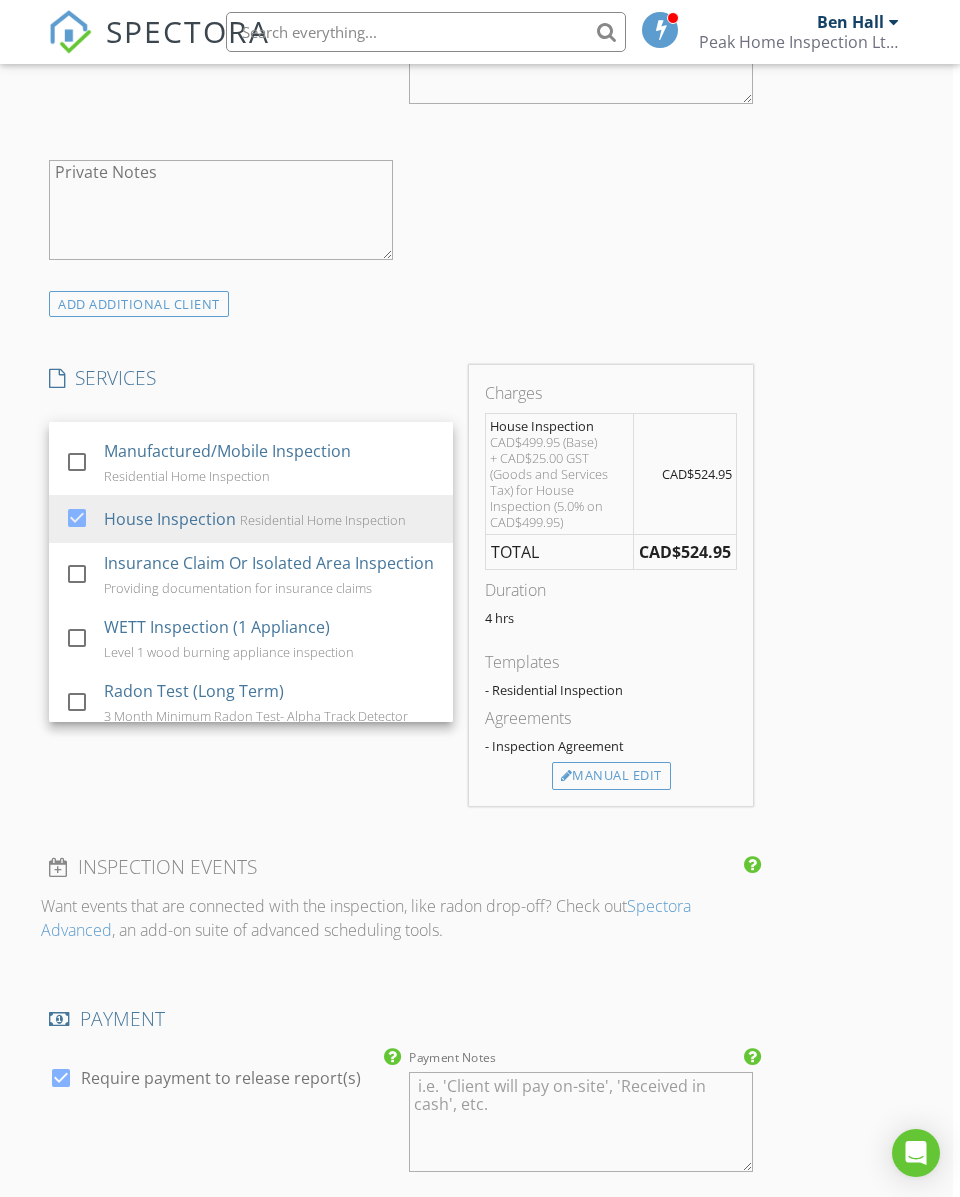 click on "INSPECTOR(S)
check_box   Ben Hall   PRIMARY   Ben Hall arrow_drop_down   check_box_outline_blank Ben Hall specifically requested
Date/Time
08/06/2025 9:00 AM
Location
Address Search       Address 1082 Lanfranco Rd   Unit   City Kelowna   State BC   Zip V1W 3W5   Area Central Okanagan     Square Feet   Year Built   Foundation arrow_drop_down     Ben Hall     0.1 miles     (a few seconds)
client
check_box Enable Client CC email for this inspection   Client Search     check_box_outline_blank Client is a Company/Organization     First Name Paula   Last Name Quinn   Email Spquinn12@hotmail.com   CC Email   Phone 250-863-1198           Notes   Private Notes
ADD ADDITIONAL client
SERVICES
check_box_outline_blank   Condo Inspection   check_box_outline_blank   Townhouse Inspection" at bounding box center [473, 647] 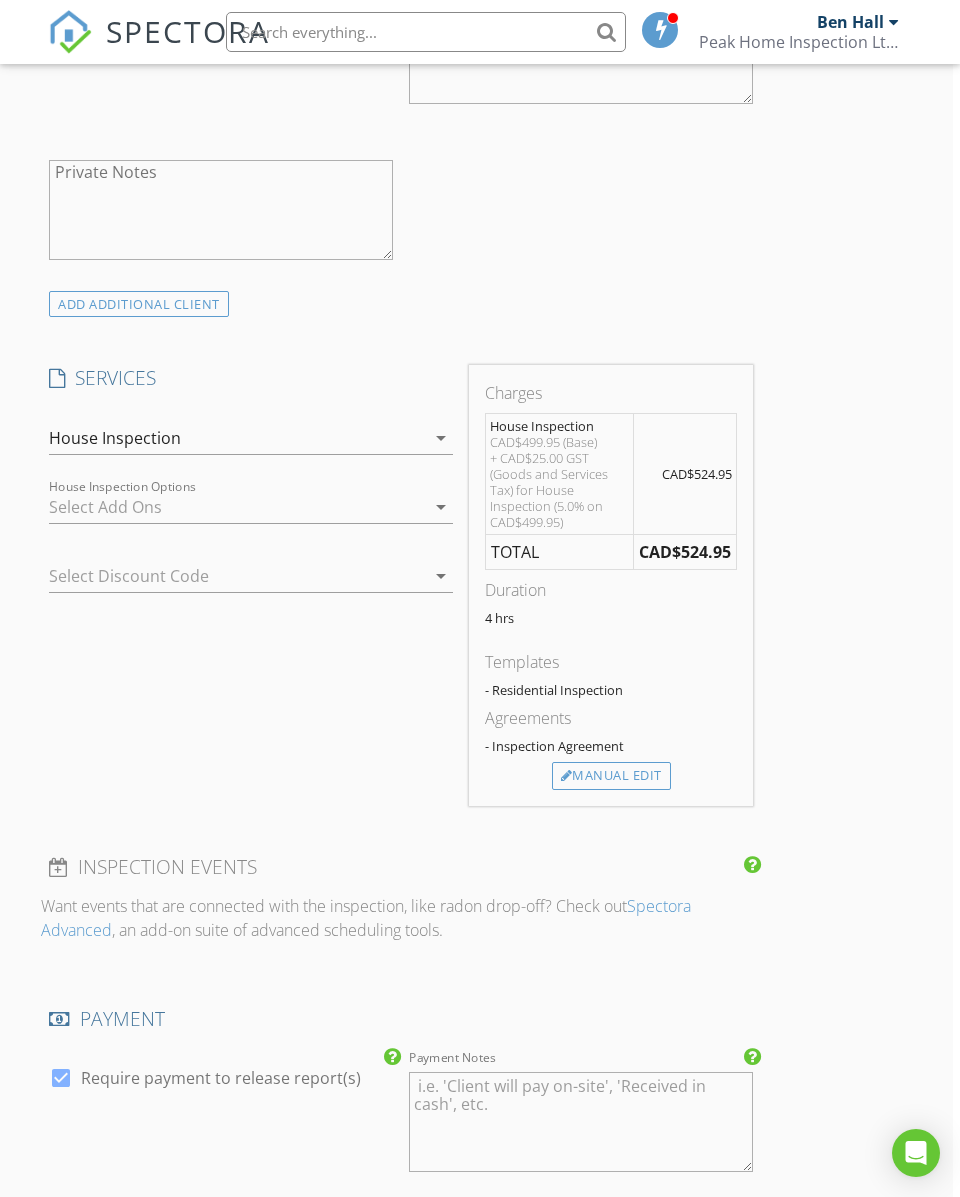 click at bounding box center (237, 507) 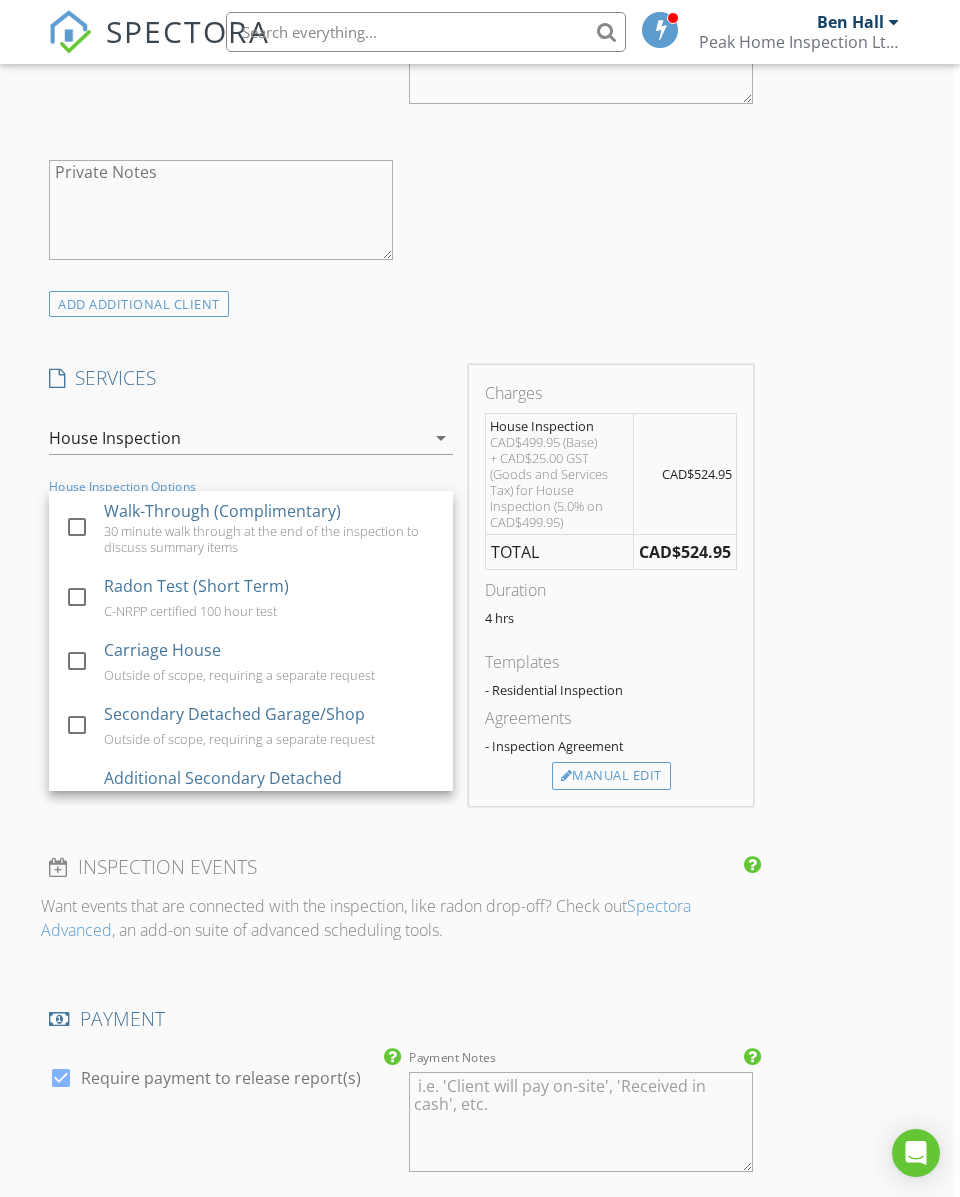 click on "Walk-Through (Complimentary)" at bounding box center (222, 511) 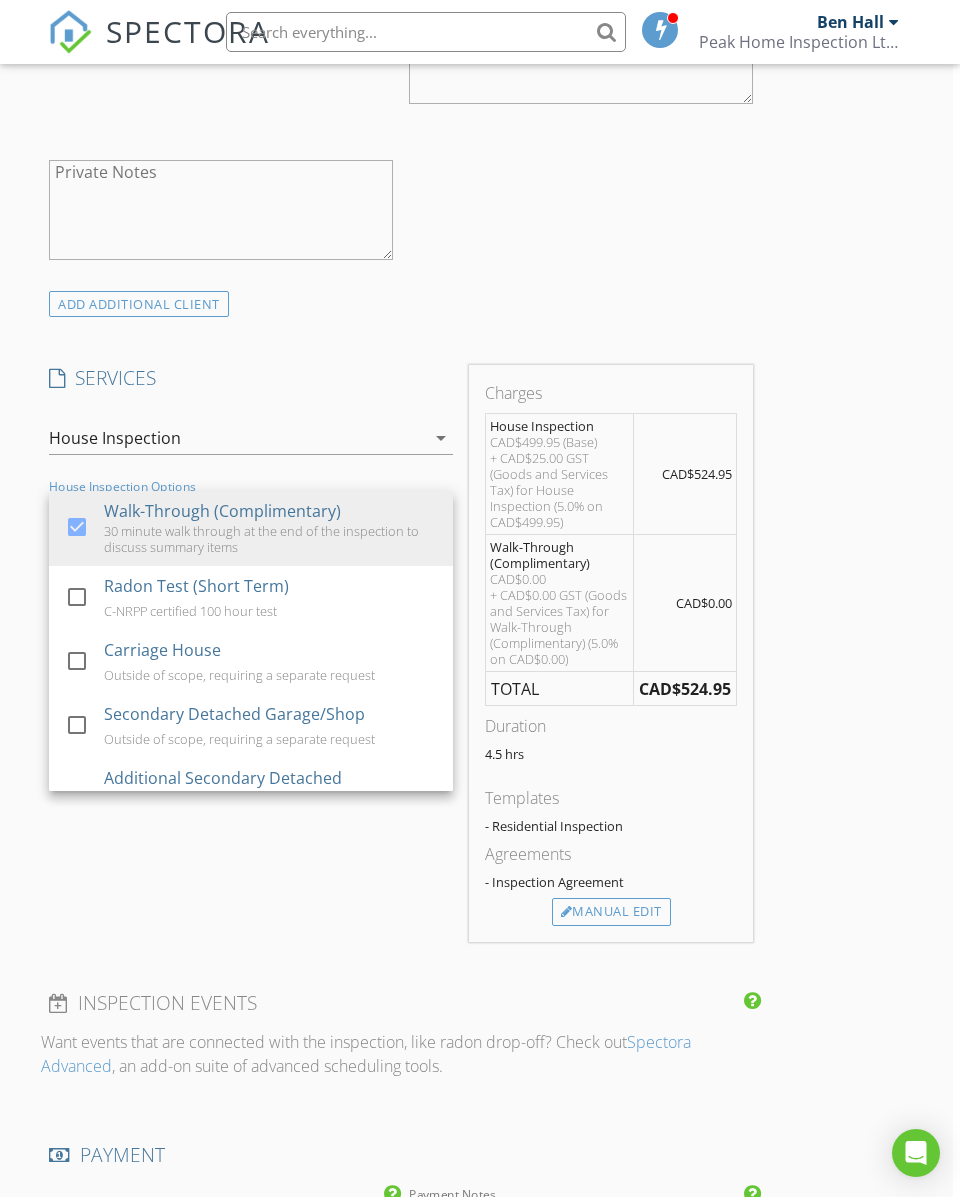 click on "INSPECTOR(S)
check_box   Ben Hall   PRIMARY   Ben Hall arrow_drop_down   check_box_outline_blank Ben Hall specifically requested
Date/Time
08/06/2025 9:00 AM
Location
Address Search       Address 1082 Lanfranco Rd   Unit   City Kelowna   State BC   Zip V1W 3W5   Area Central Okanagan     Square Feet   Year Built   Foundation arrow_drop_down     Ben Hall     0.1 miles     (a few seconds)
client
check_box Enable Client CC email for this inspection   Client Search     check_box_outline_blank Client is a Company/Organization     First Name Paula   Last Name Quinn   Email Spquinn12@hotmail.com   CC Email   Phone 250-863-1198           Notes   Private Notes
ADD ADDITIONAL client
SERVICES
check_box_outline_blank   Condo Inspection   check_box_outline_blank   Townhouse Inspection" at bounding box center (473, 716) 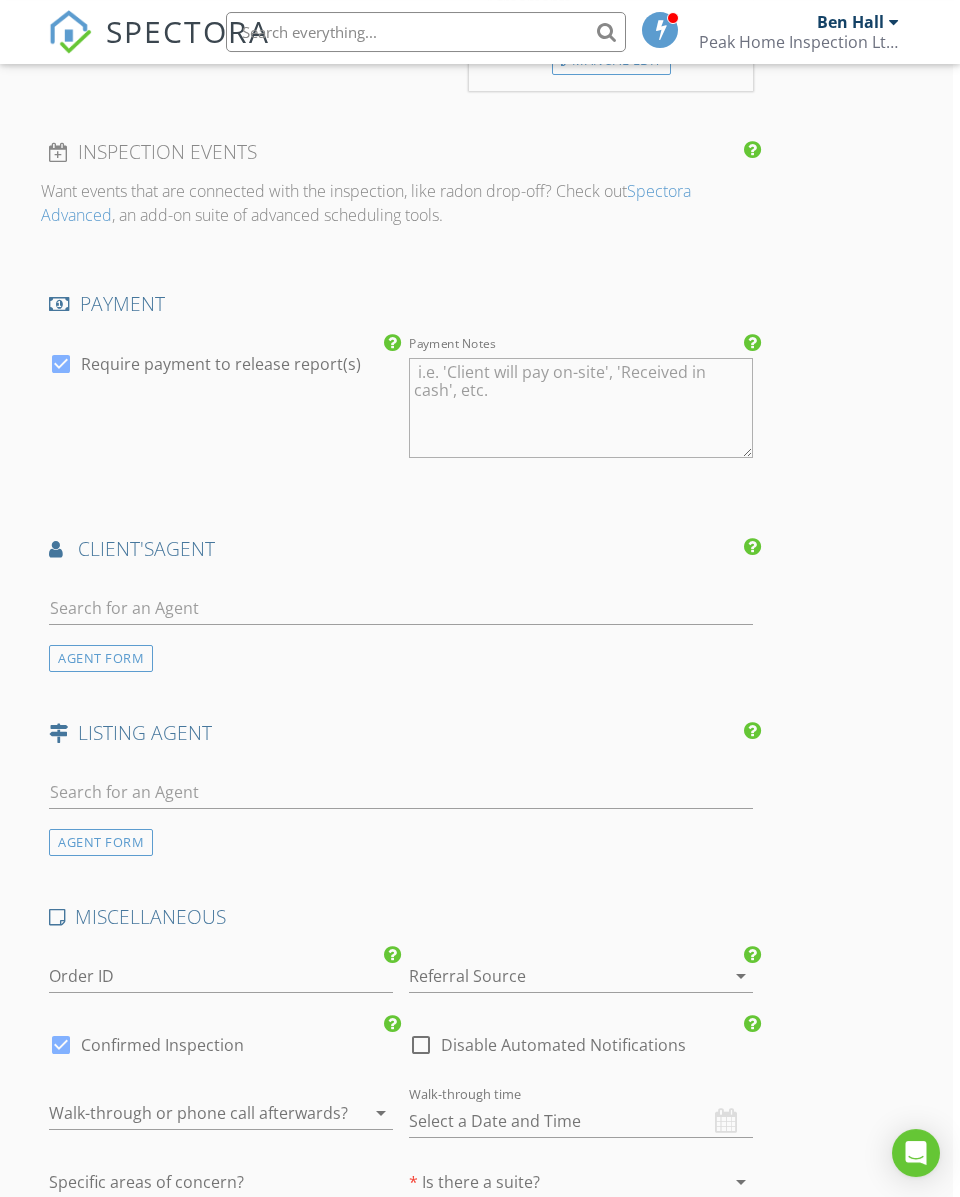 scroll, scrollTop: 2232, scrollLeft: 7, axis: both 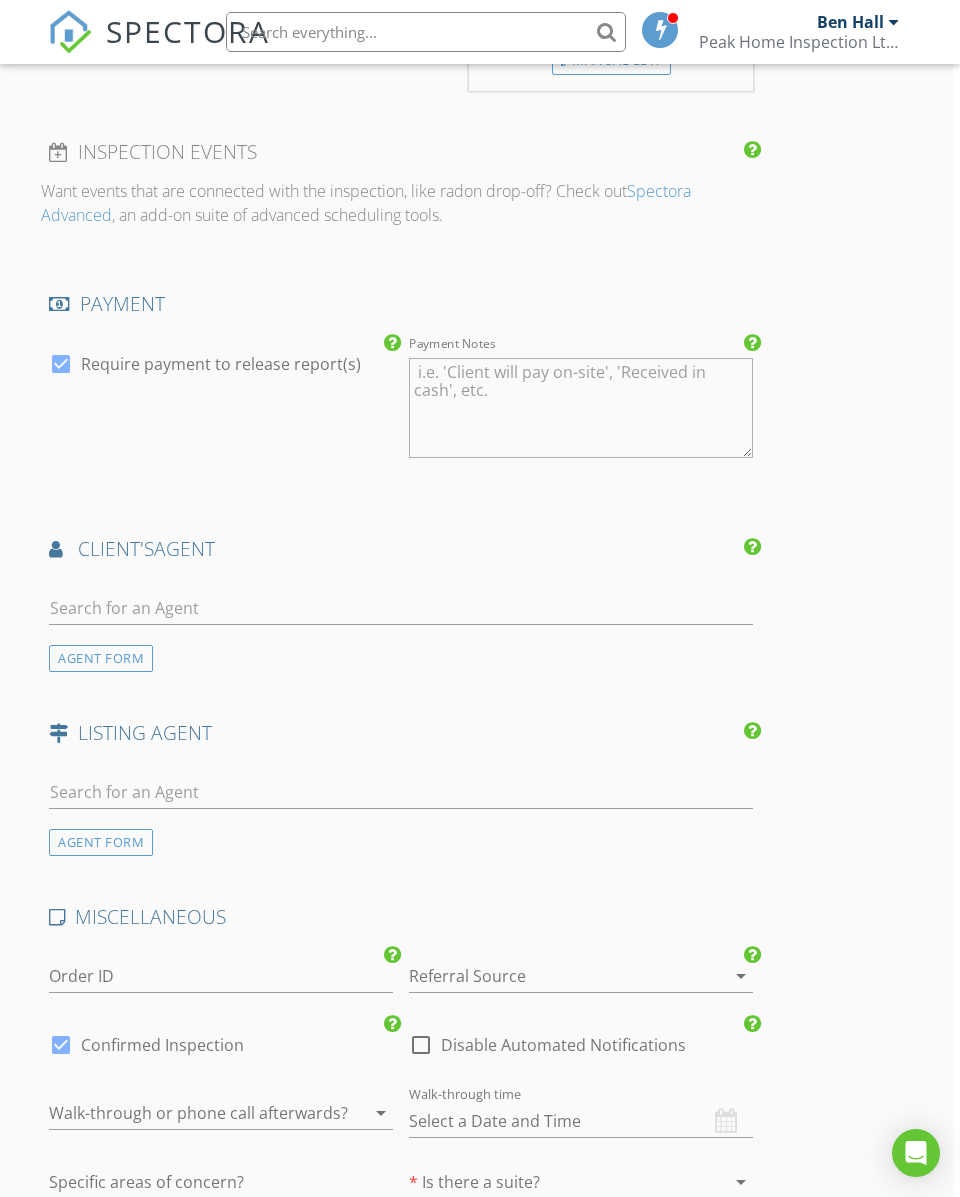 click on "AGENT FORM" at bounding box center (101, 658) 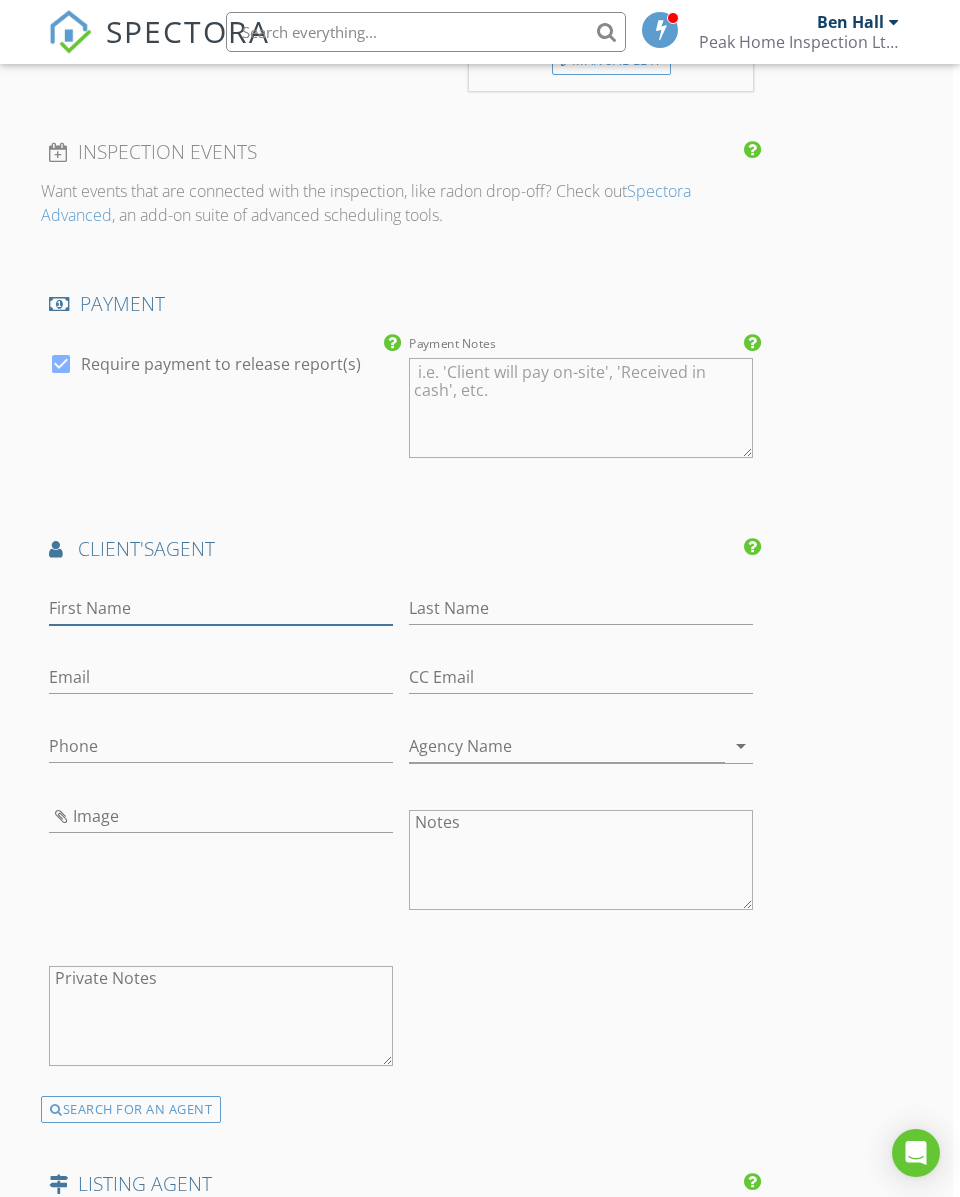 click on "First Name" at bounding box center (221, 608) 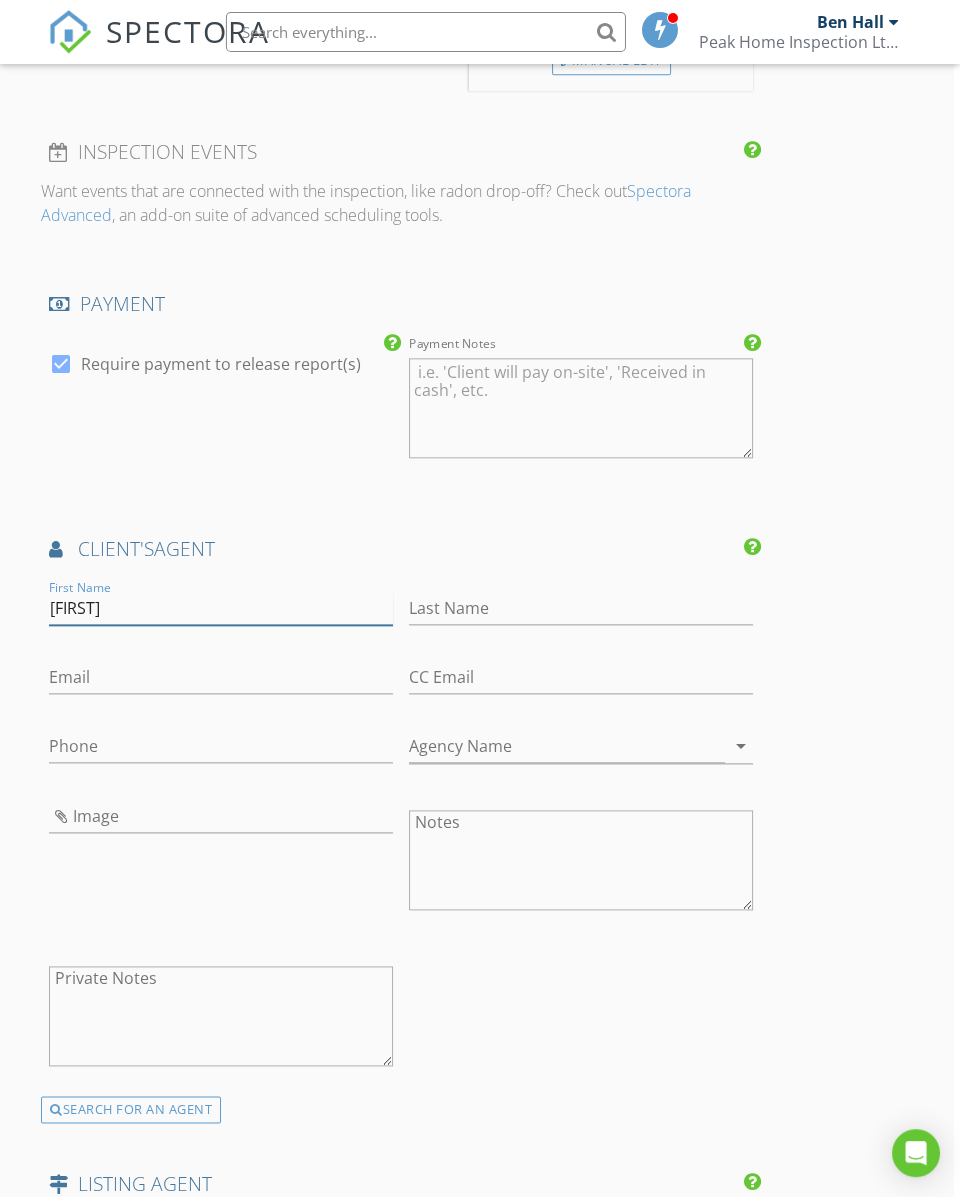 type on "Justina" 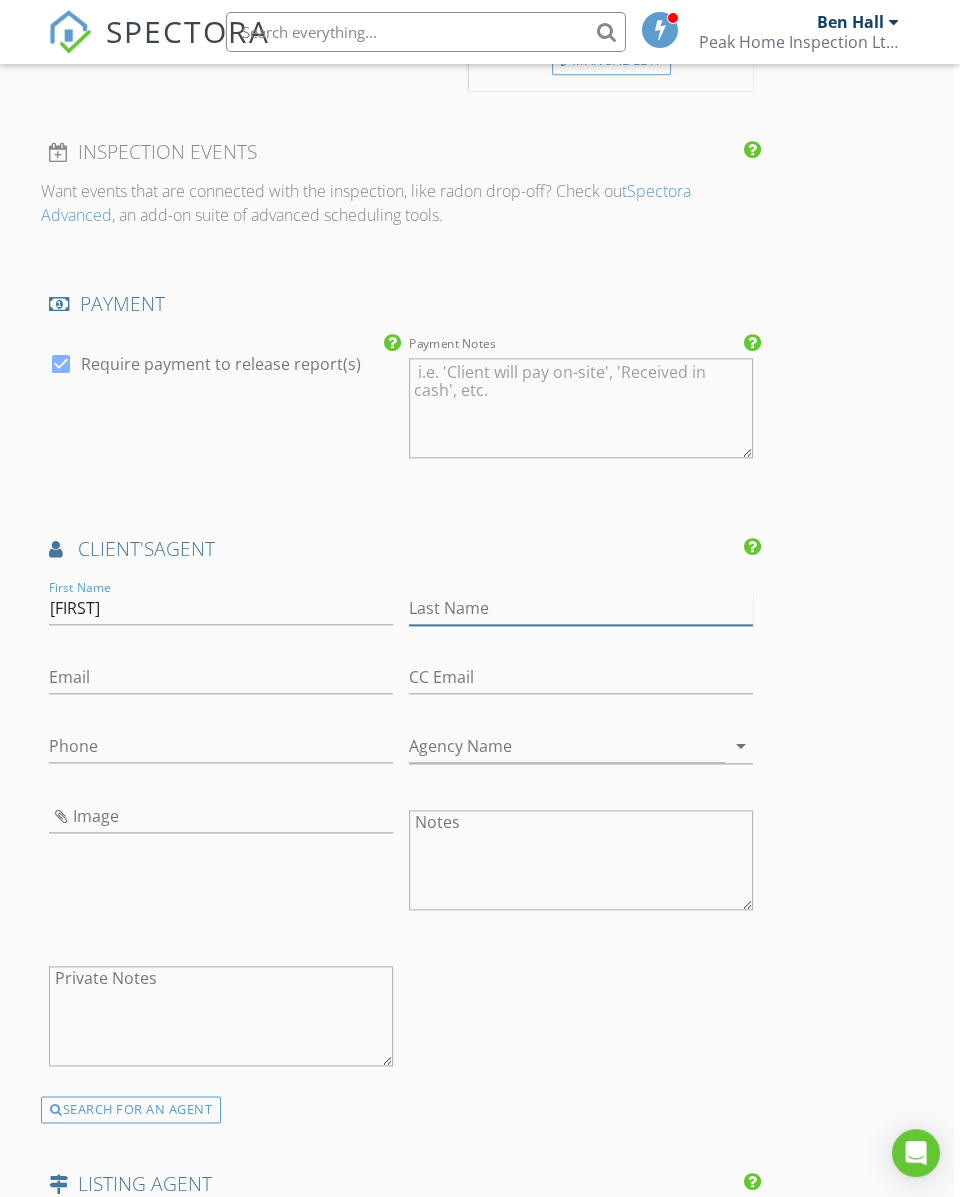 click on "Last Name" at bounding box center (581, 608) 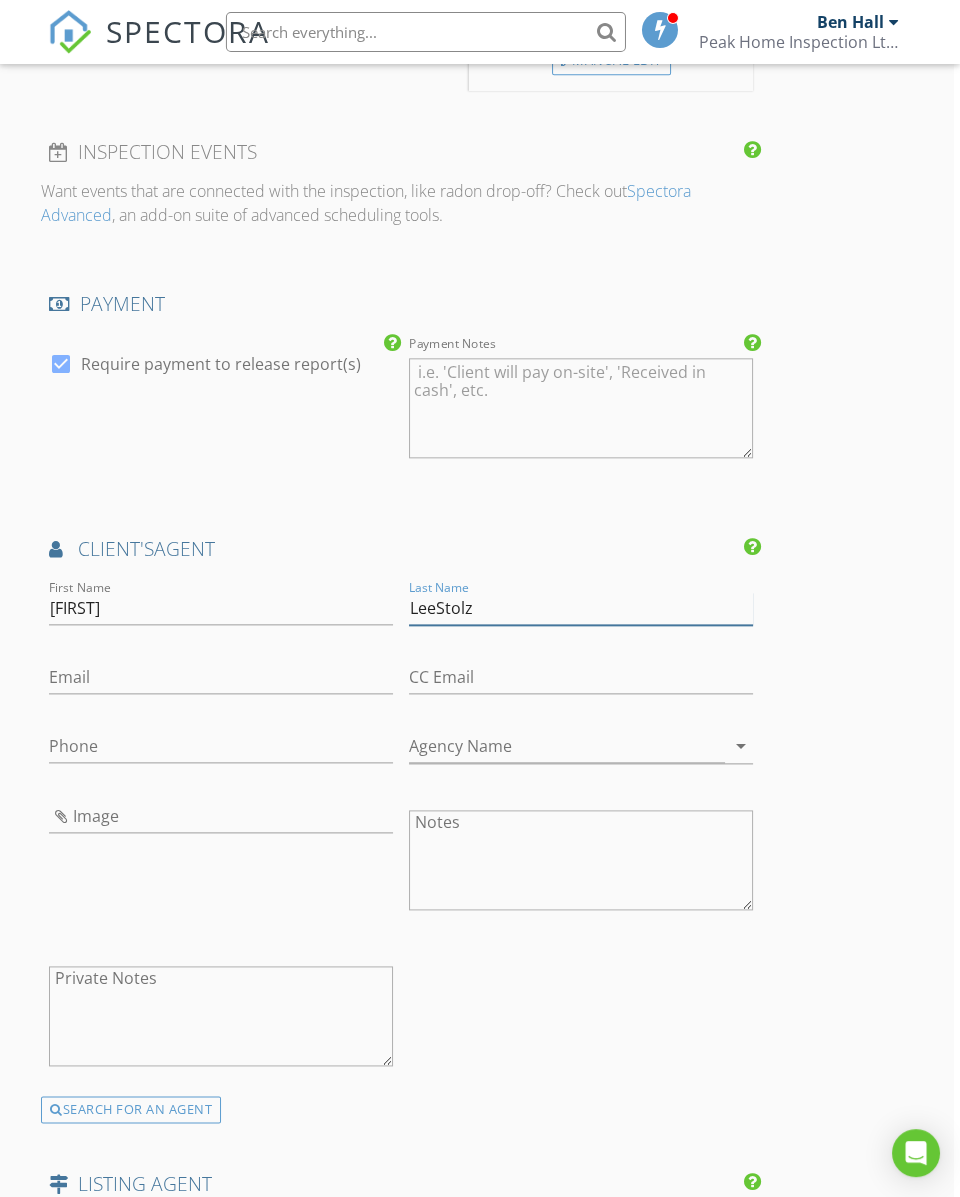 type on "LeeStolz" 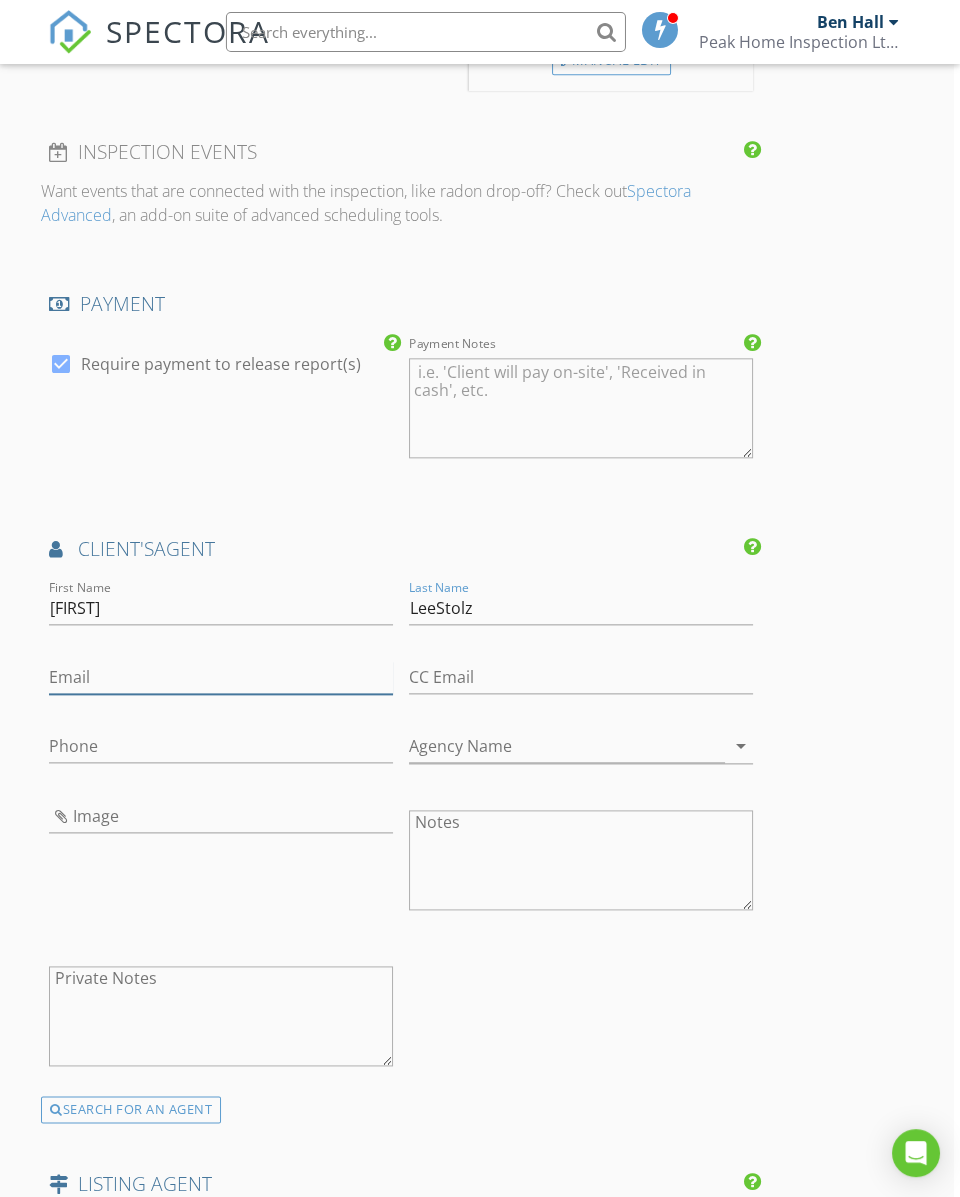 click on "Email" at bounding box center (221, 677) 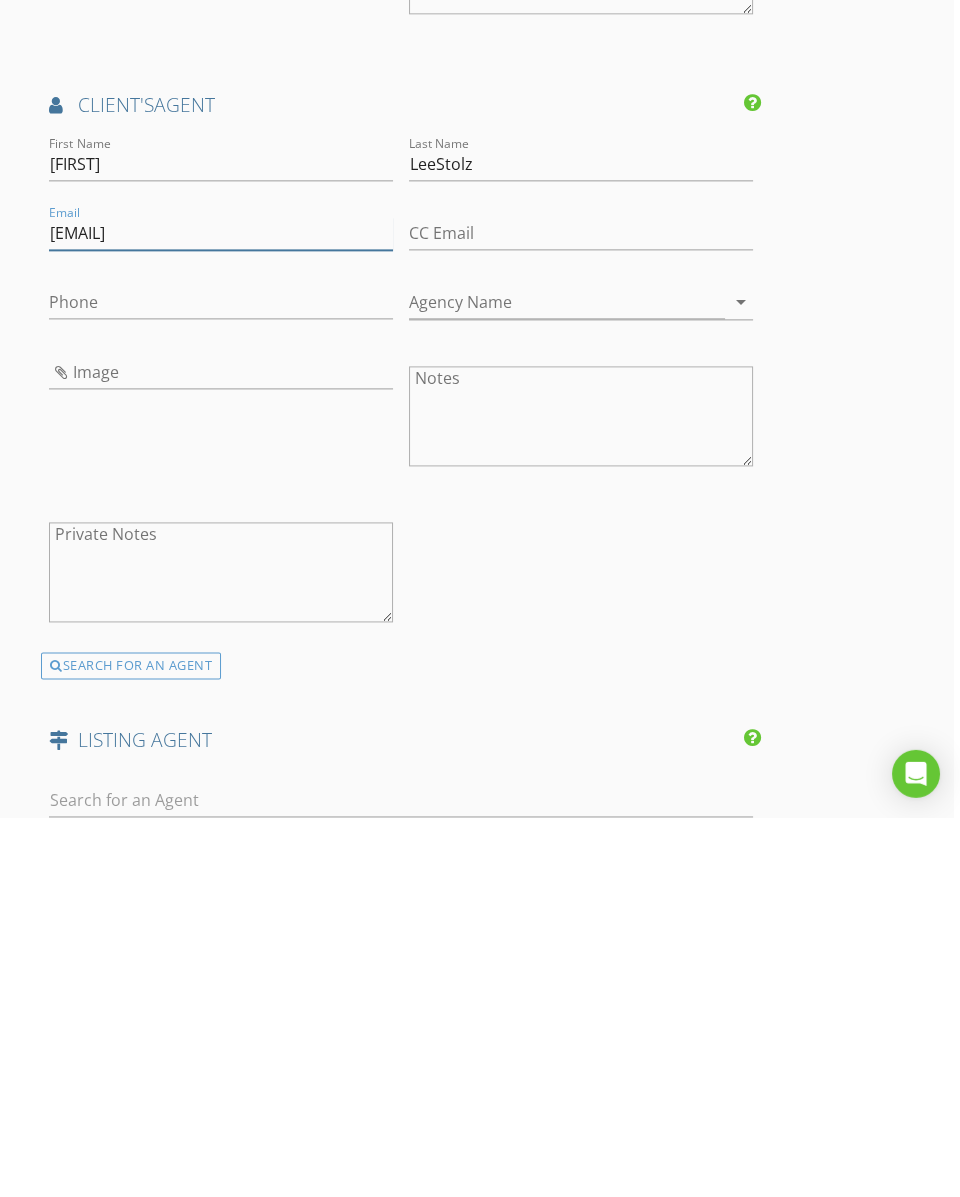 scroll, scrollTop: 2307, scrollLeft: 7, axis: both 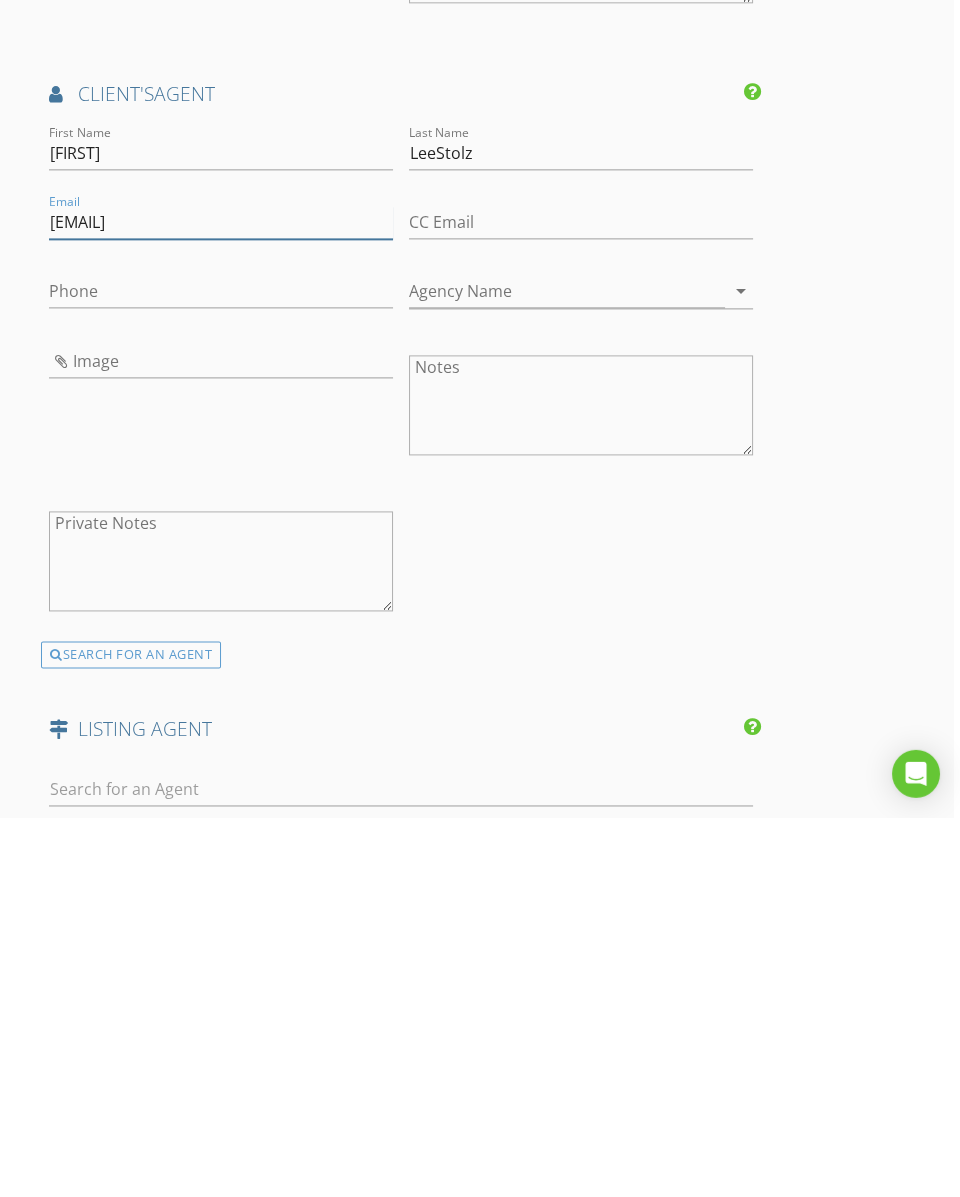 type on "Justinaleestolz@gmail.com" 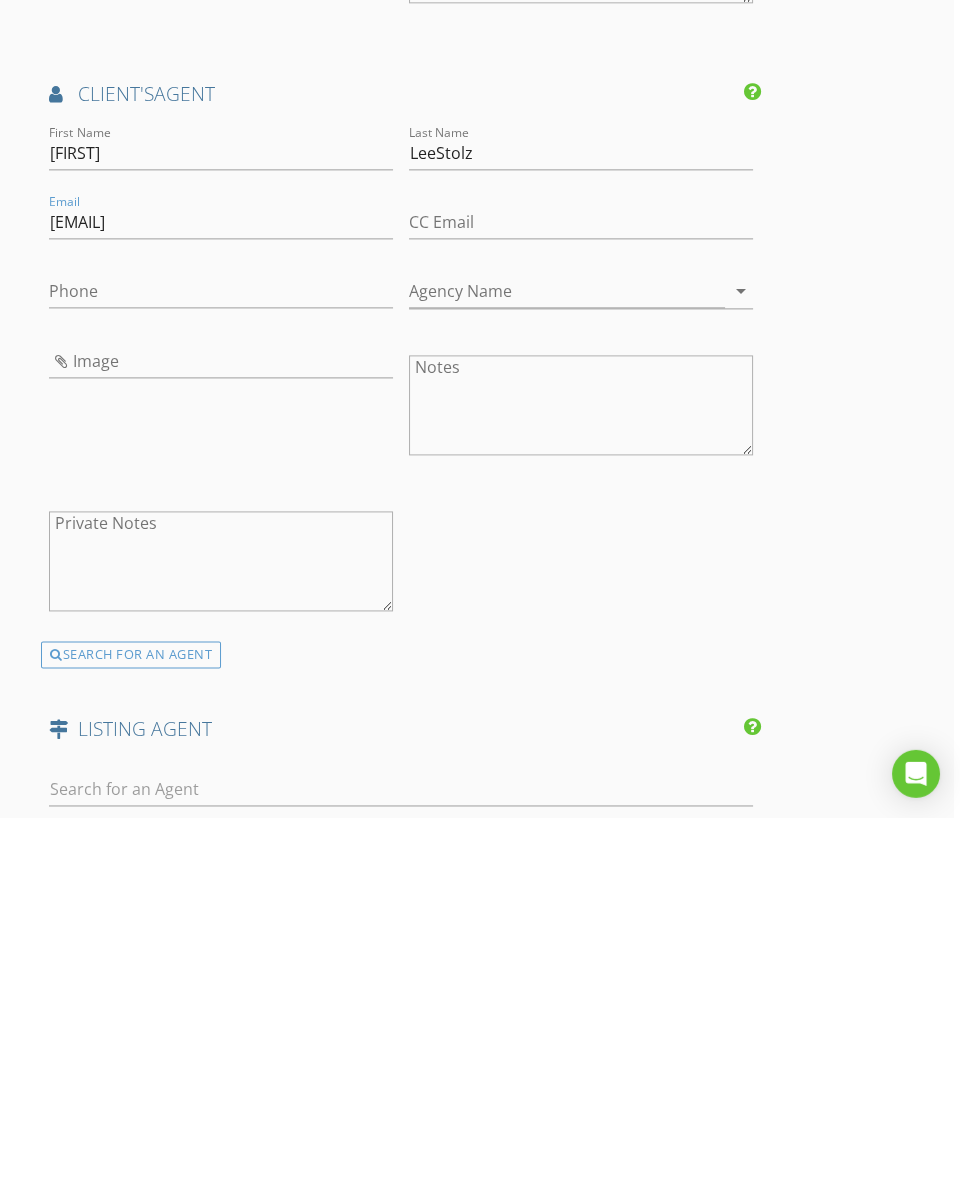 click on "New Inspection
Click here to use the New Order Form
INSPECTOR(S)
check_box   Ben Hall   PRIMARY   Ben Hall arrow_drop_down   check_box_outline_blank Ben Hall specifically requested
Date/Time
08/06/2025 9:00 AM
Location
Address Search       Address 1082 Lanfranco Rd   Unit   City Kelowna   State BC   Zip V1W 3W5   Area Central Okanagan     Square Feet   Year Built   Foundation arrow_drop_down     Ben Hall     0.1 miles     (a few seconds)
client
check_box Enable Client CC email for this inspection   Client Search     check_box_outline_blank Client is a Company/Organization     First Name Paula   Last Name Quinn   Email Spquinn12@hotmail.com   CC Email   Phone 250-863-1198           Notes   Private Notes
ADD ADDITIONAL client
SERVICES
check_box_outline_blank" at bounding box center (473, -19) 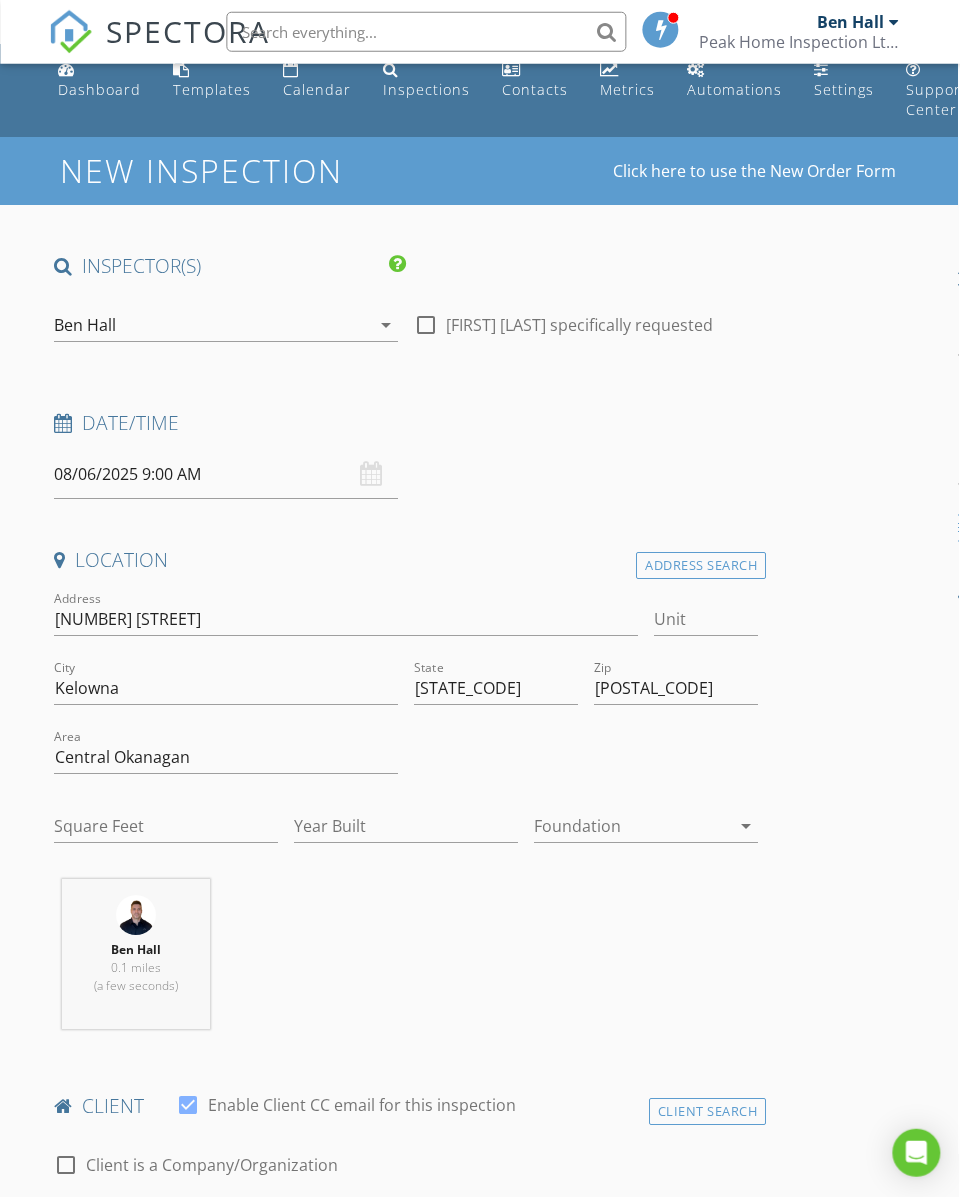 scroll, scrollTop: 20, scrollLeft: 2, axis: both 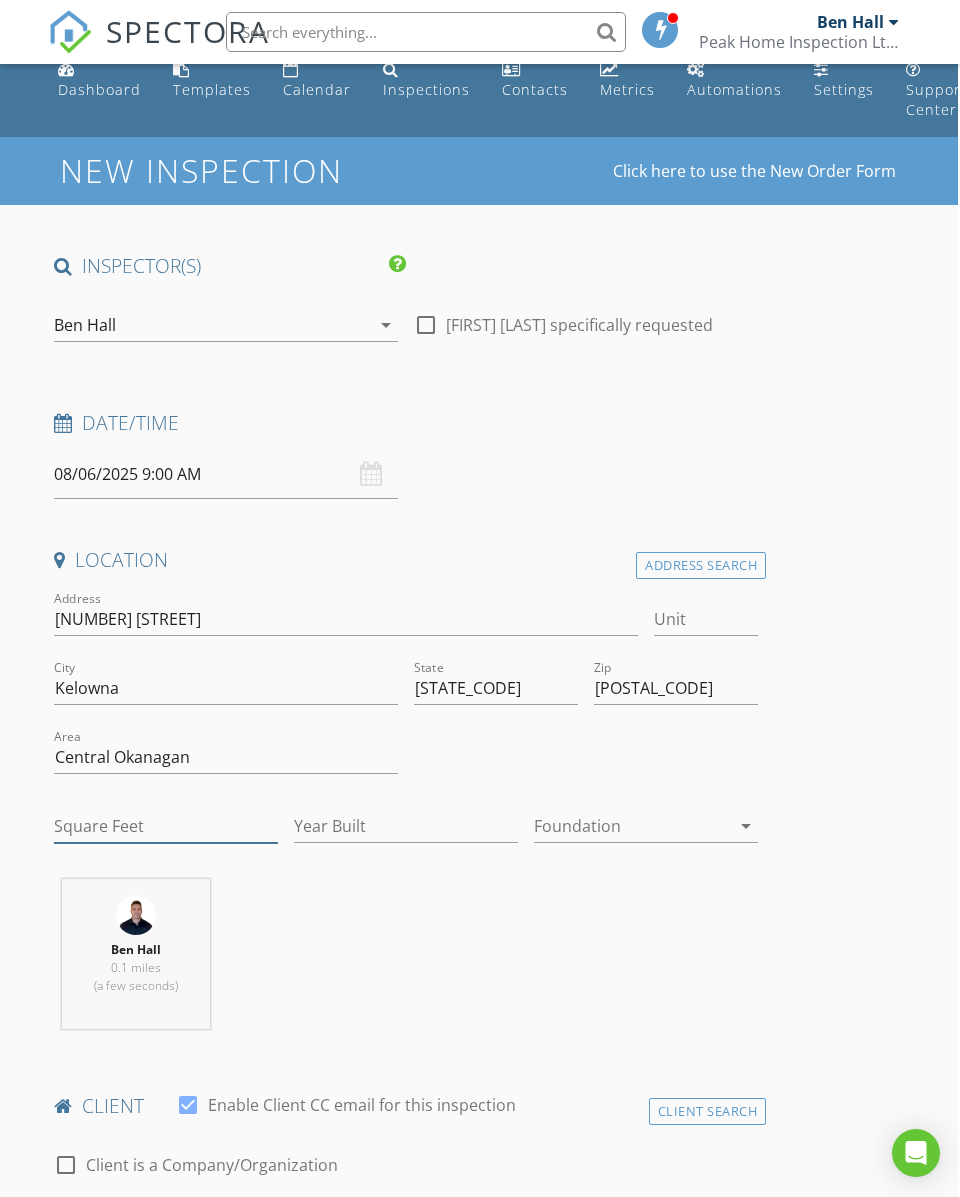 click on "Square Feet" at bounding box center (166, 826) 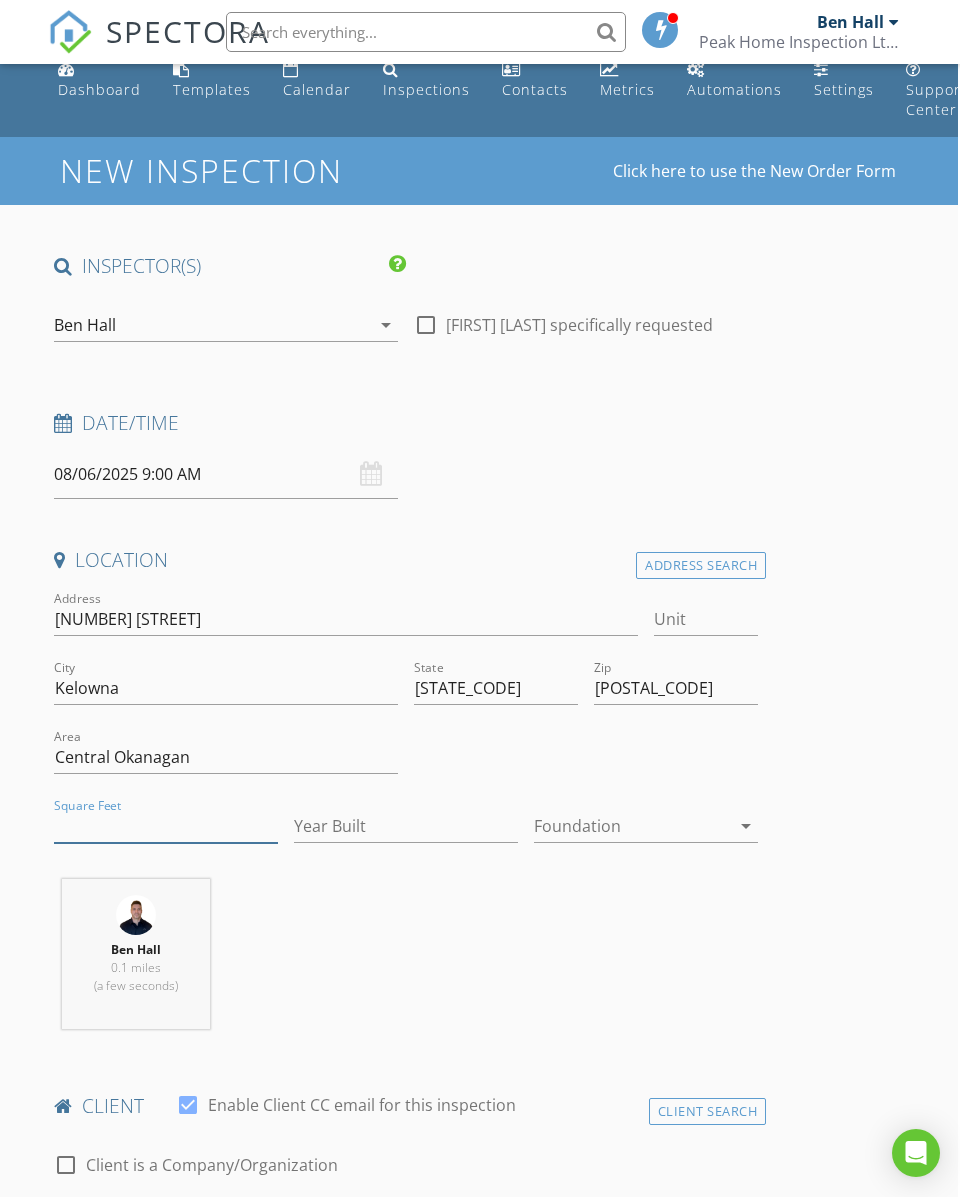 scroll, scrollTop: 37, scrollLeft: 0, axis: vertical 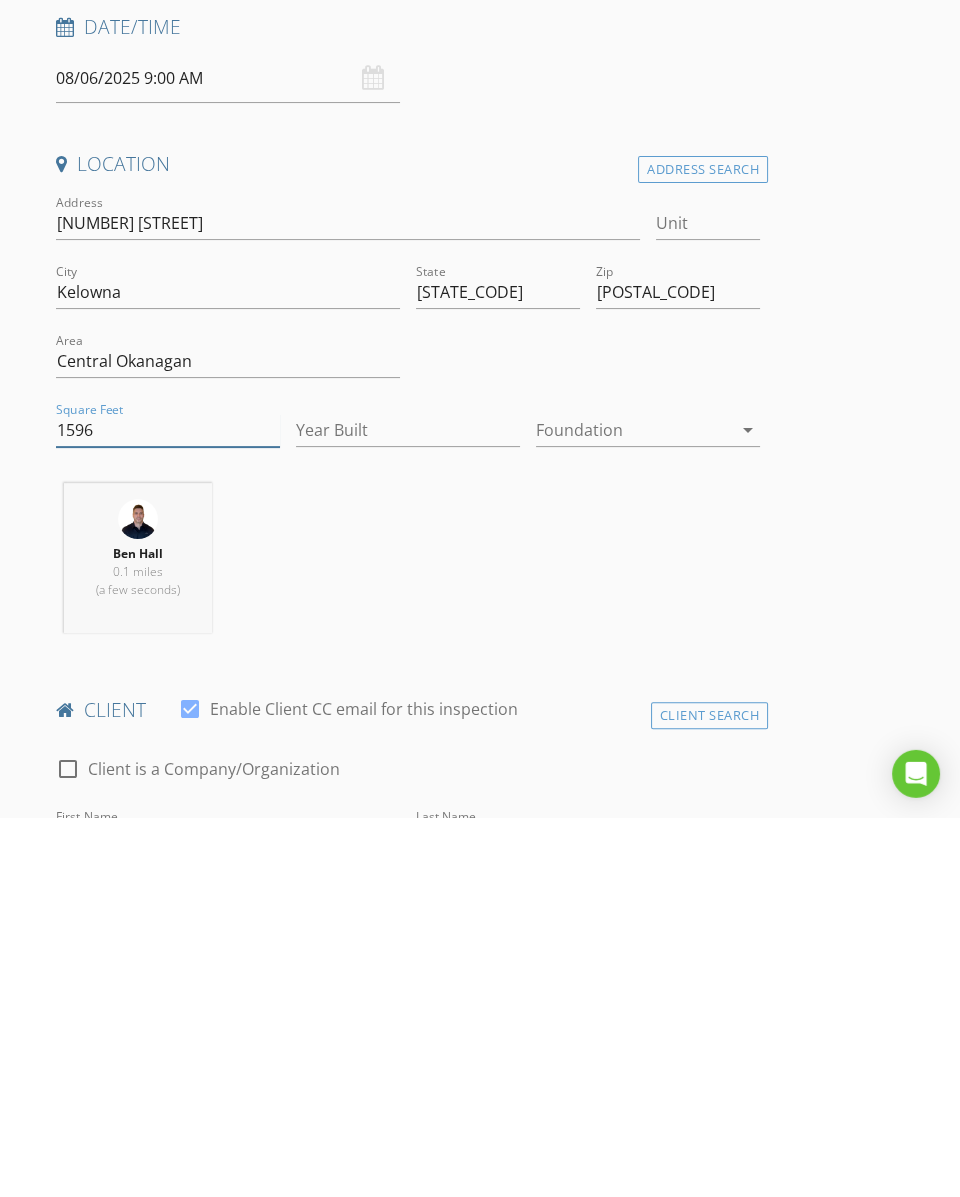 type on "1596" 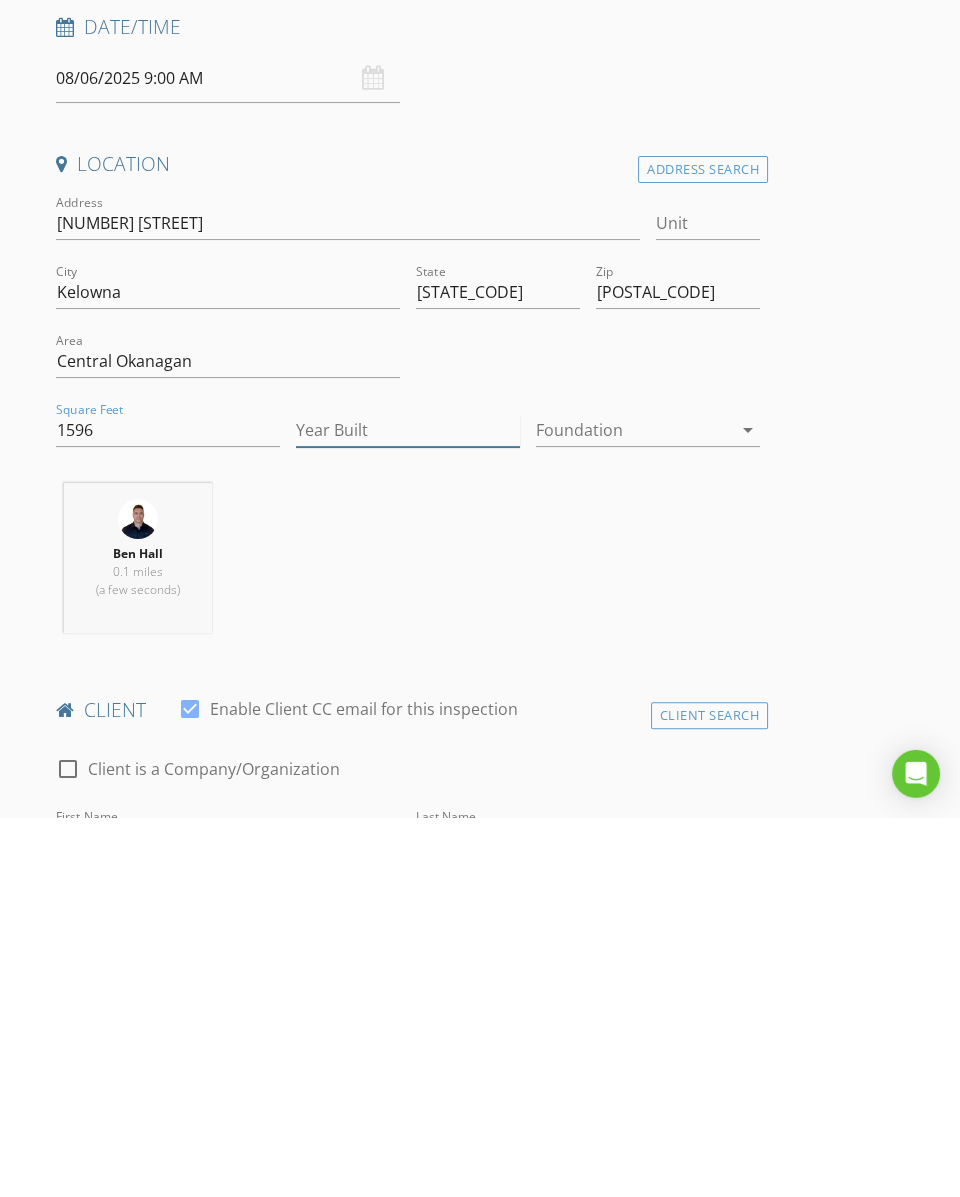 click on "Year Built" at bounding box center [408, 809] 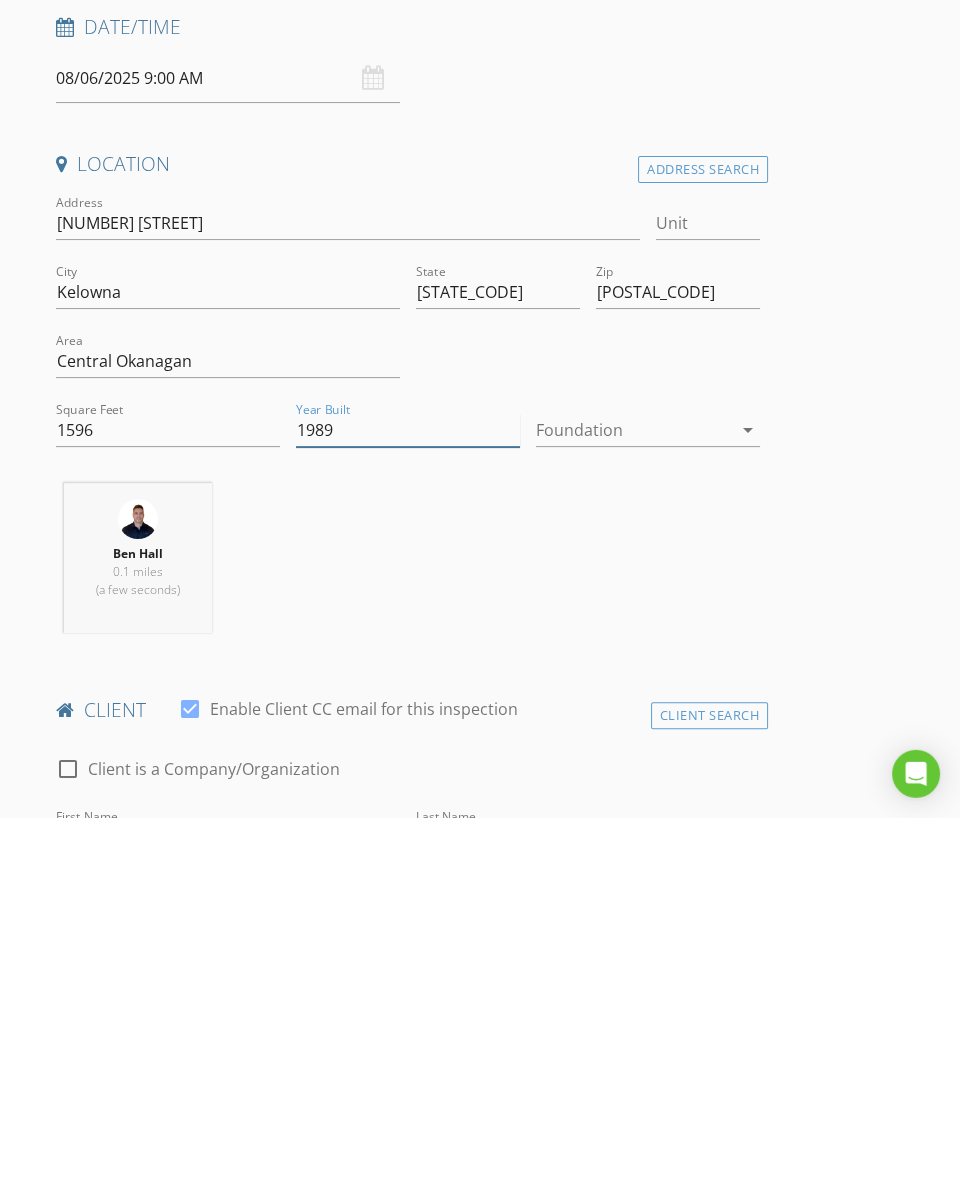 type on "1989" 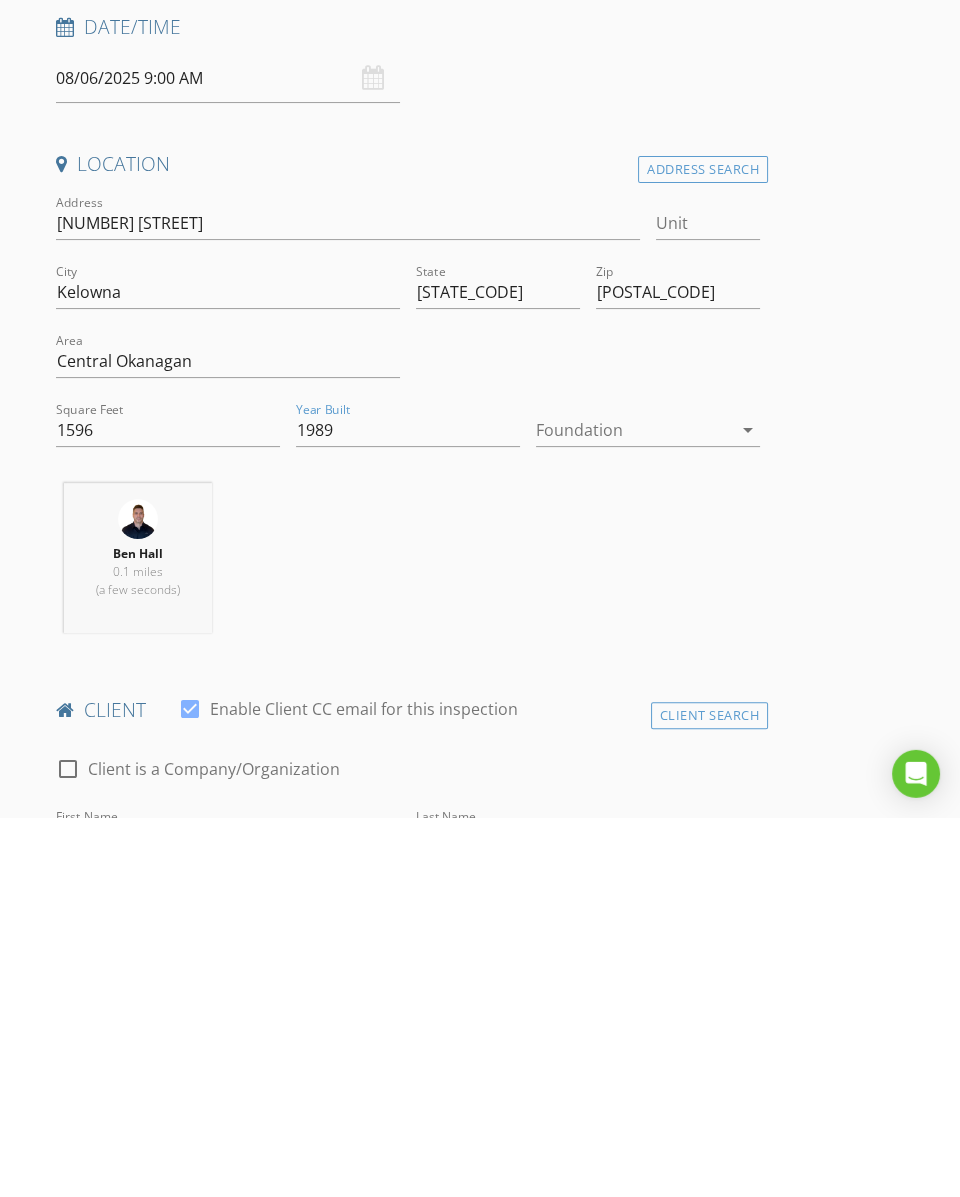 click on "New Inspection
Click here to use the New Order Form
INSPECTOR(S)
check_box   Ben Hall   PRIMARY   Ben Hall arrow_drop_down   check_box_outline_blank Ben Hall specifically requested
Date/Time
08/06/2025 9:00 AM
Location
Address Search       Address 1082 Lanfranco Rd   Unit   City Kelowna   State BC   Zip V1W 3W5   Area Central Okanagan     Square Feet 1596   Year Built 1989   Foundation arrow_drop_down     Ben Hall     0.1 miles     (a few seconds)
client
check_box Enable Client CC email for this inspection   Client Search     check_box_outline_blank Client is a Company/Organization     First Name Paula   Last Name Quinn   Email Spquinn12@hotmail.com   CC Email   Phone 250-863-1198           Notes   Private Notes
ADD ADDITIONAL client
SERVICES" at bounding box center (480, 2251) 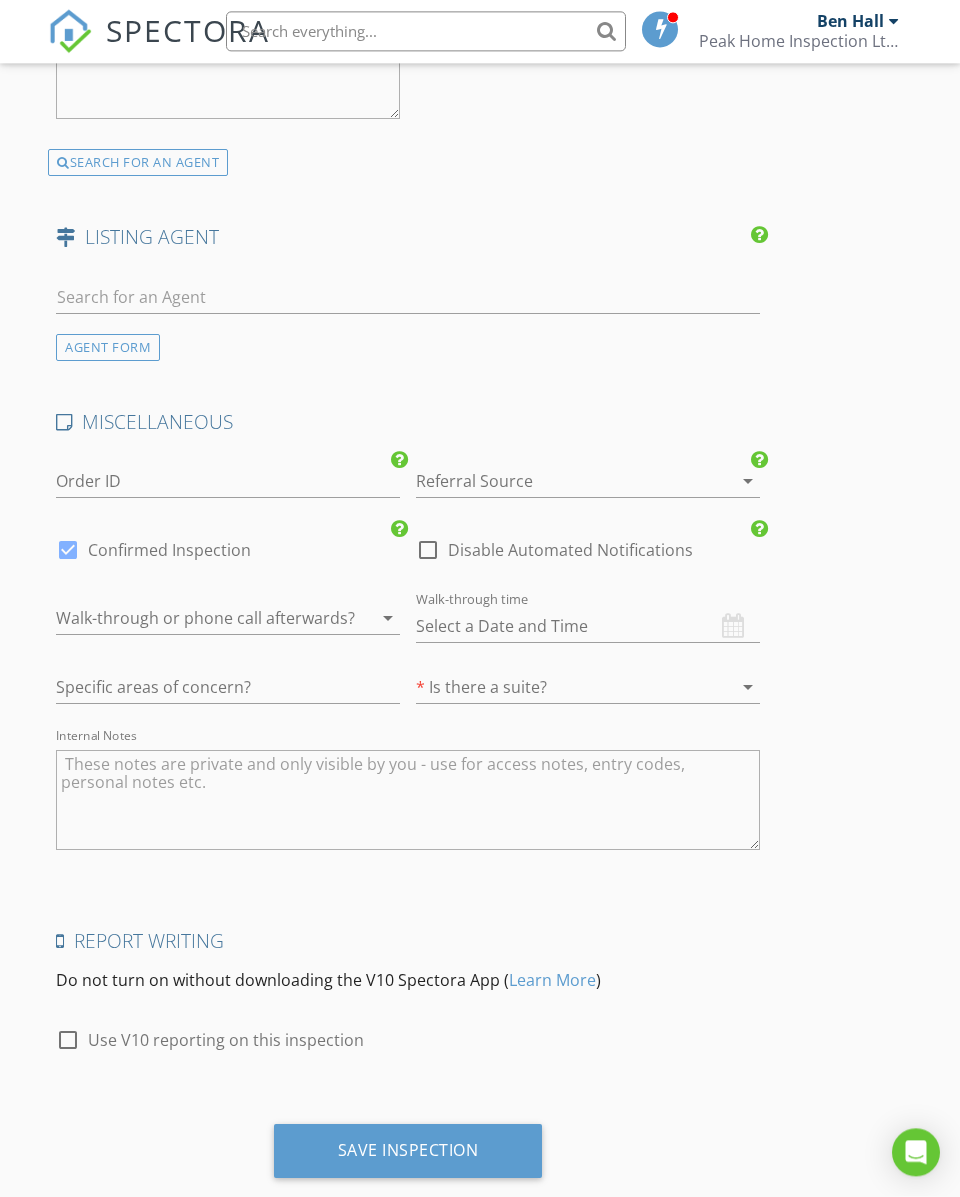 scroll, scrollTop: 3178, scrollLeft: 0, axis: vertical 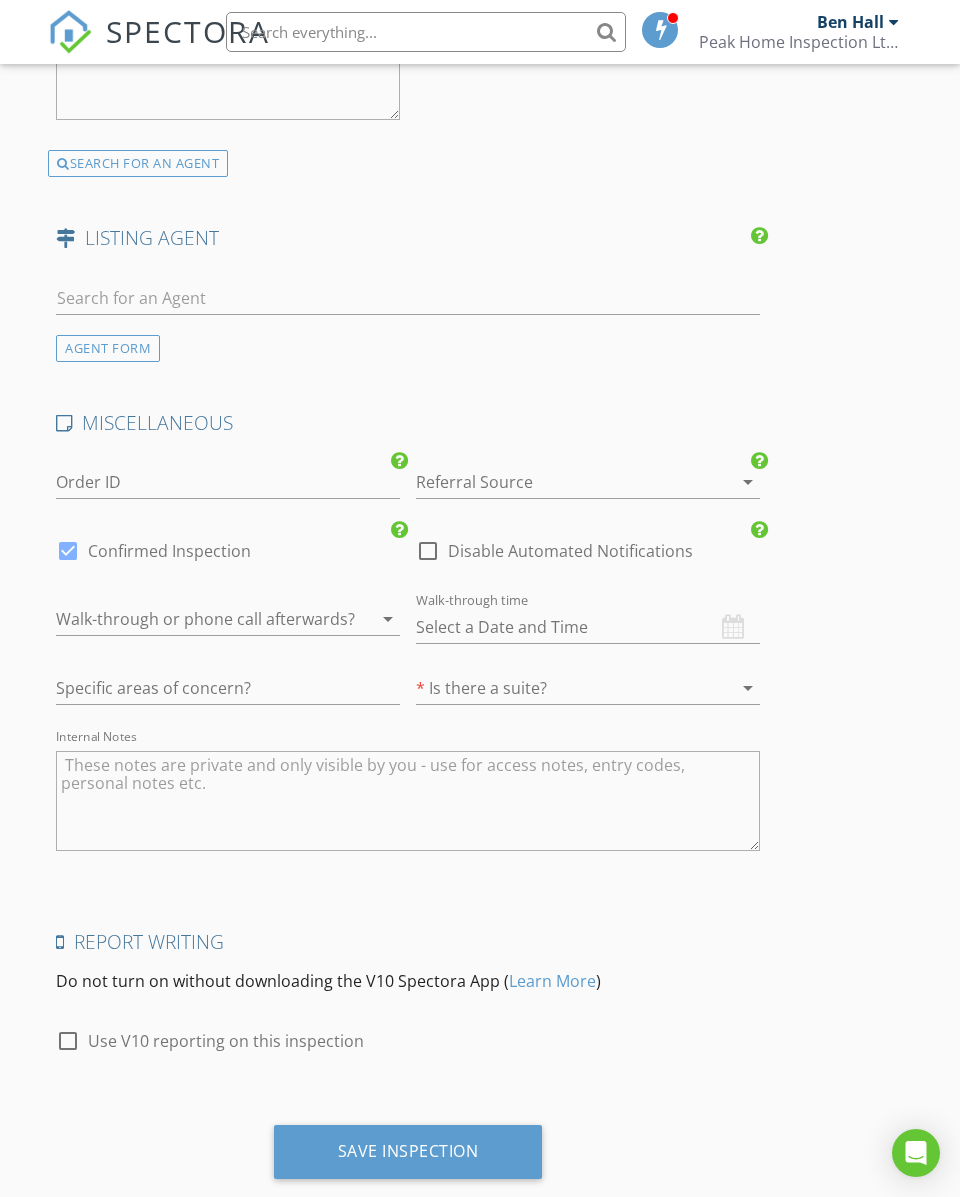 click at bounding box center (200, 619) 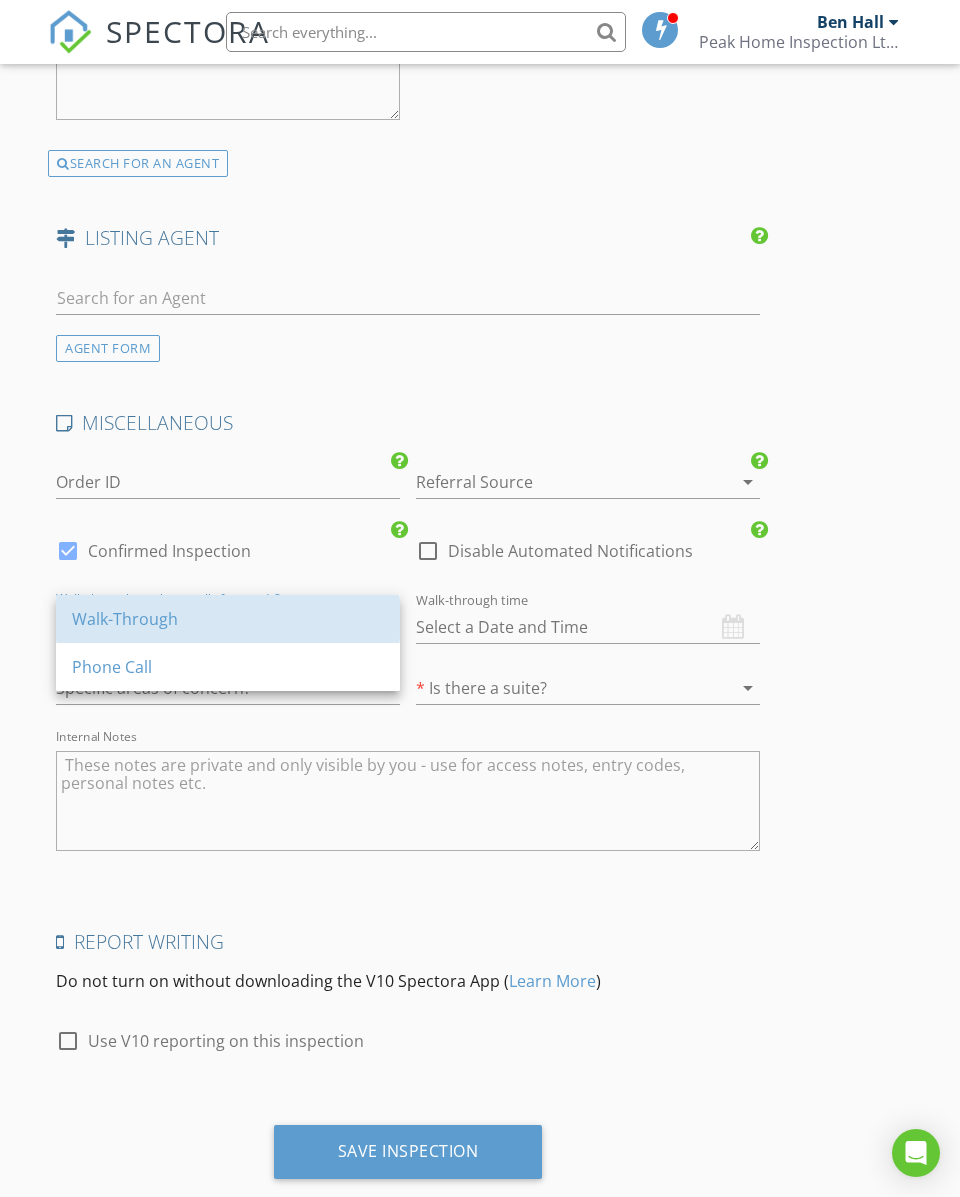 click on "Walk-Through" at bounding box center [228, 619] 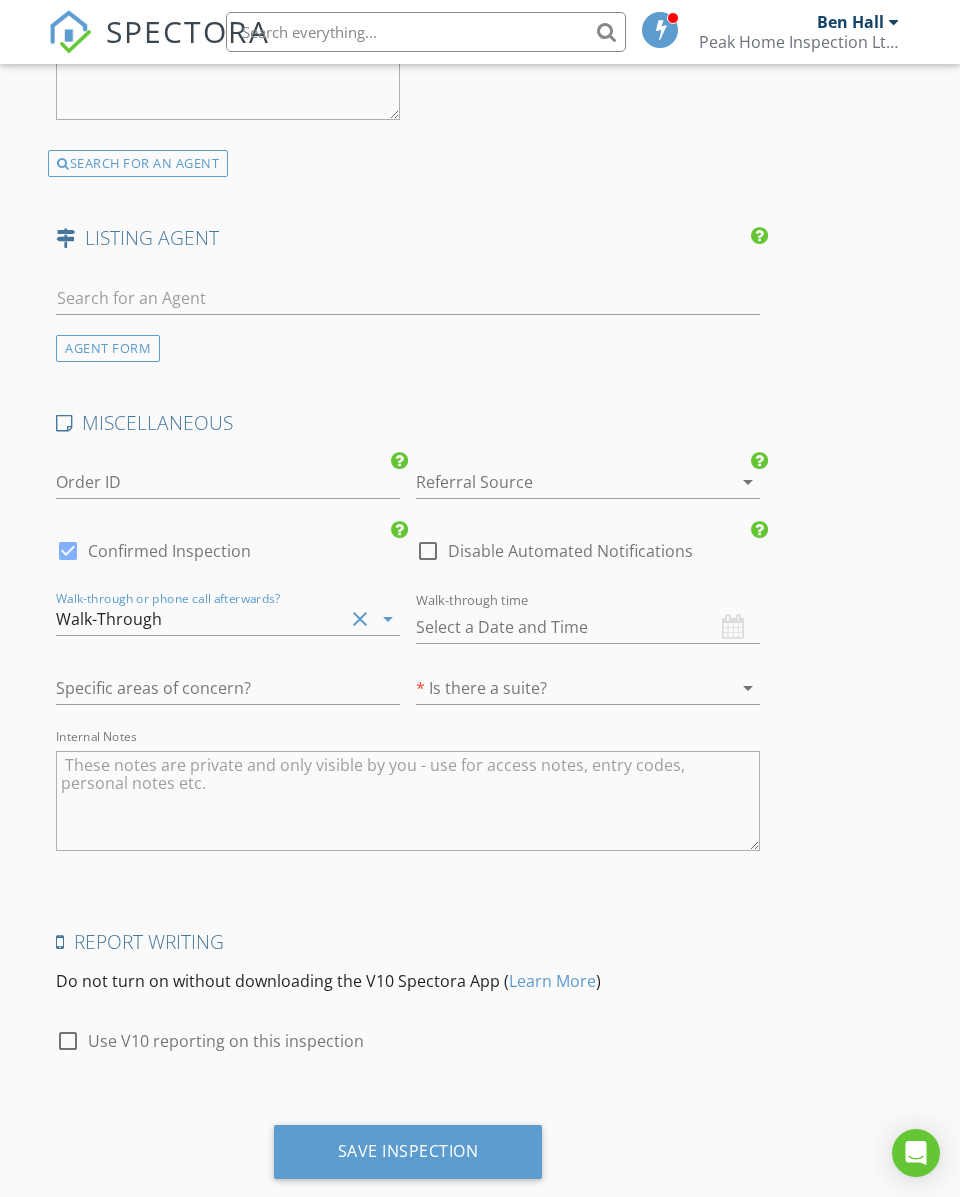 click at bounding box center [560, 688] 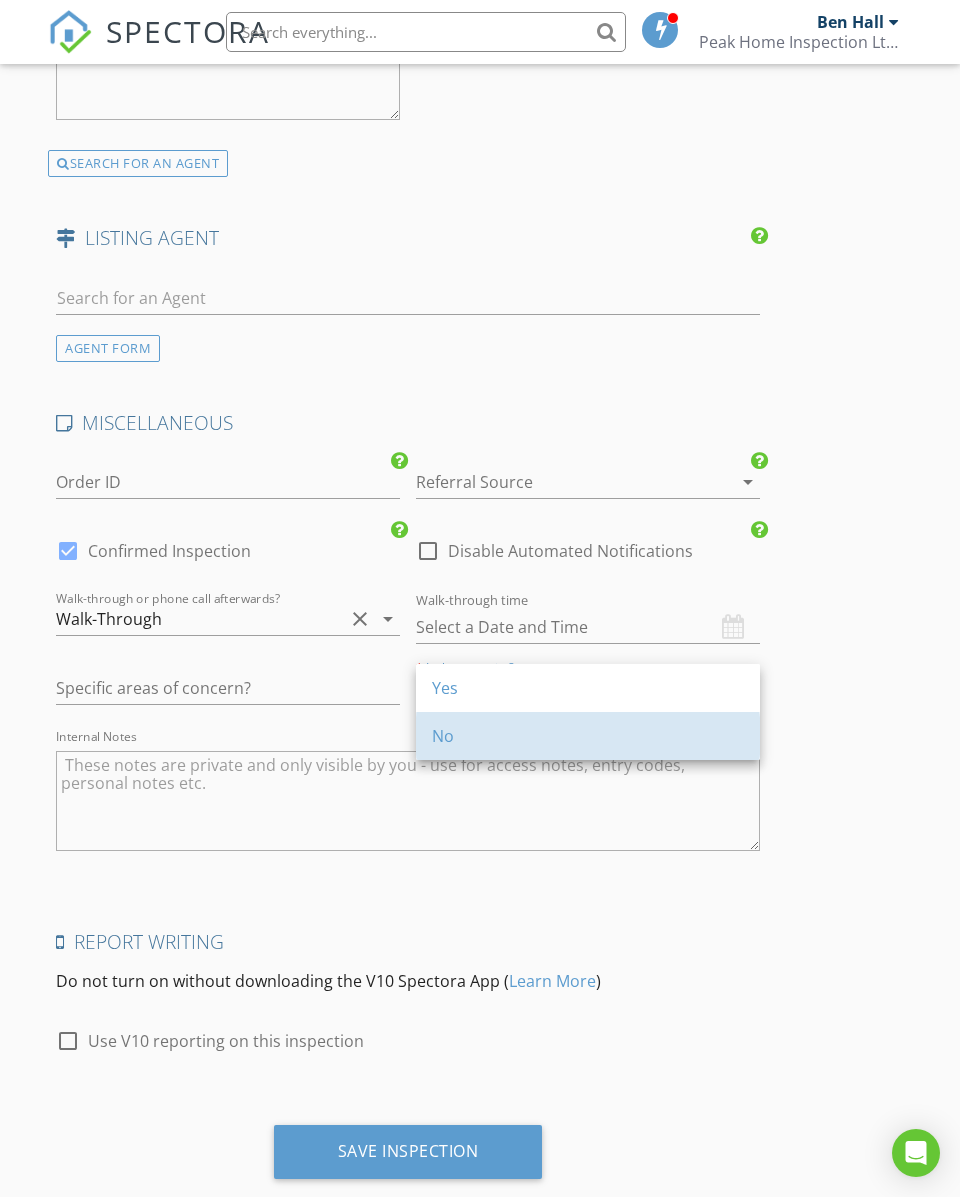 click on "No" at bounding box center [588, 736] 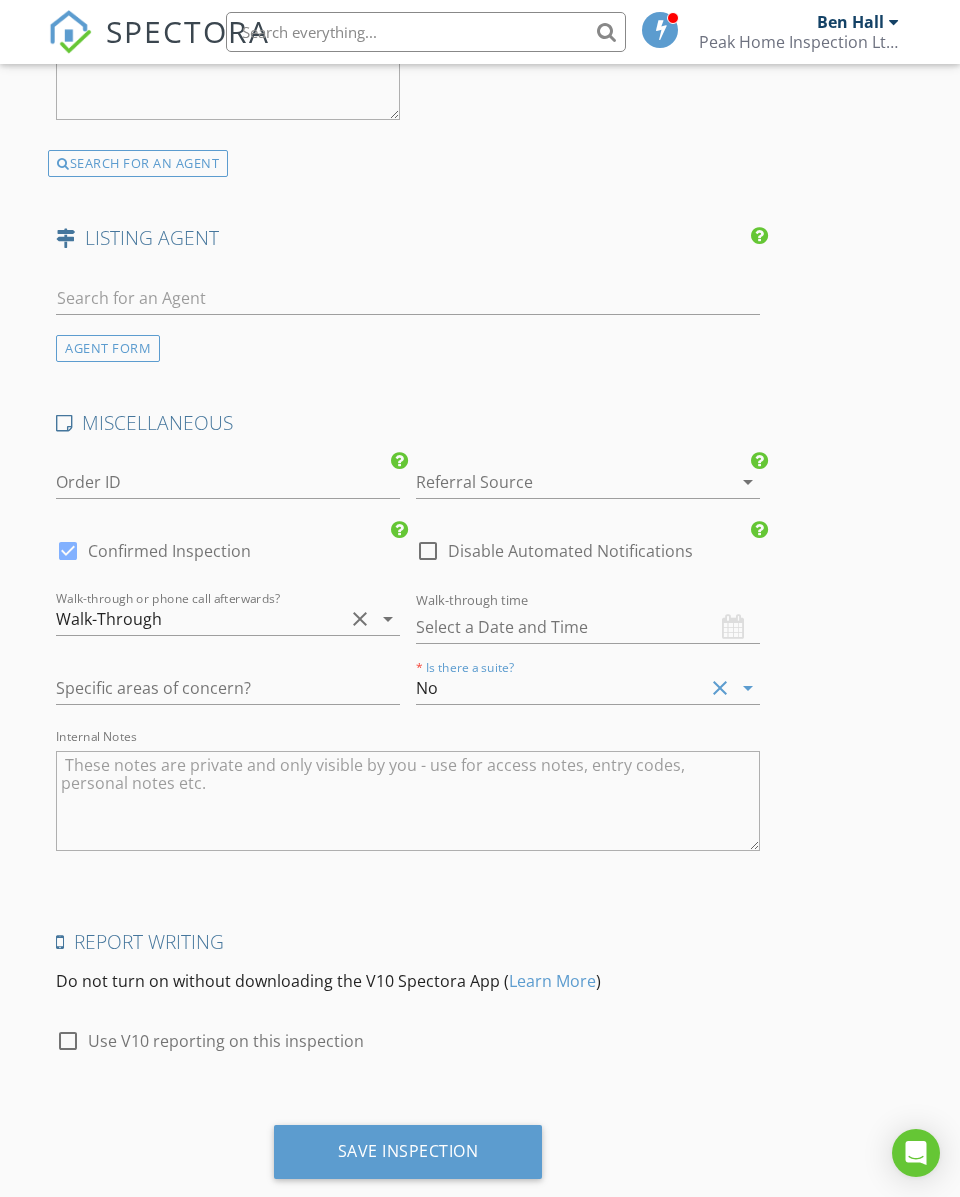 scroll, scrollTop: 3082, scrollLeft: 0, axis: vertical 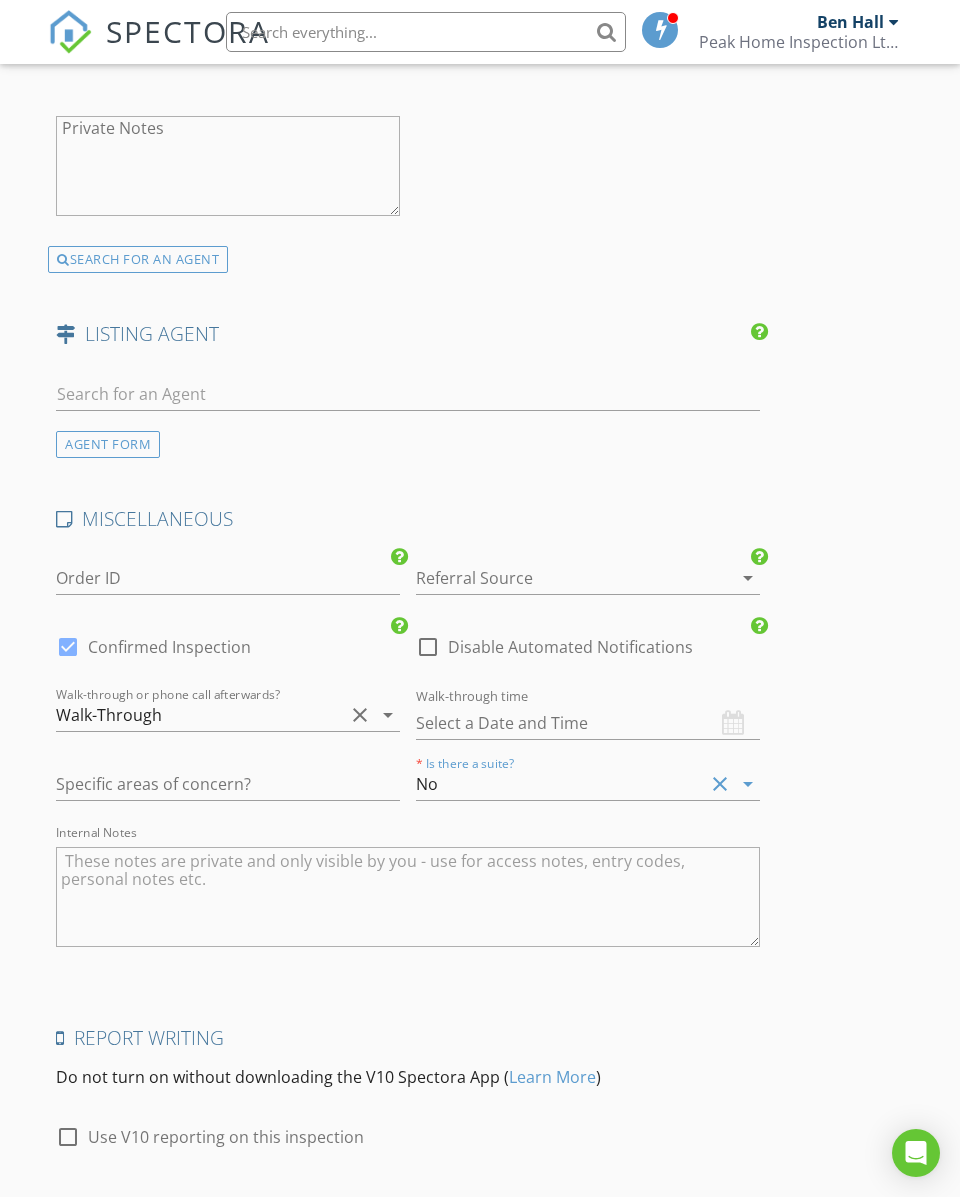 click on "SPECTORA
Ben Hall
Peak Home Inspection Ltd.
Role:
Inspector
Dashboard
New Inspection
Inspections
Calendar
Template Editor
Contacts
Automations
Team
Metrics
Payments
Data Exports
Billing
Reporting
Advanced
Settings
What's New
Sign Out
Dashboard
Templates
Calendar
Inspections
Contacts
Metrics
Automations
Settings
Support Center
No data available Basement Slab Crawlspace Yes No Walk-Through Phone Call   This will disable all automated notifications for this inspection. Use this for mock inspections or inspections where you'd prefer not to send any communication out.     Real Estate Agent Internet Search Relocation Company Past Customer Other" at bounding box center [480, -872] 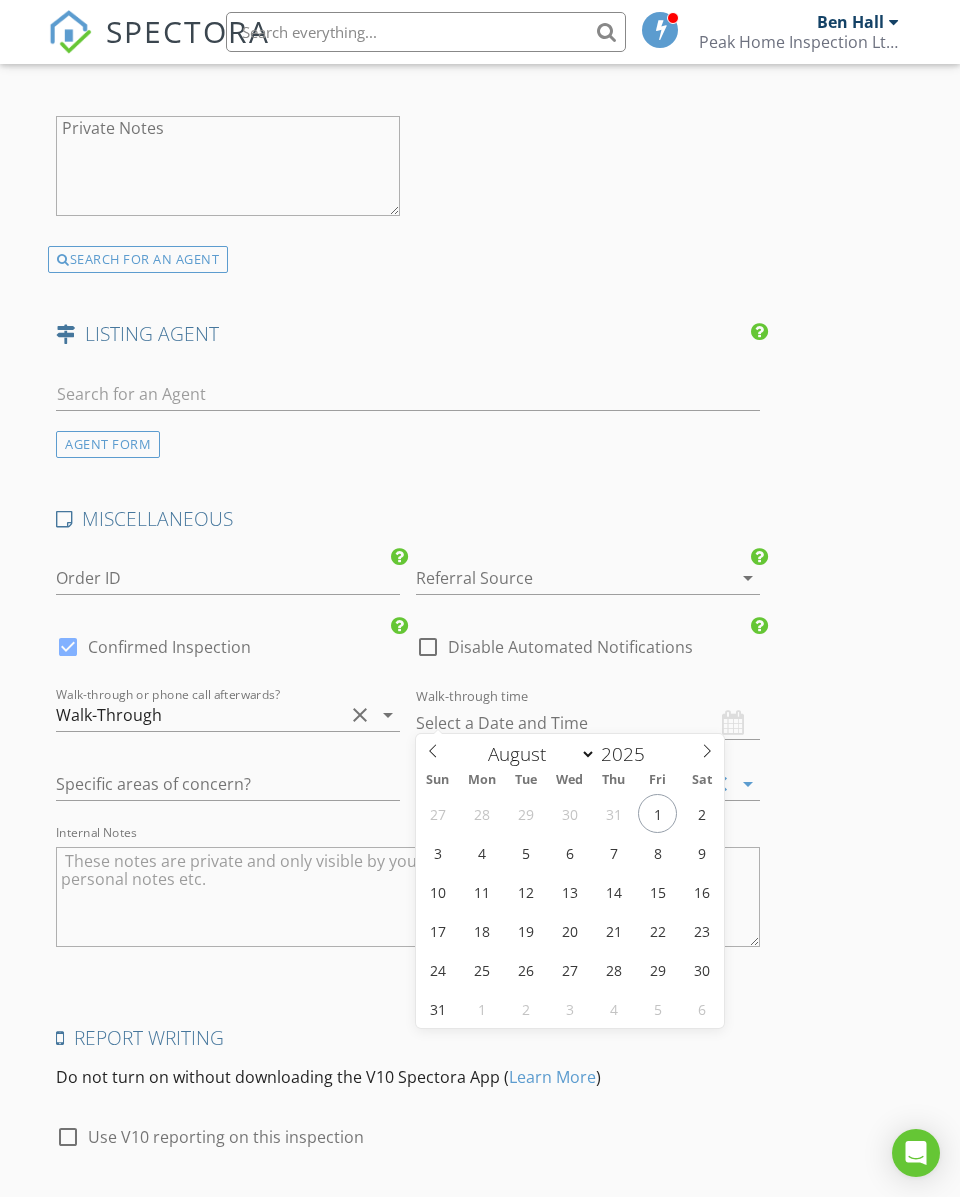 type on "08/06/2025 12:00 PM" 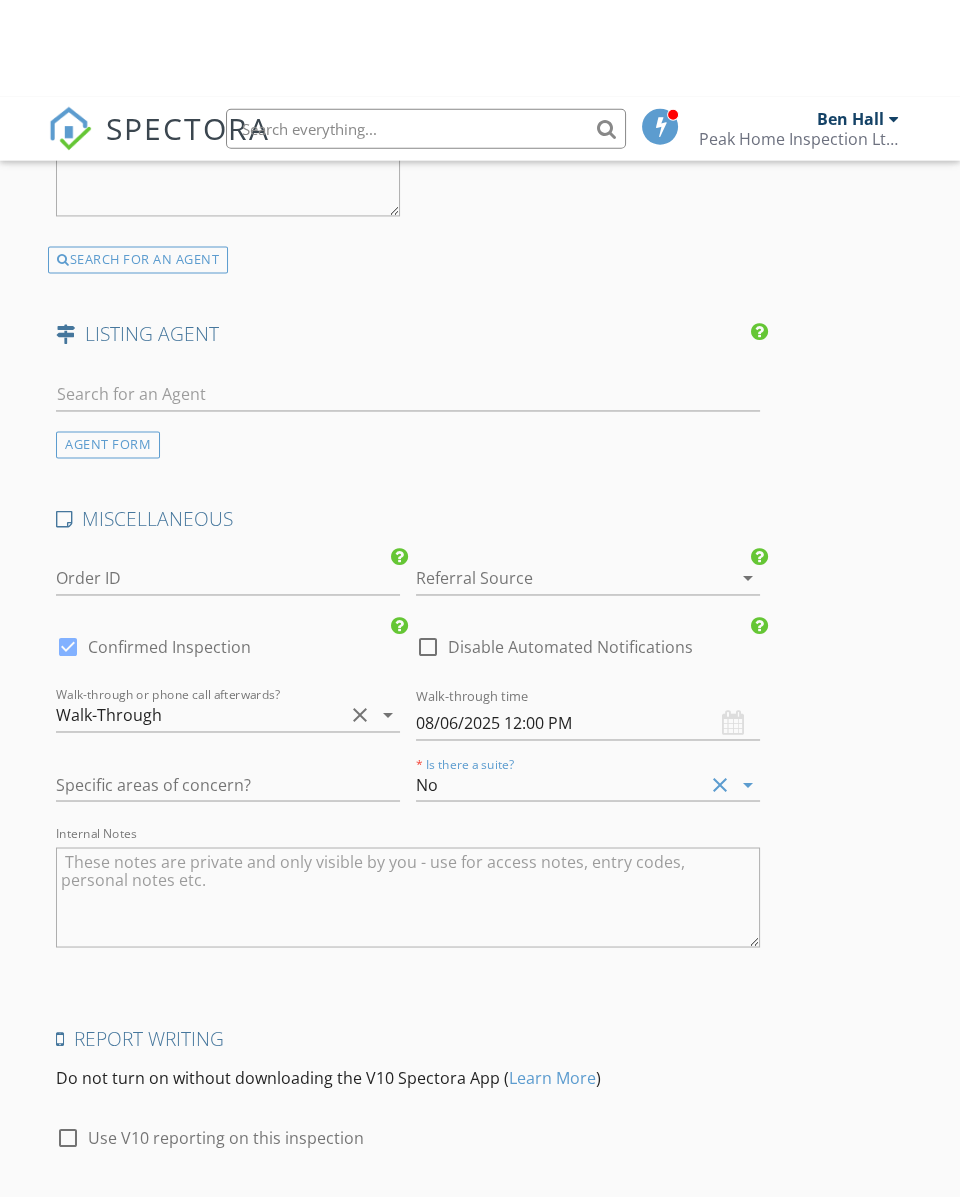 scroll, scrollTop: 3178, scrollLeft: 0, axis: vertical 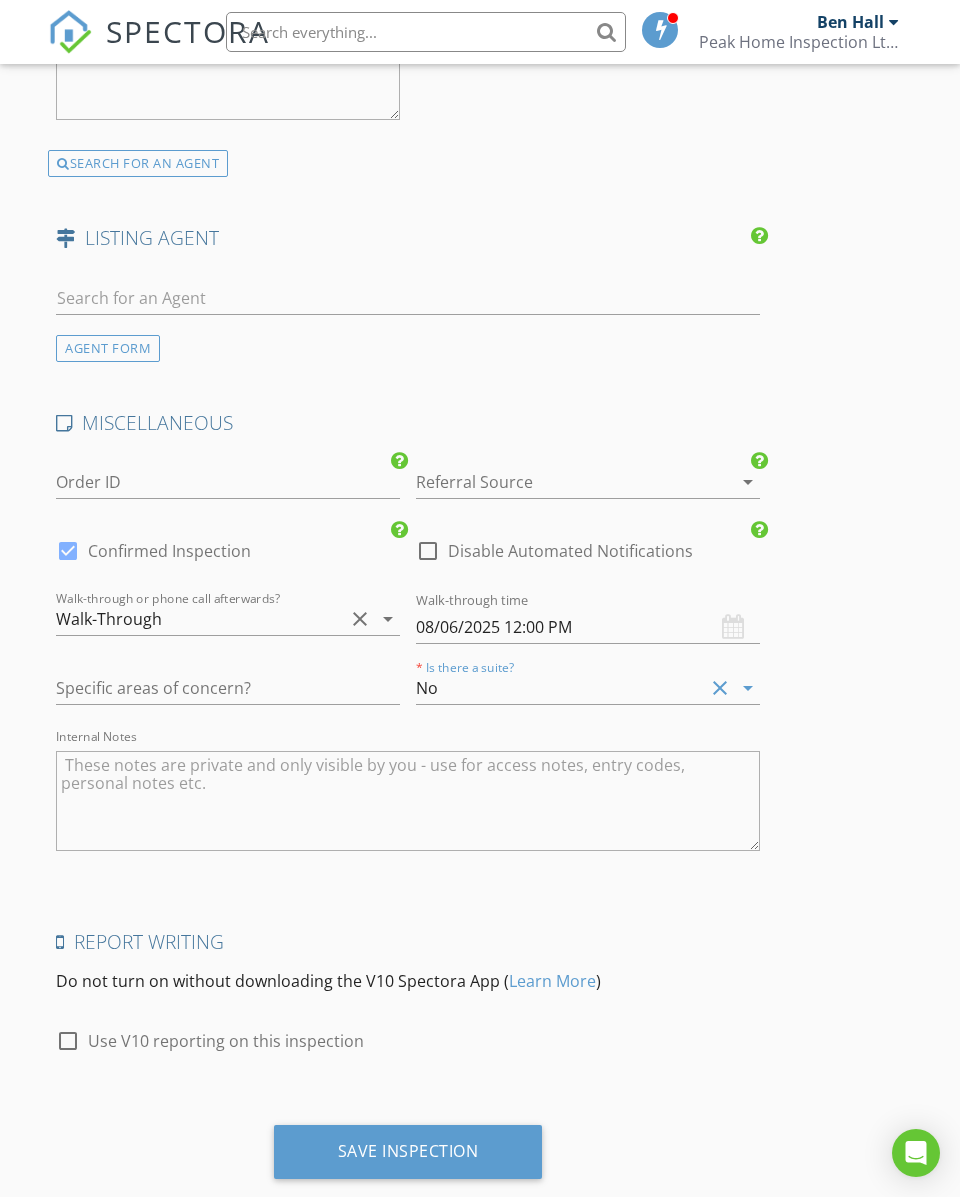 click on "08/06/2025 12:00 PM" at bounding box center [588, 627] 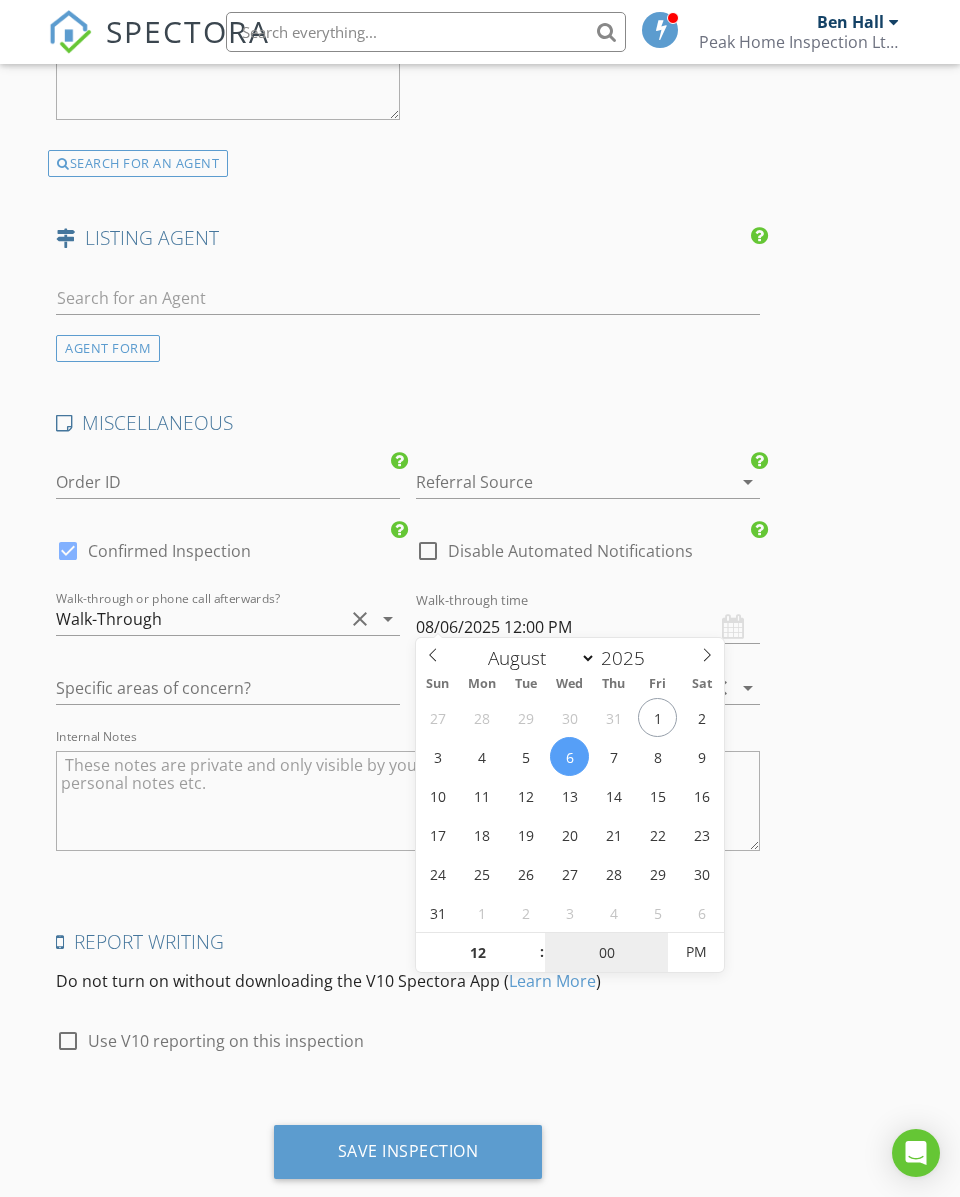 click on "00" at bounding box center (606, 953) 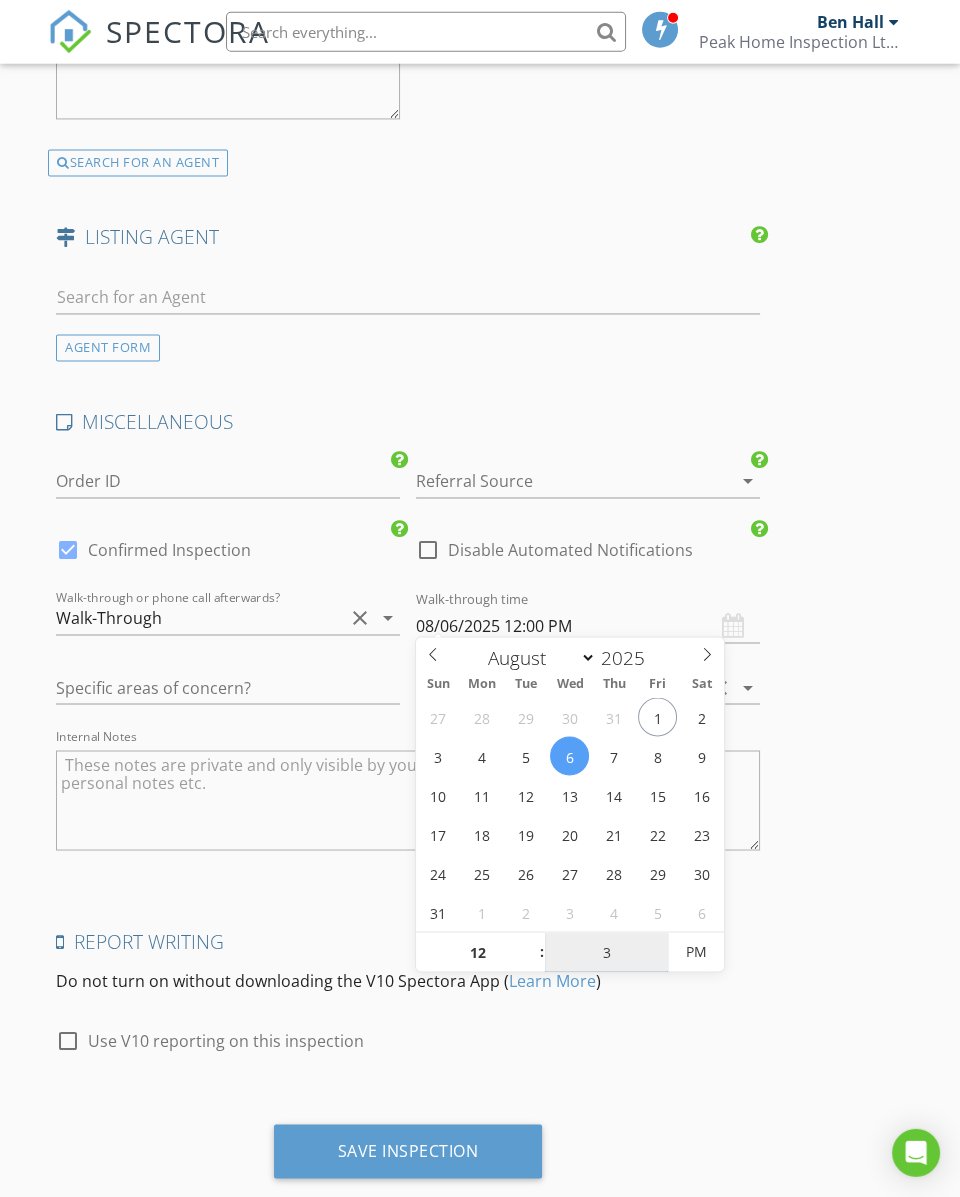 scroll, scrollTop: 3214, scrollLeft: 0, axis: vertical 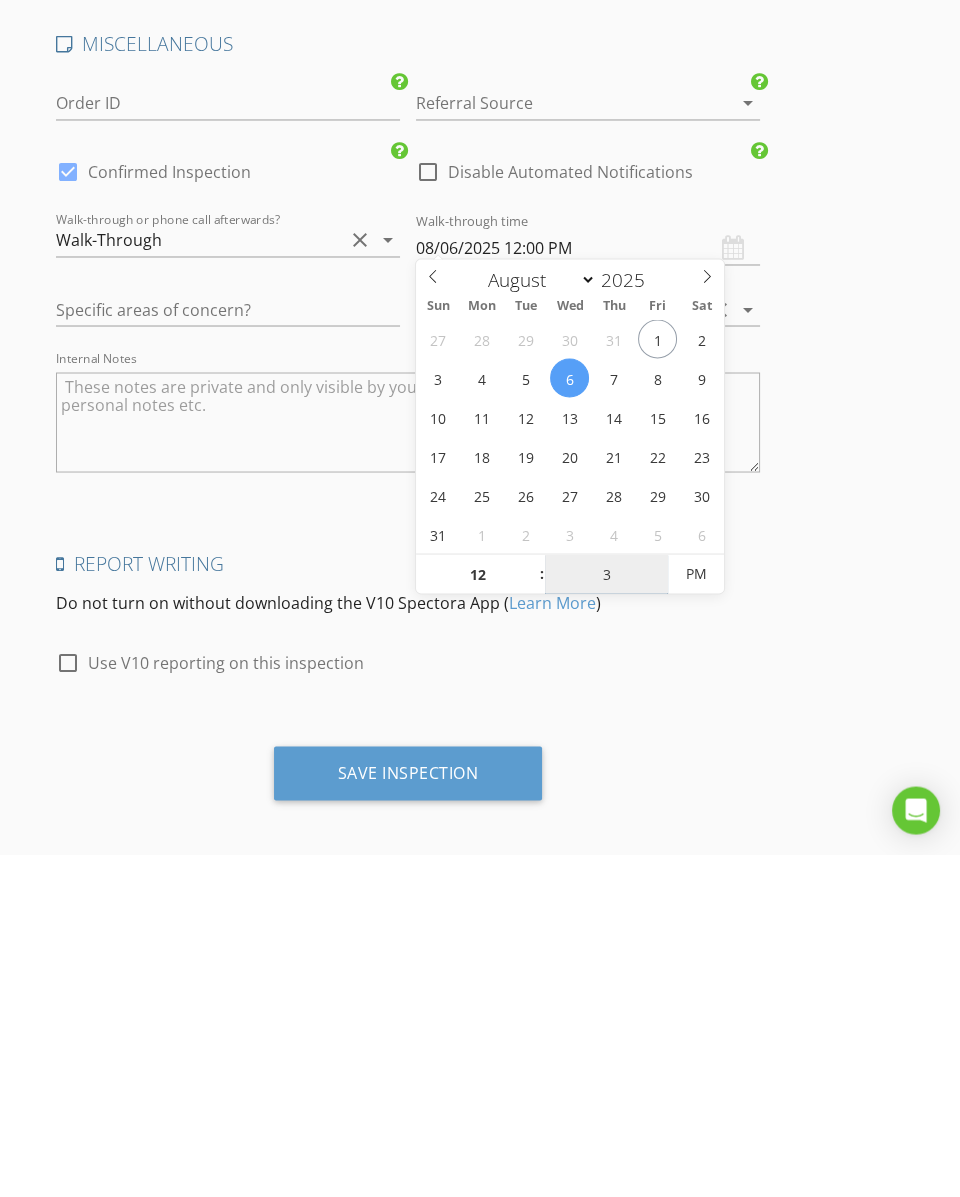 type on "30" 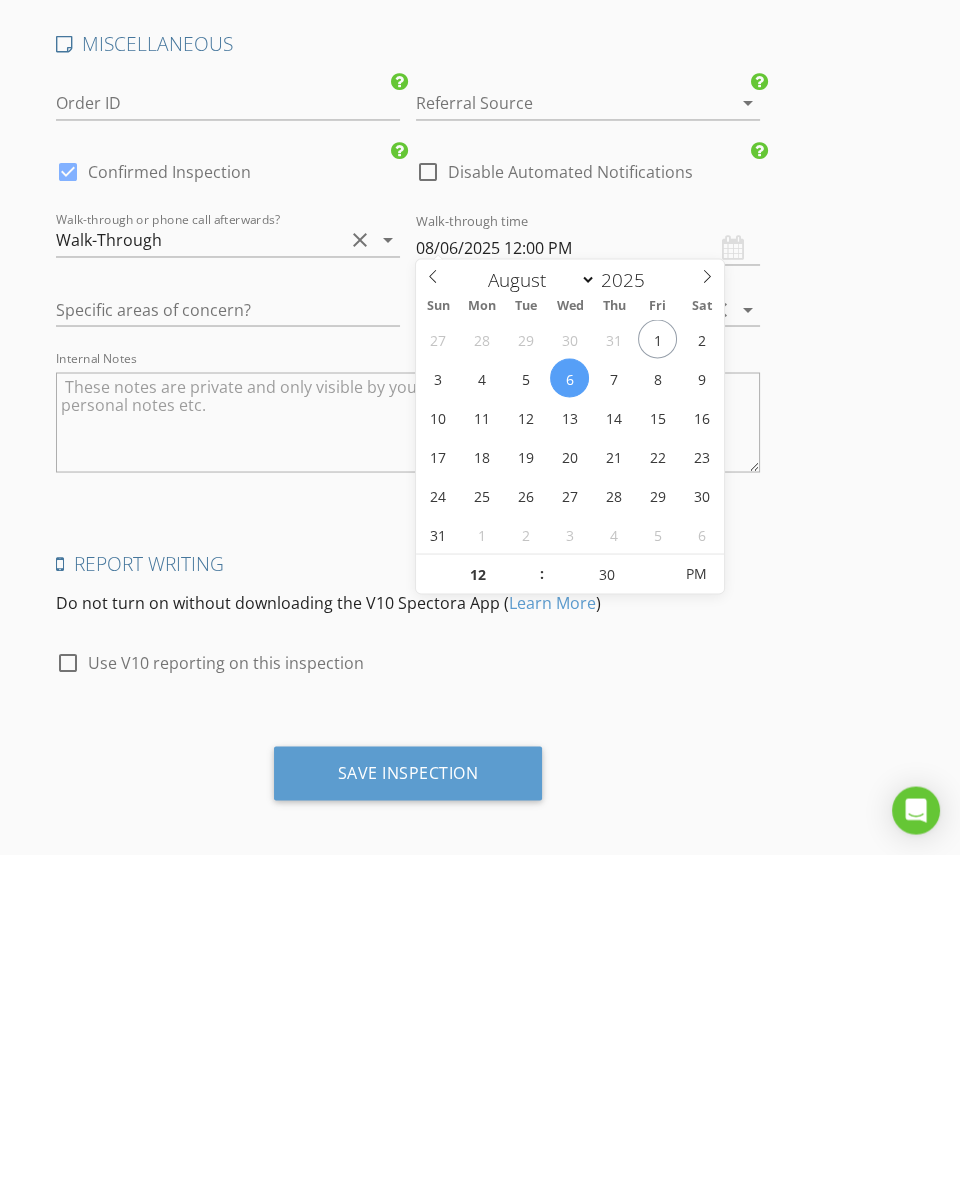 type on "08/06/2025 12:30 PM" 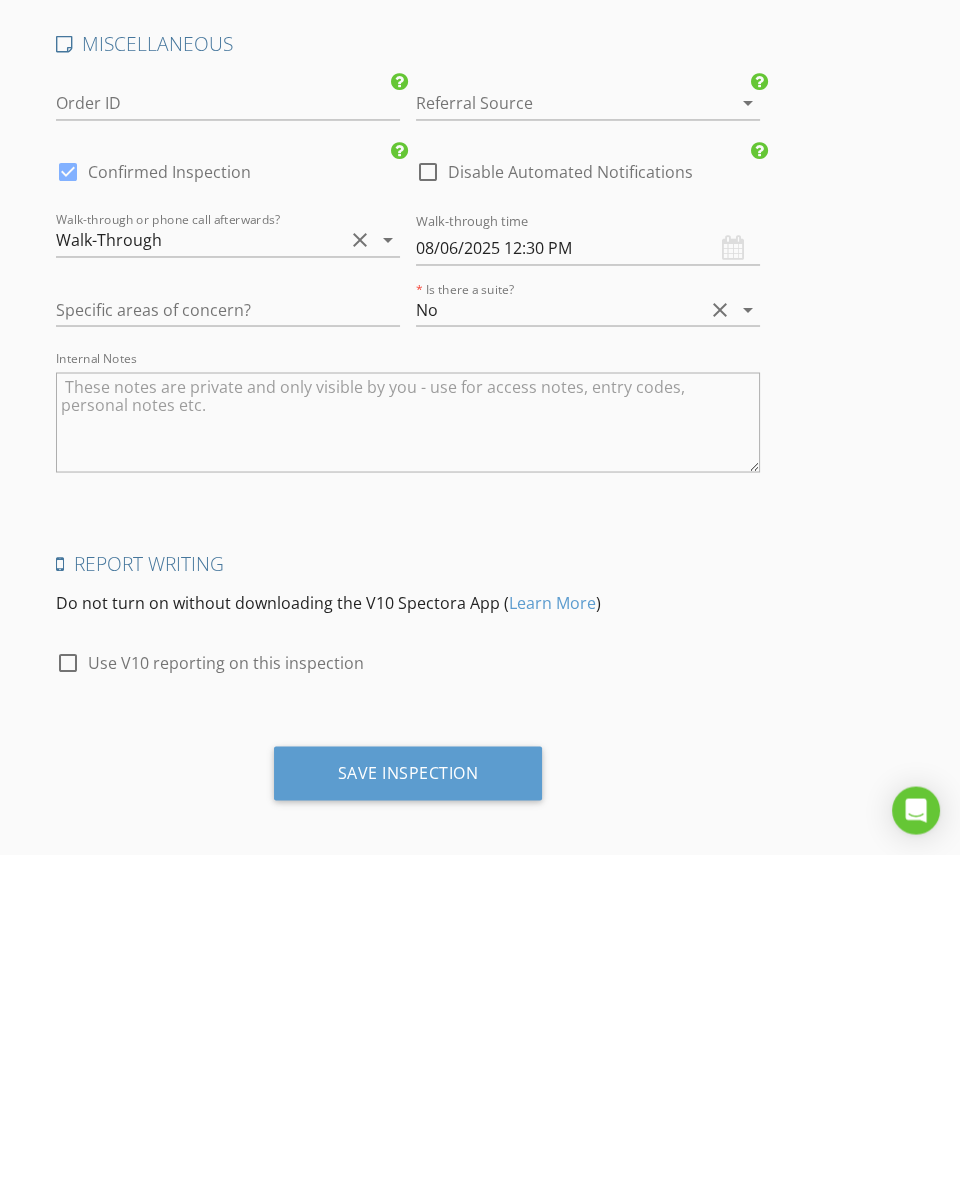 scroll, scrollTop: 3178, scrollLeft: 0, axis: vertical 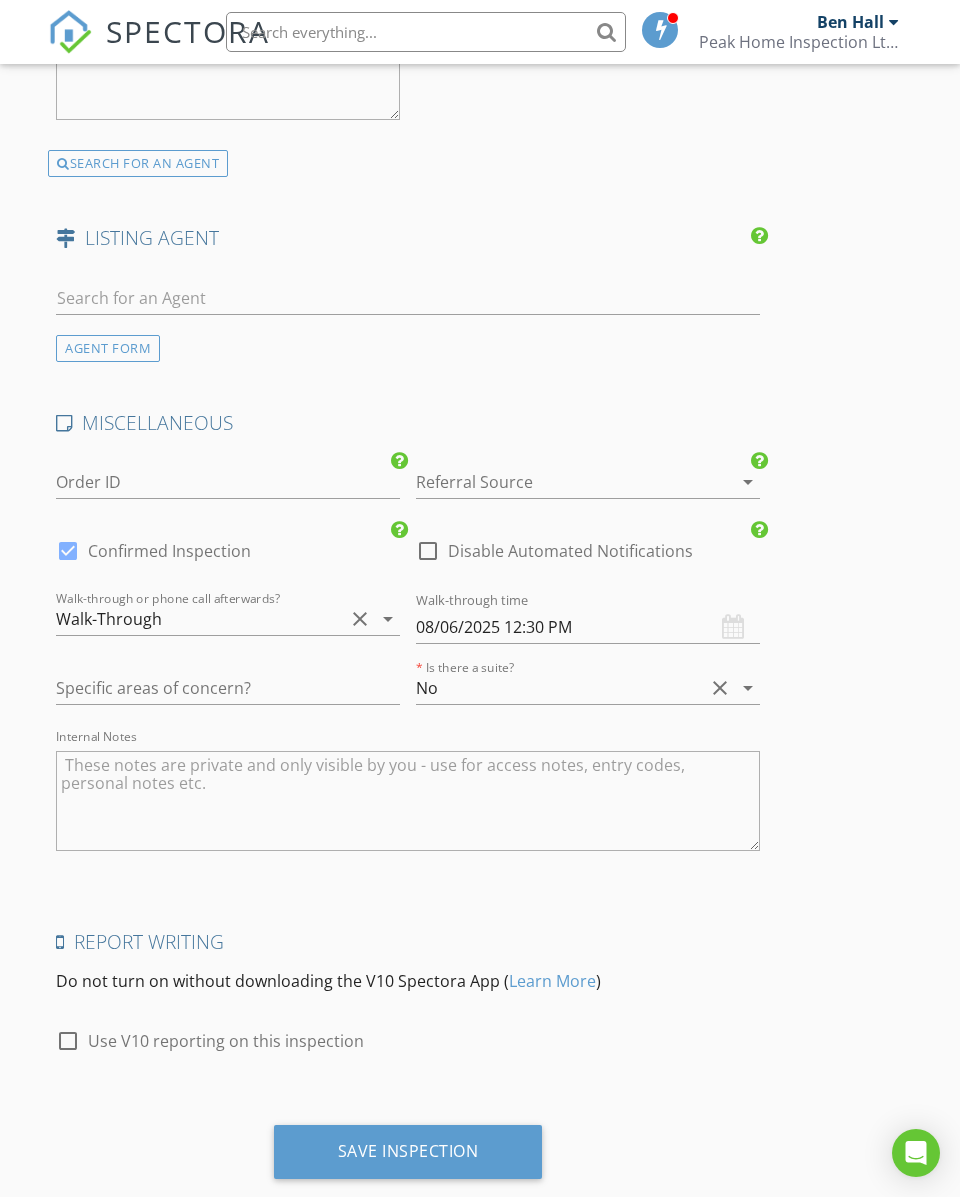 click on "Save Inspection" at bounding box center [408, 1151] 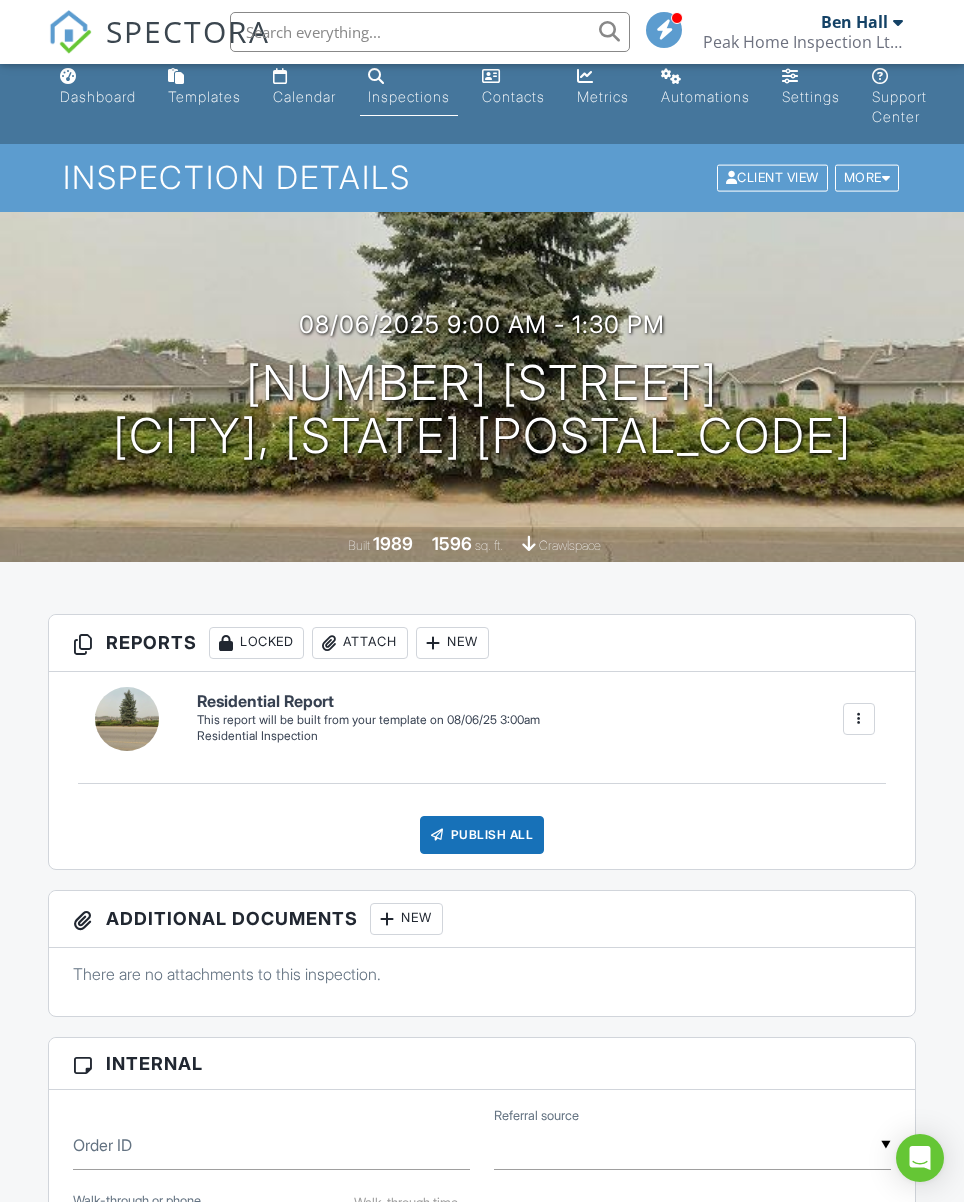 scroll, scrollTop: 13, scrollLeft: 0, axis: vertical 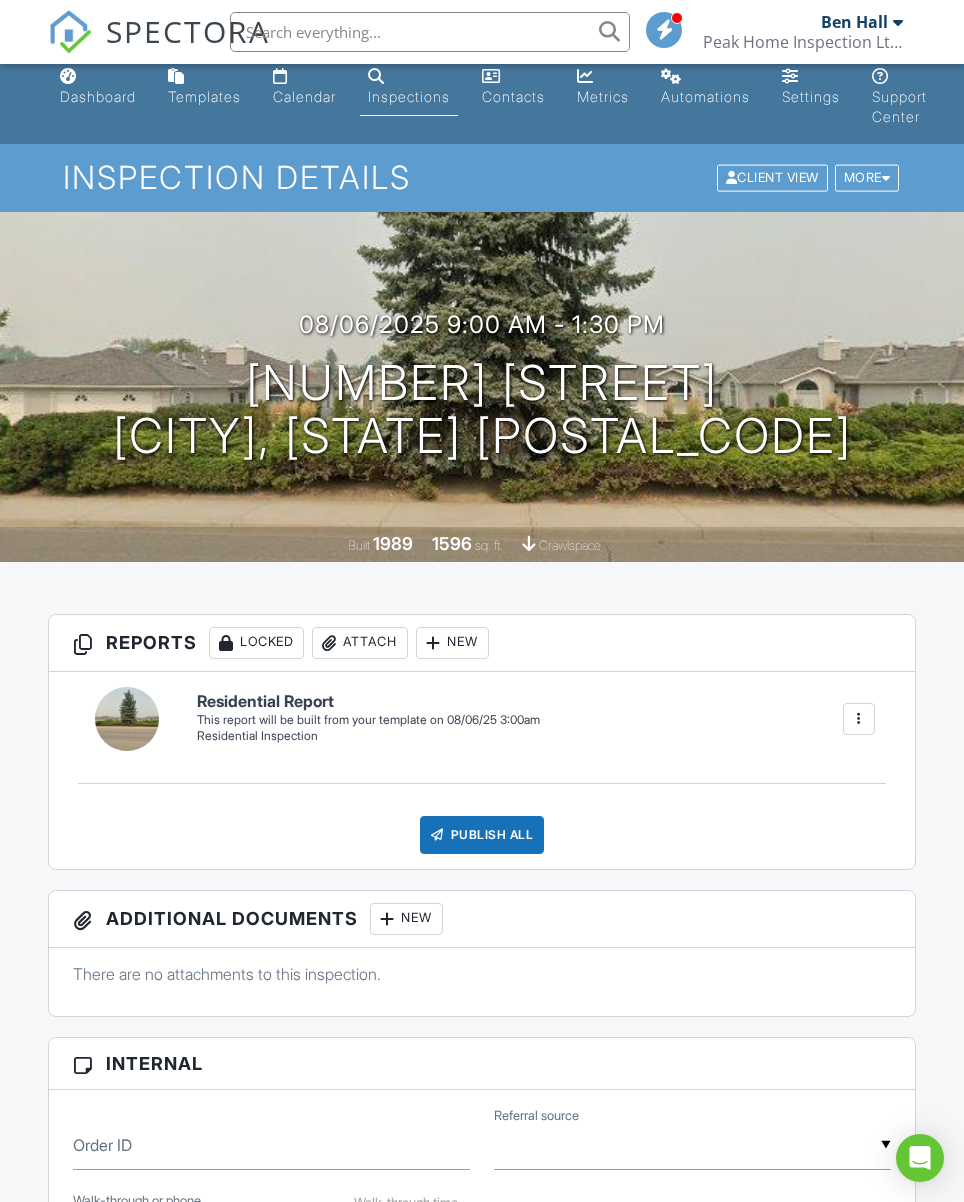 click on "Calendar" at bounding box center [304, 87] 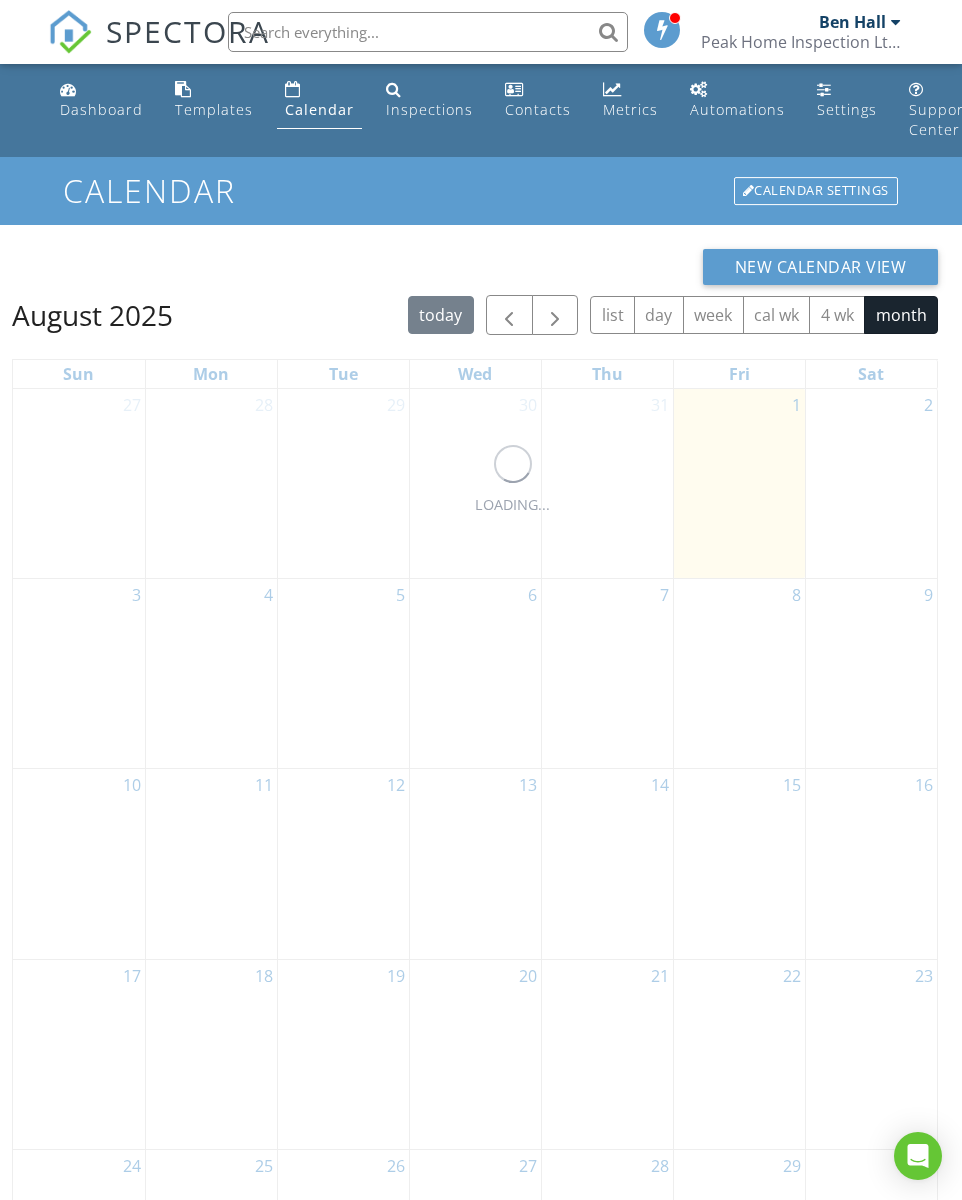 scroll, scrollTop: 0, scrollLeft: 0, axis: both 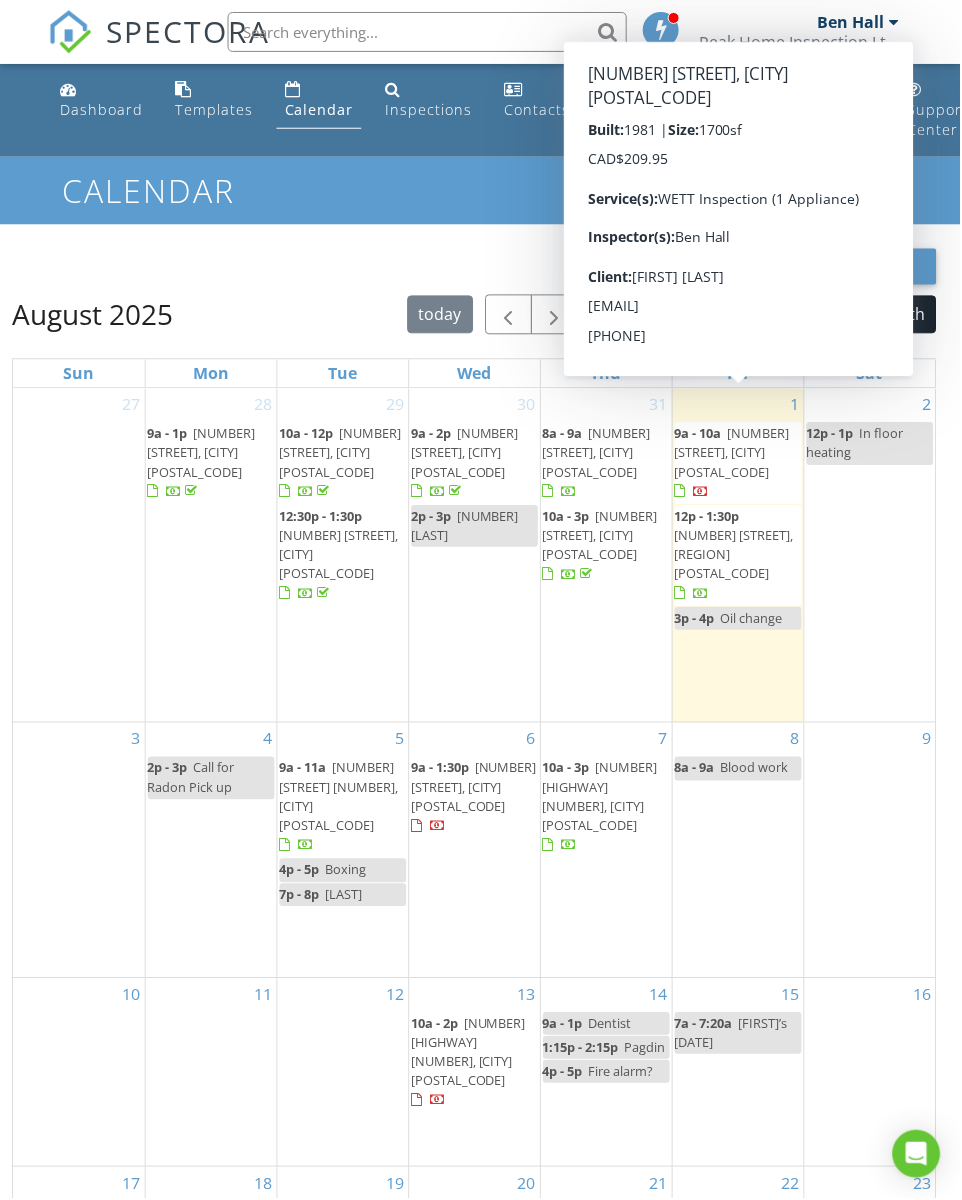 click on "2971 McAllister Rd, West Kelowna V4T 1G7" at bounding box center (733, 453) 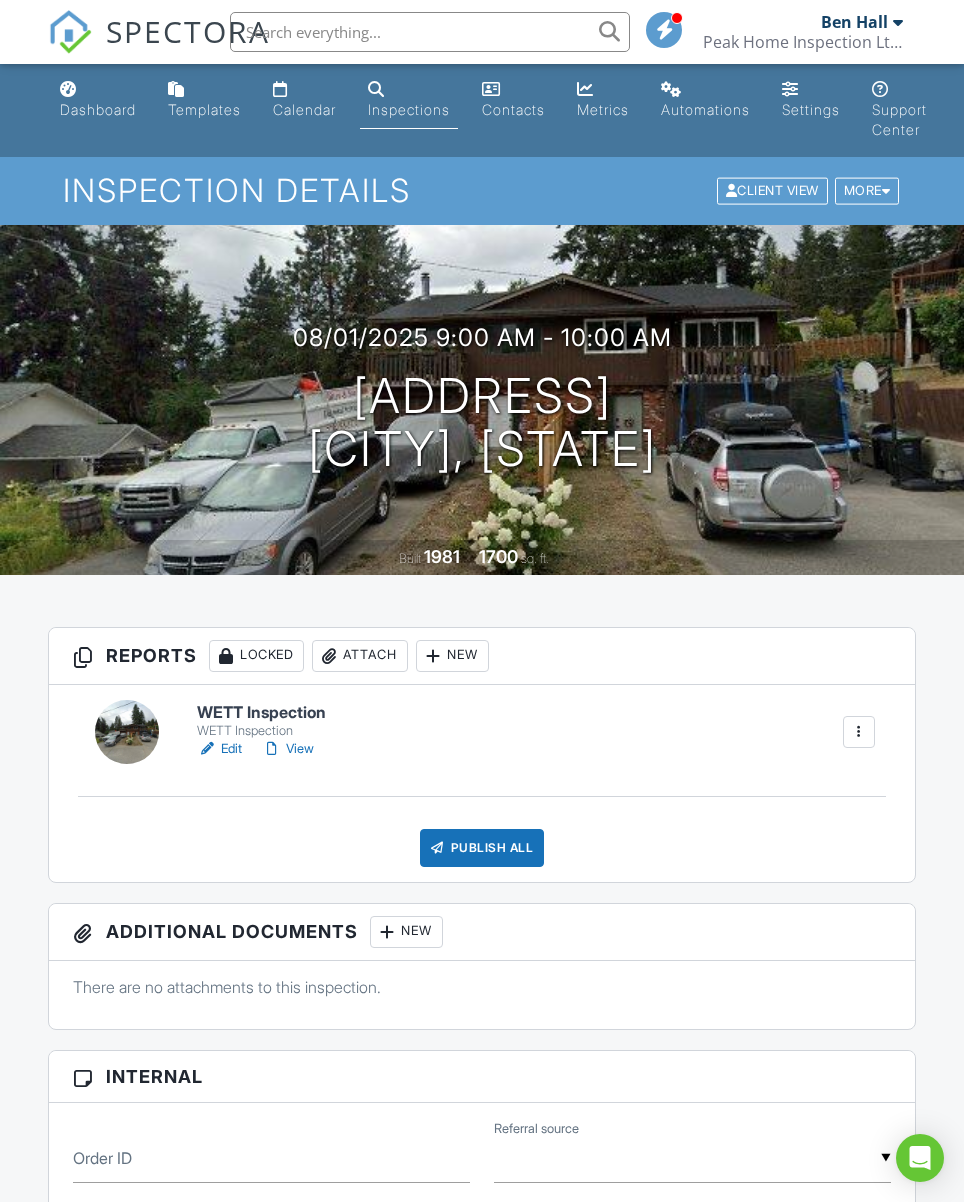scroll, scrollTop: 13, scrollLeft: 0, axis: vertical 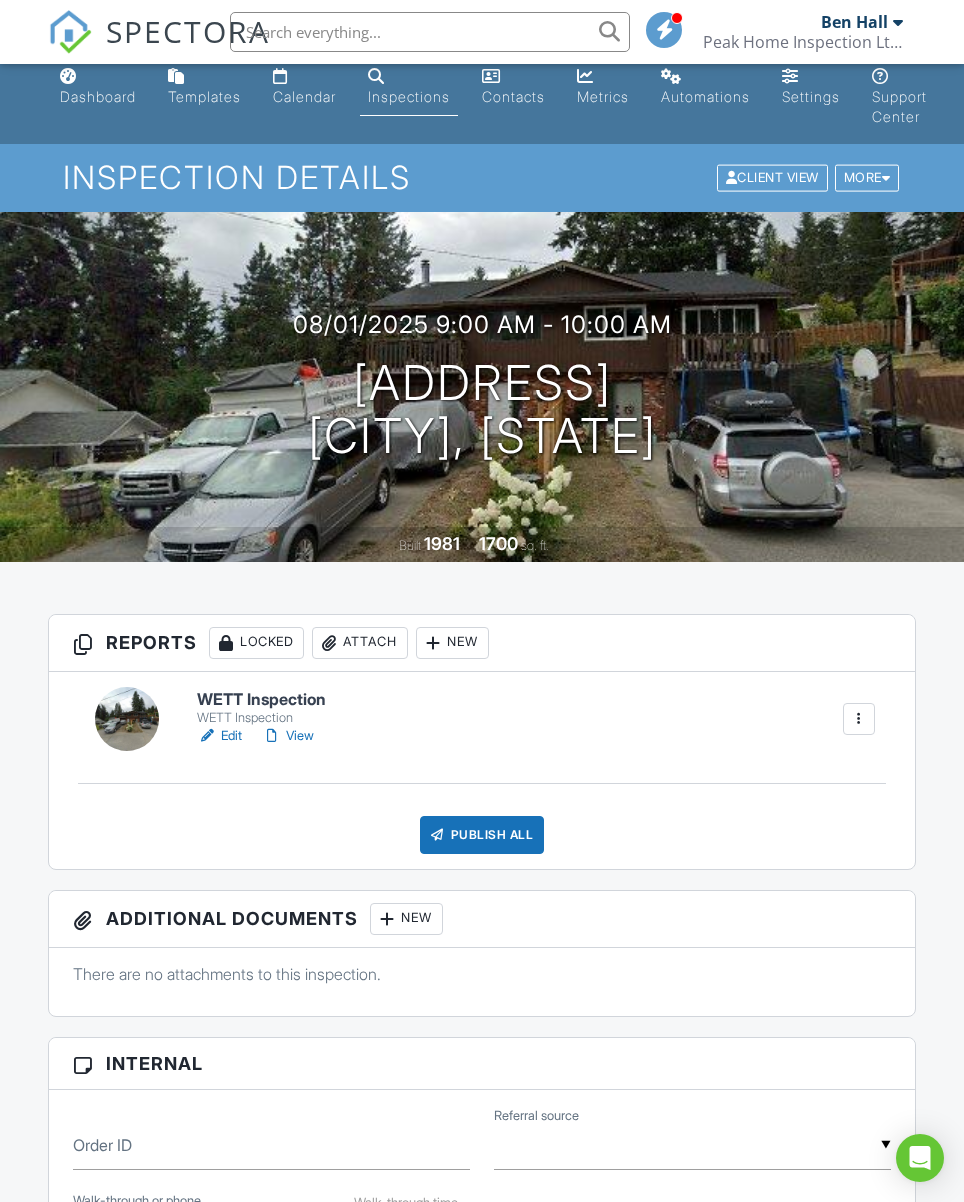 click on "View" at bounding box center [288, 736] 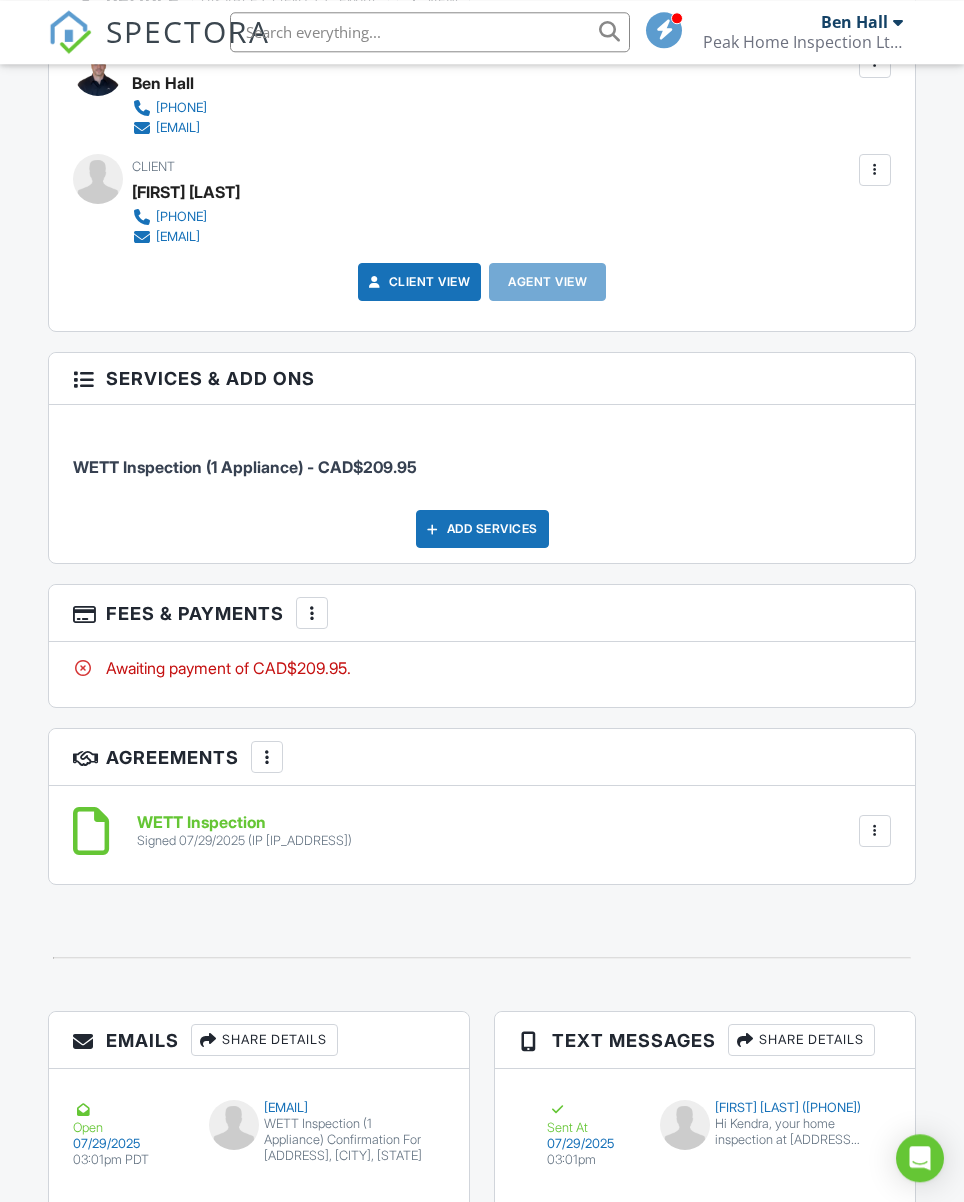 click on "More" at bounding box center [312, 613] 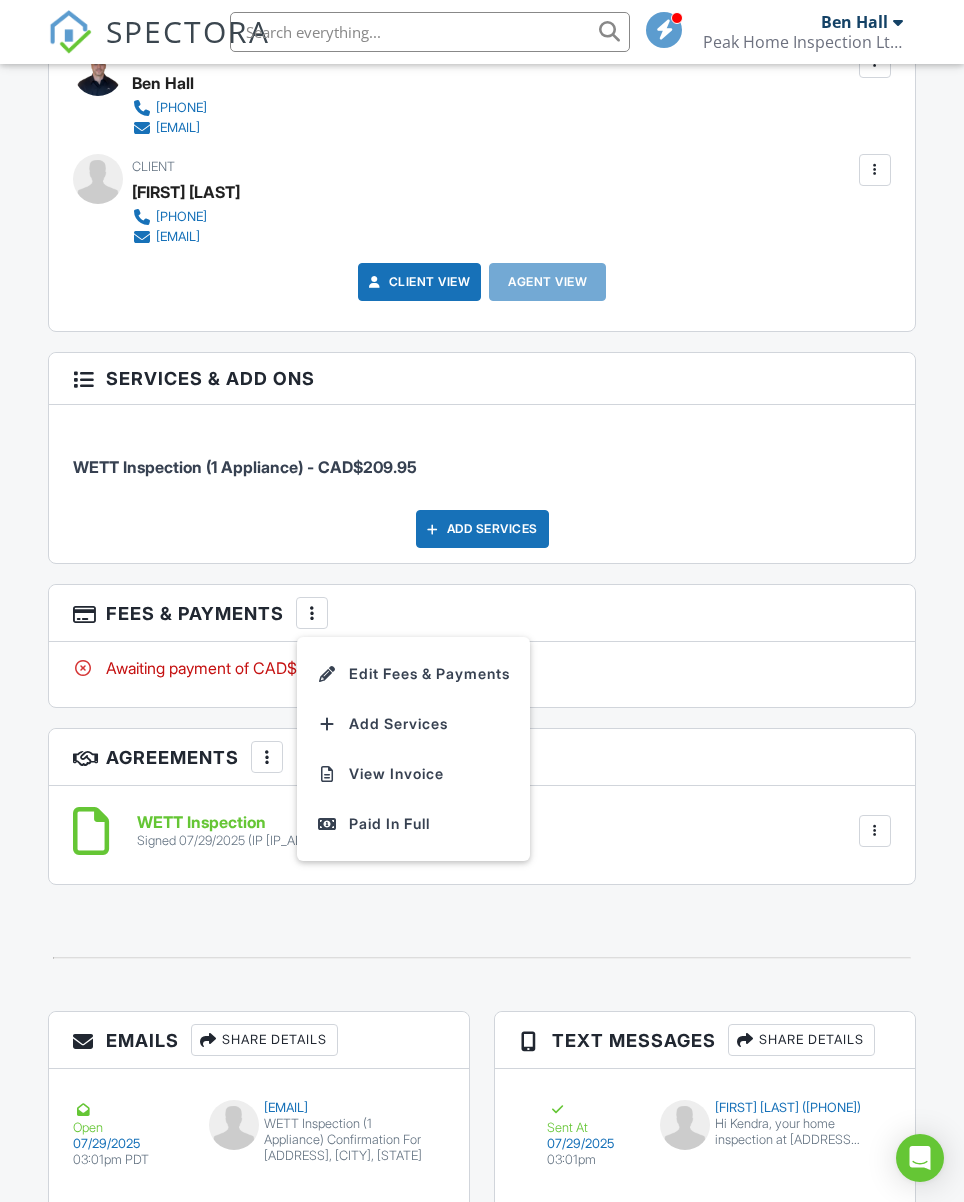 click on "Paid In Full" at bounding box center (413, 824) 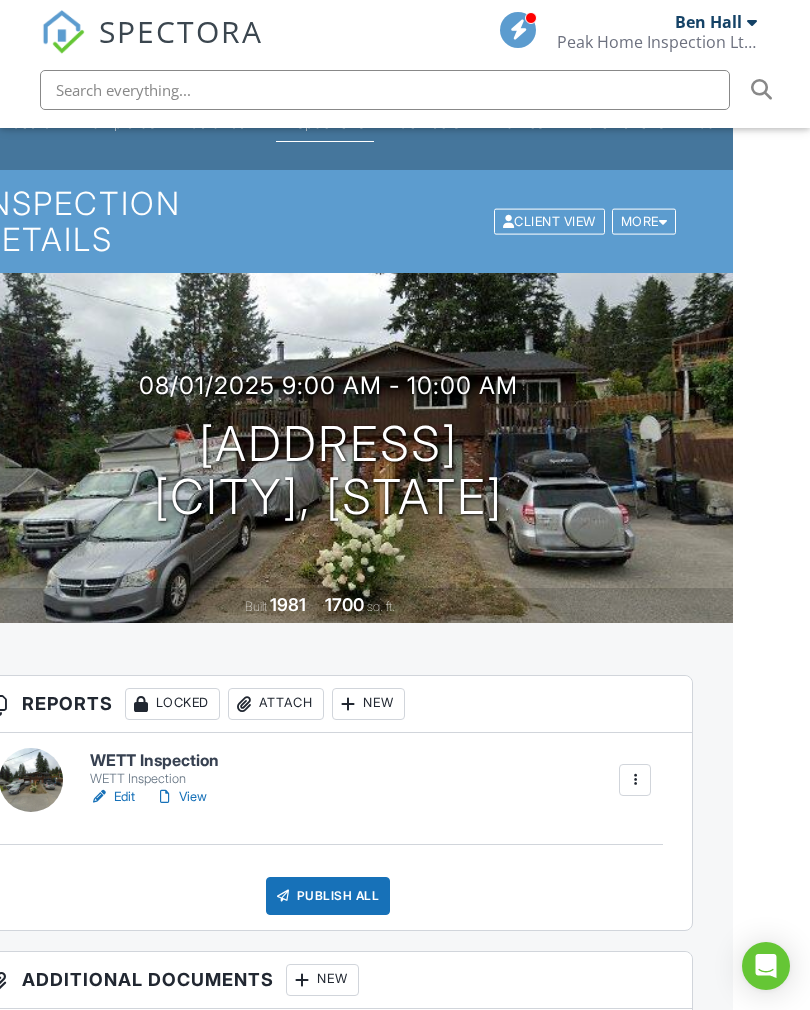 scroll, scrollTop: 74, scrollLeft: 77, axis: both 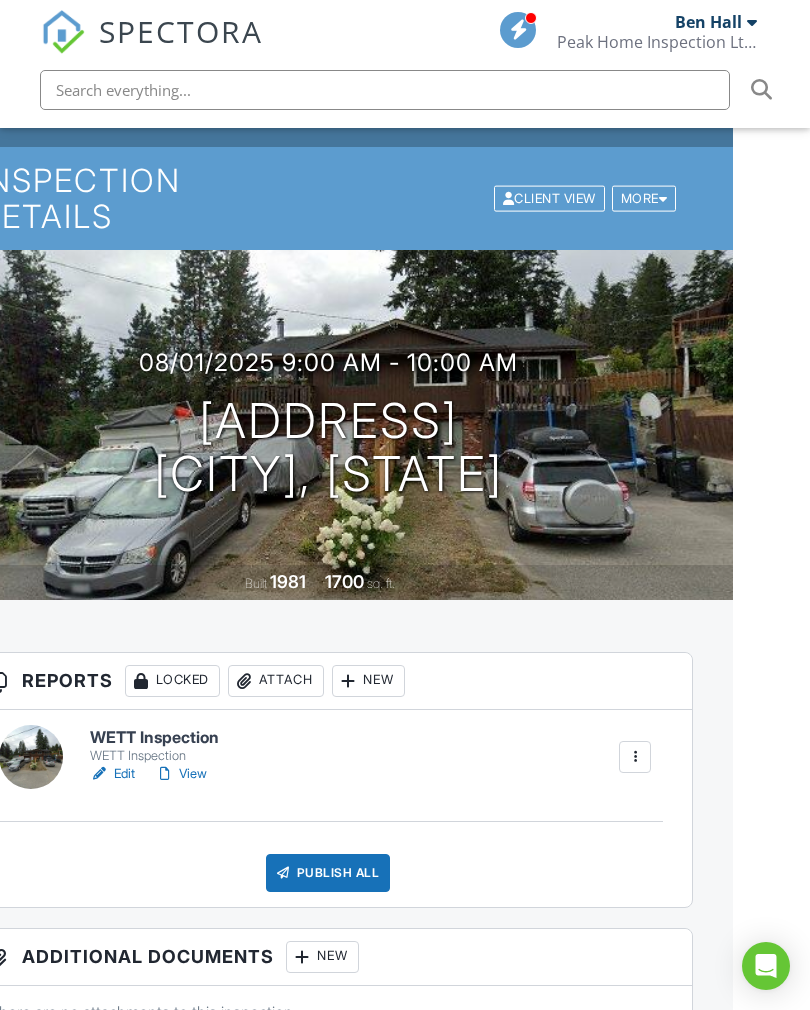 click on "View" at bounding box center [181, 774] 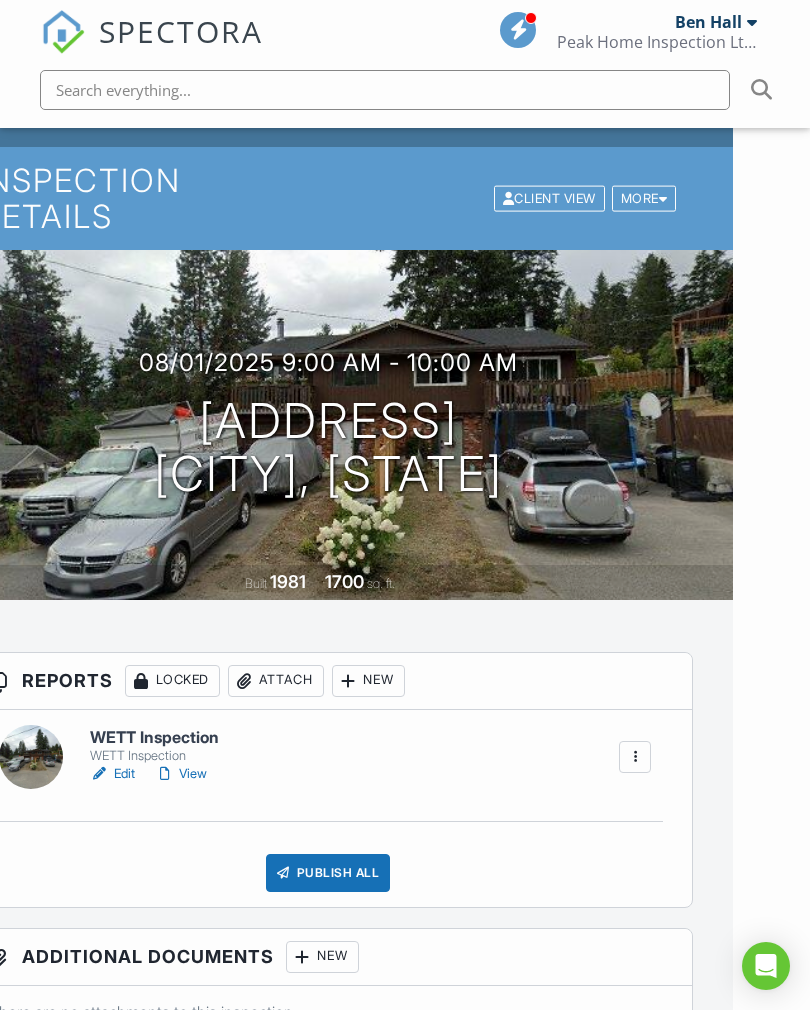 scroll, scrollTop: 105, scrollLeft: 77, axis: both 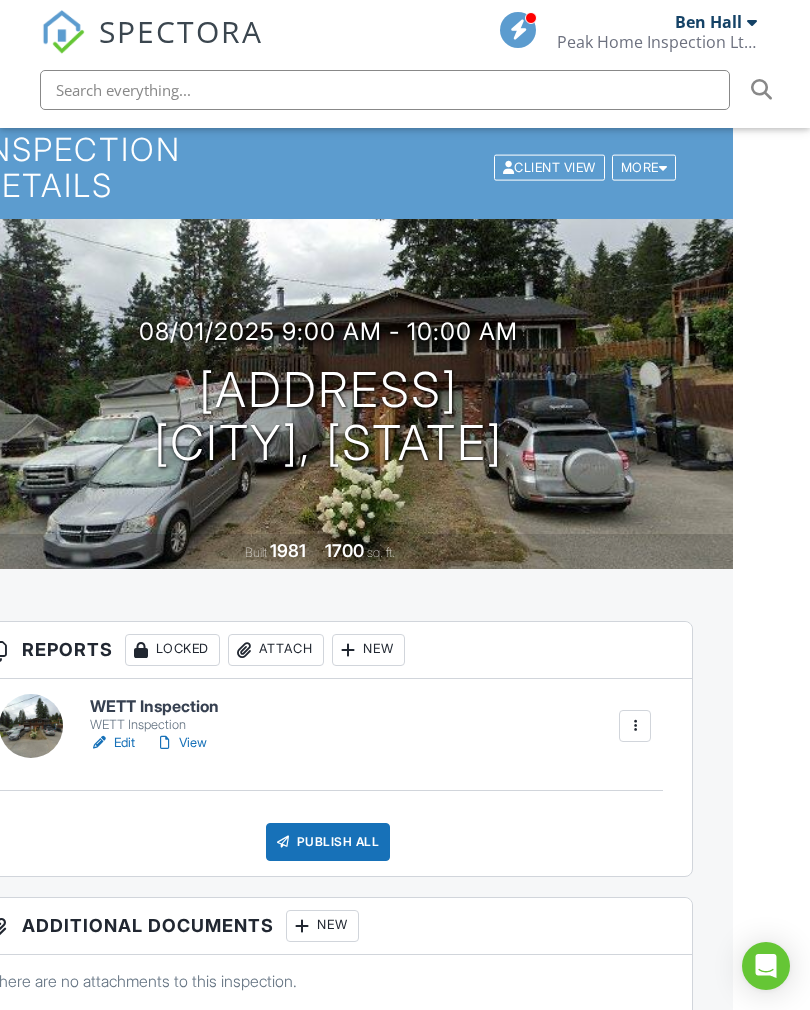 click on "WETT Inspection" at bounding box center (154, 725) 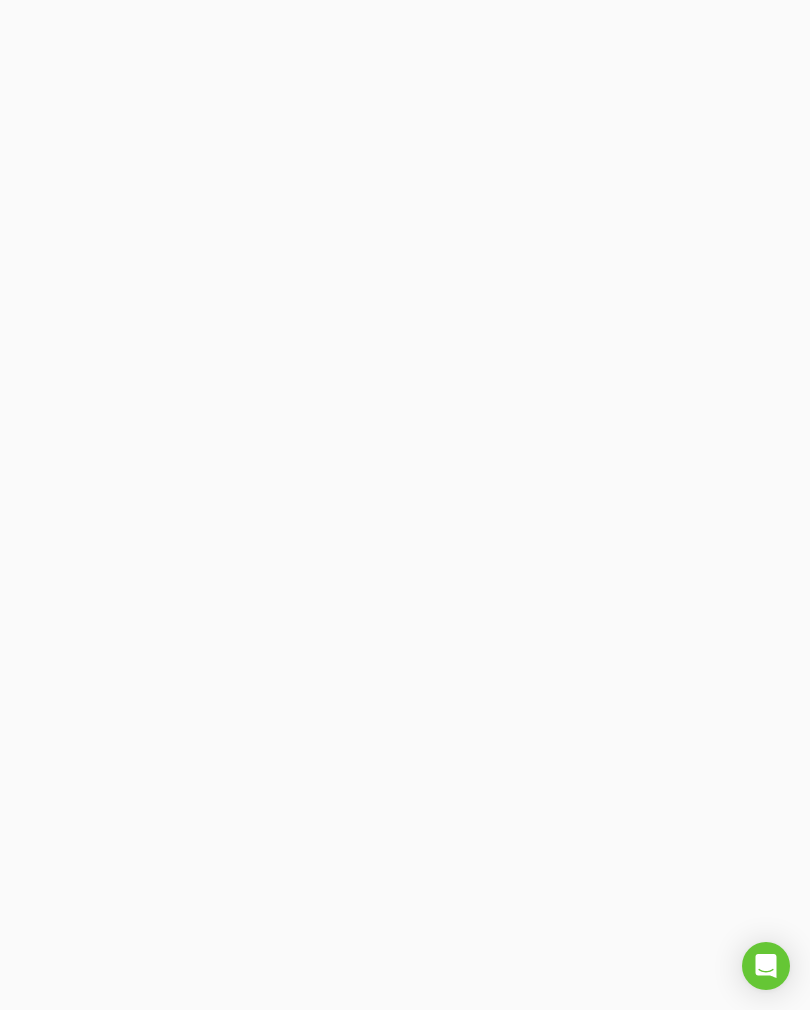 scroll, scrollTop: 0, scrollLeft: 0, axis: both 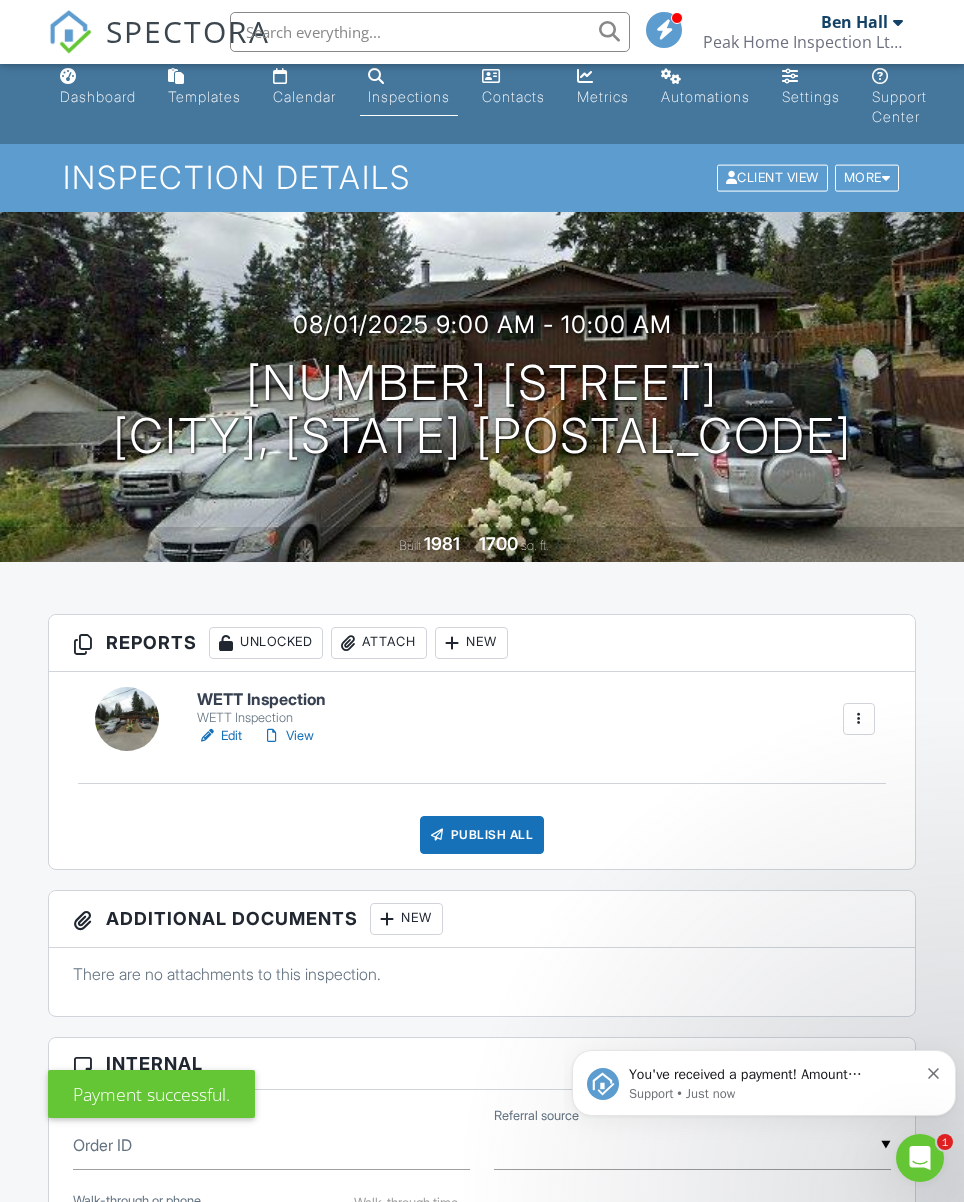 click on "You've received a payment!  Amount  CAD$209.95  Fee  CAD$0.00  Net  CAD$209.95  Transaction #    Inspection  2971 McAllister Rd, West Kelowna, BC V4T 1G7" at bounding box center (773, 1075) 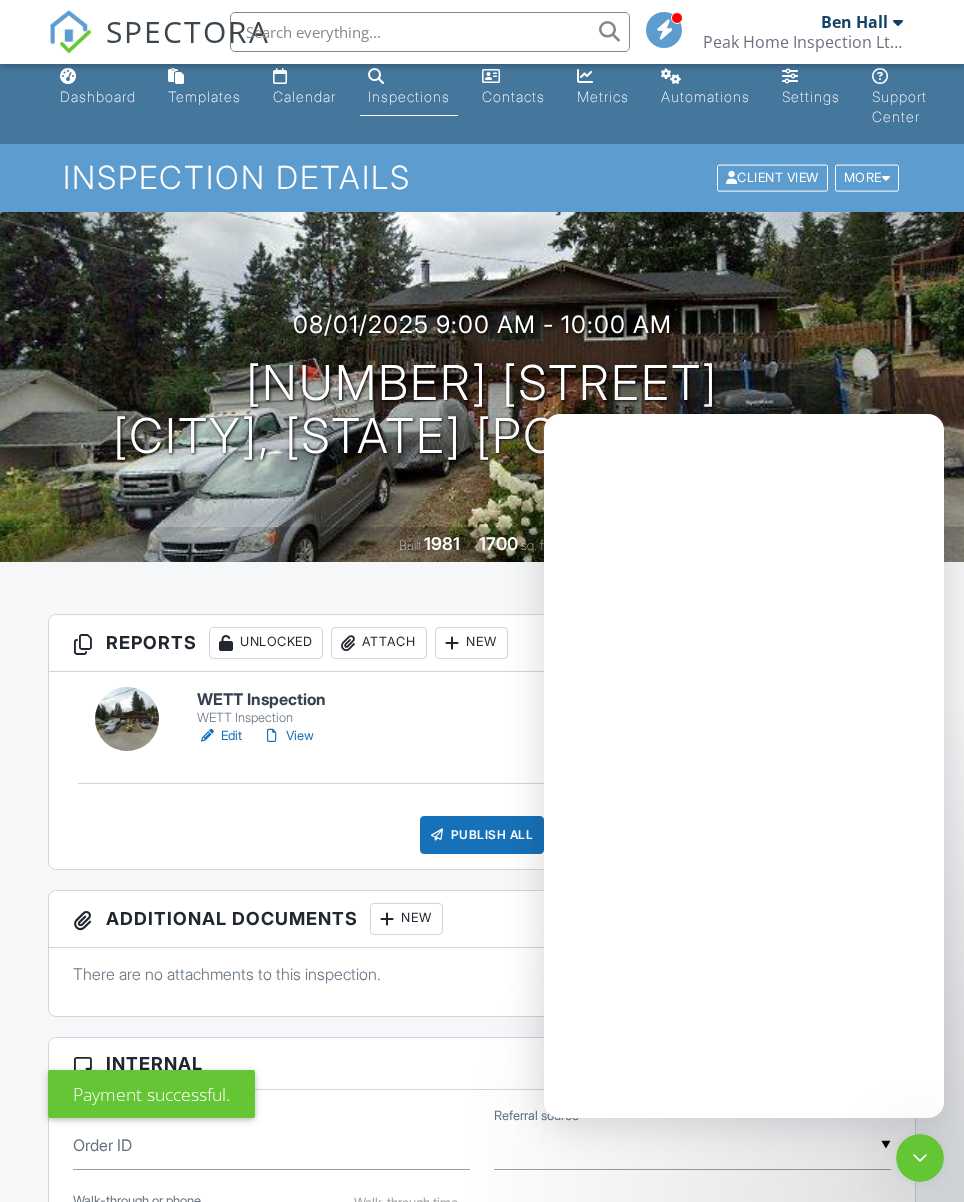 scroll, scrollTop: 0, scrollLeft: 0, axis: both 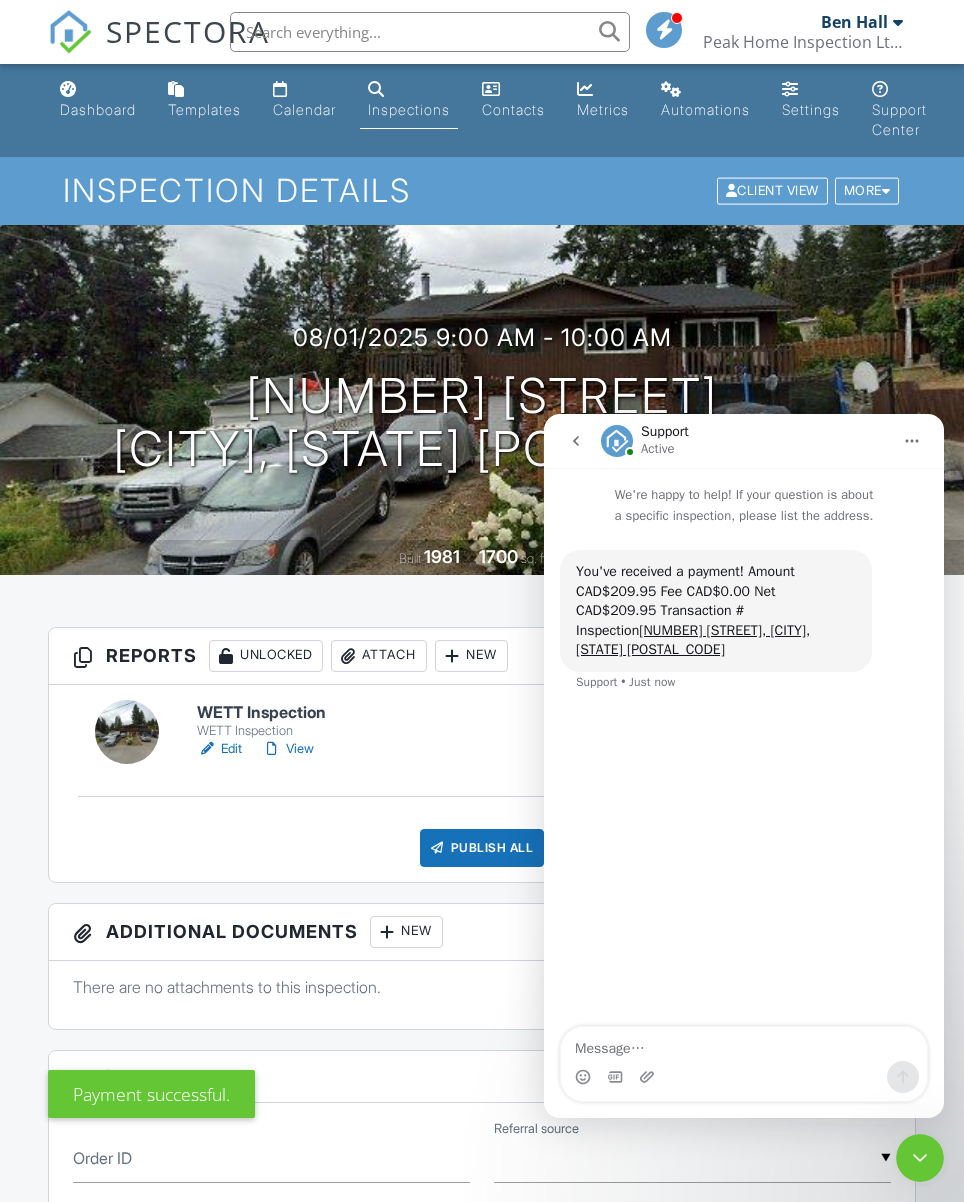 click 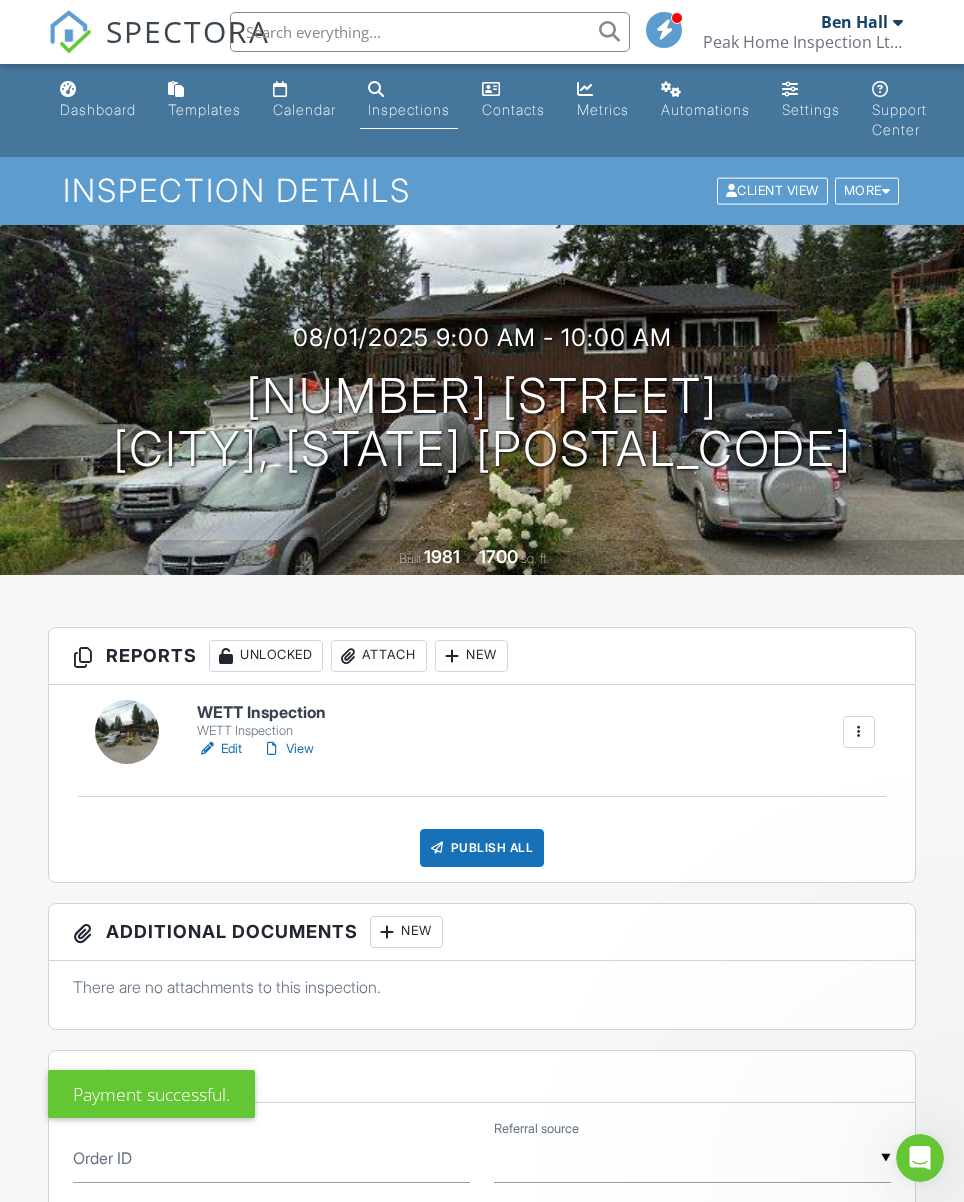 scroll, scrollTop: 0, scrollLeft: 0, axis: both 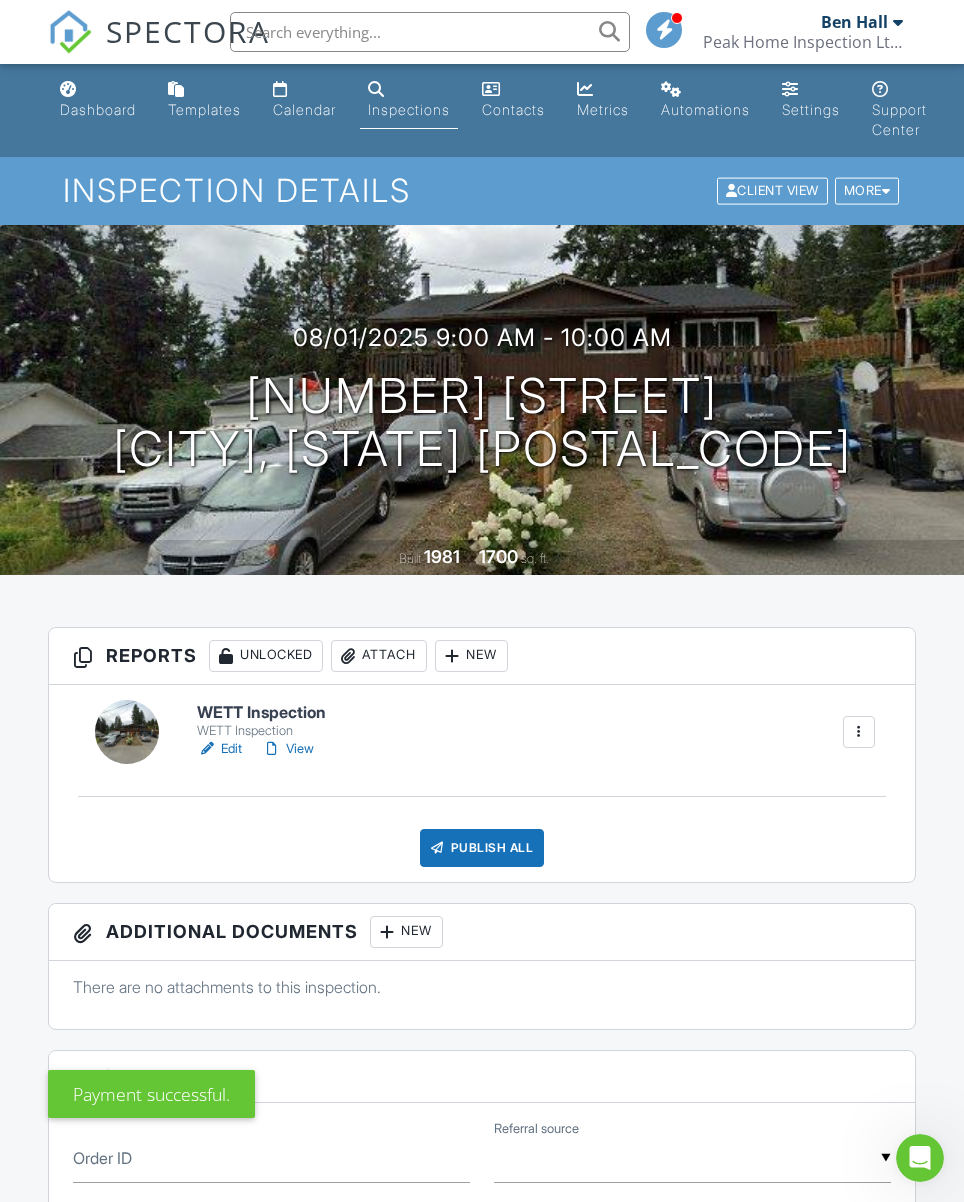 click on "View" at bounding box center [288, 749] 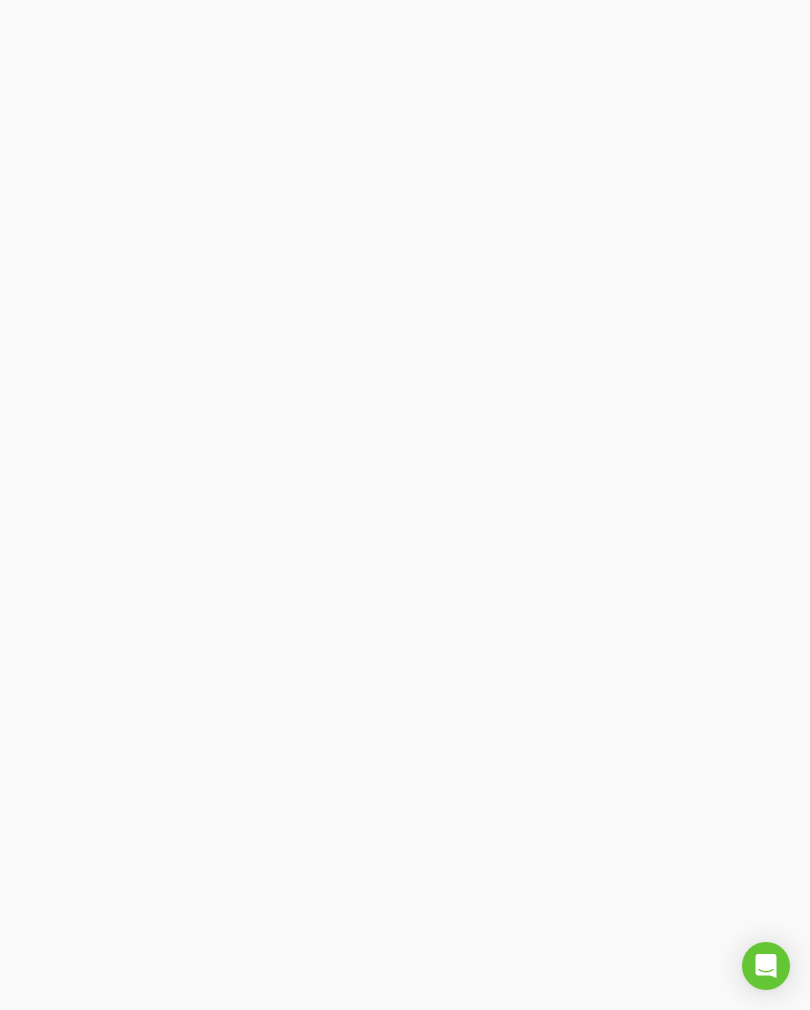 scroll, scrollTop: 0, scrollLeft: 0, axis: both 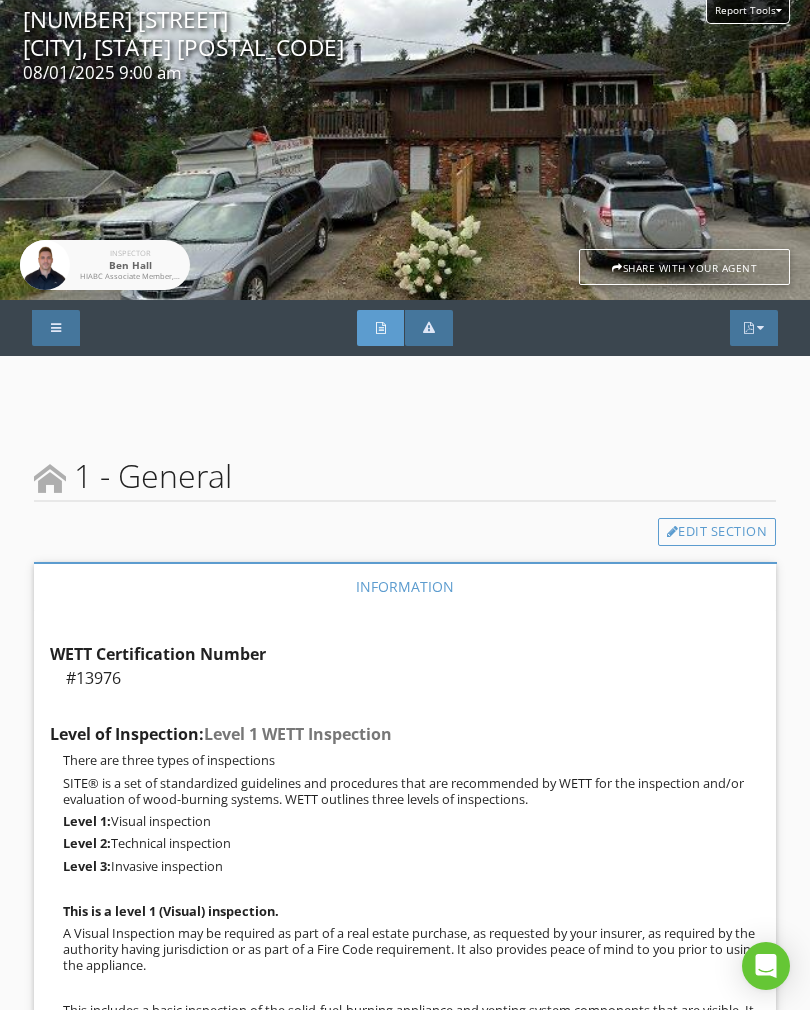 click on "PDF" at bounding box center (754, 328) 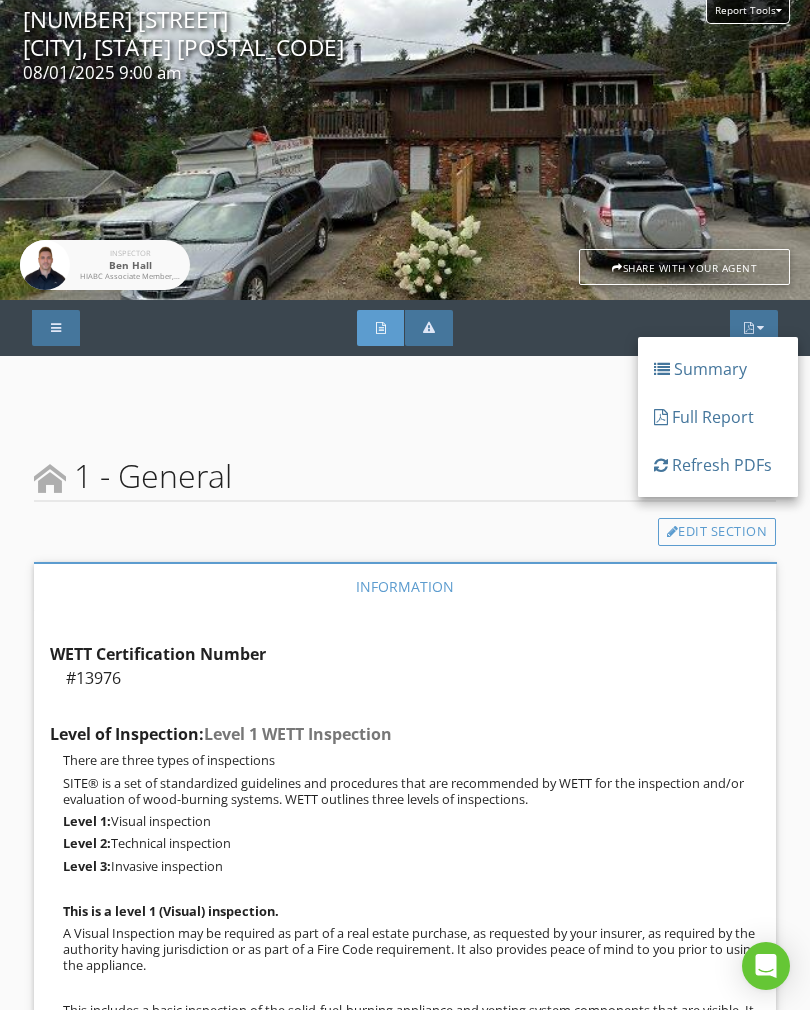 click on "Full Report" at bounding box center (718, 417) 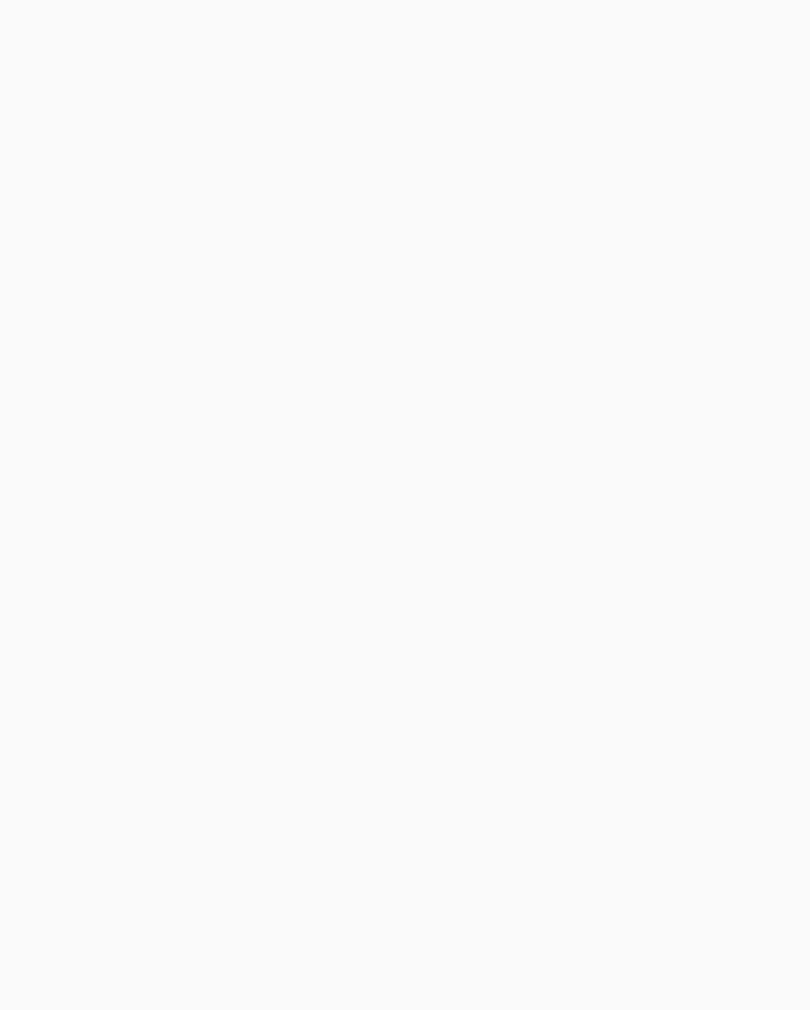 scroll, scrollTop: 0, scrollLeft: 0, axis: both 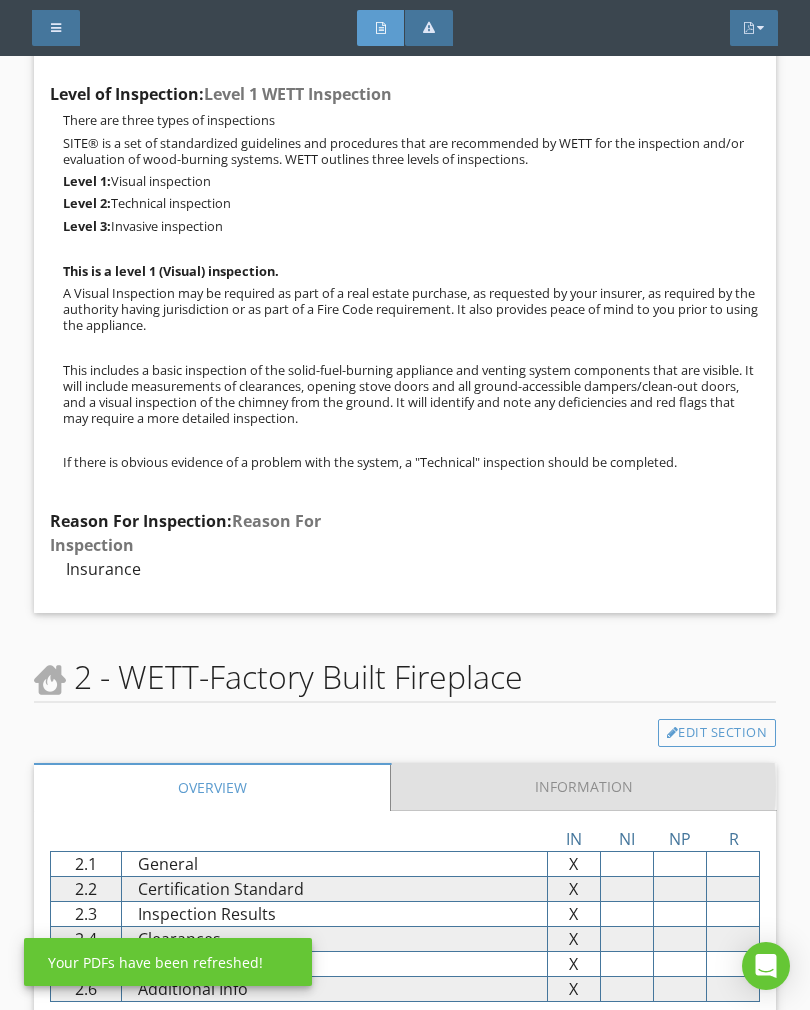 click on "Information" at bounding box center [583, 787] 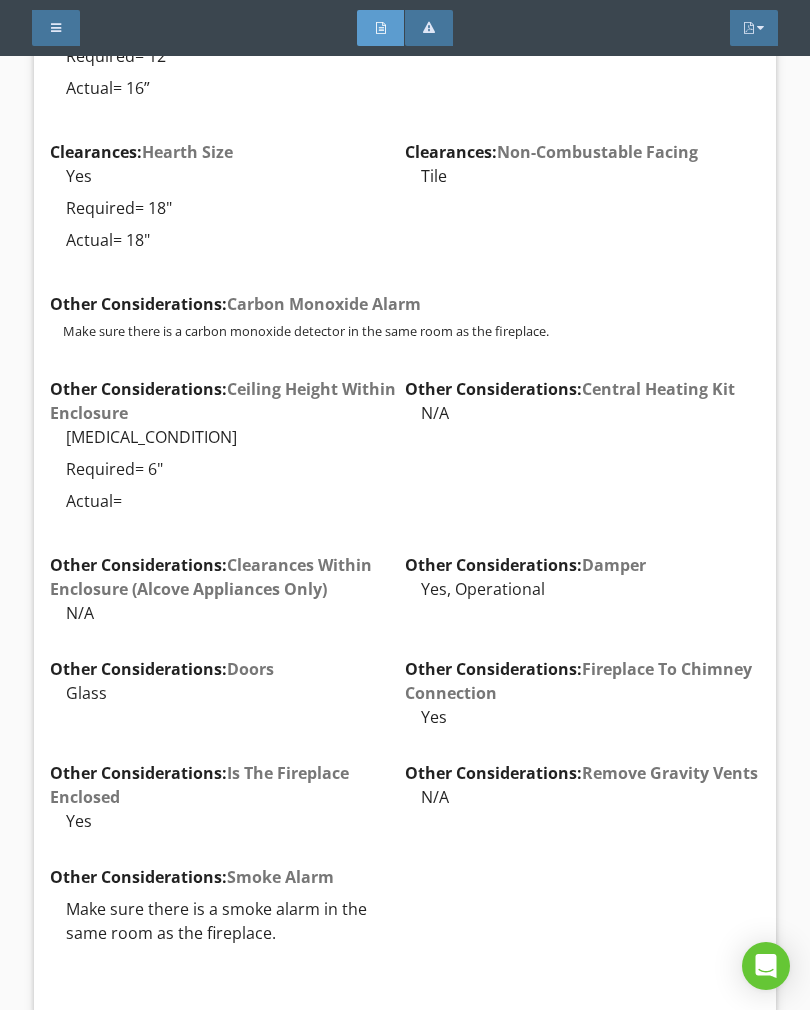 scroll, scrollTop: 3252, scrollLeft: 0, axis: vertical 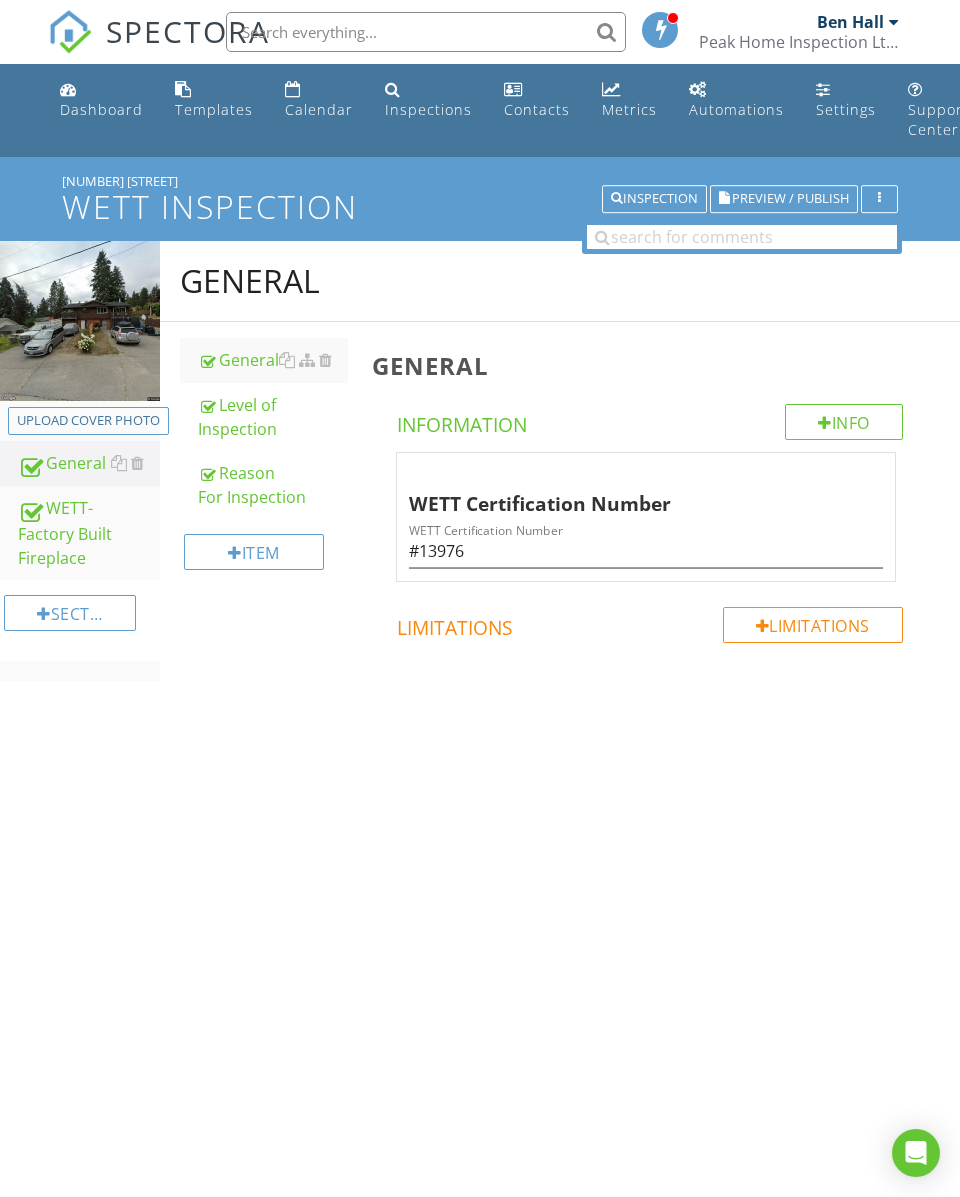 click on "Preview / Publish" at bounding box center (790, 199) 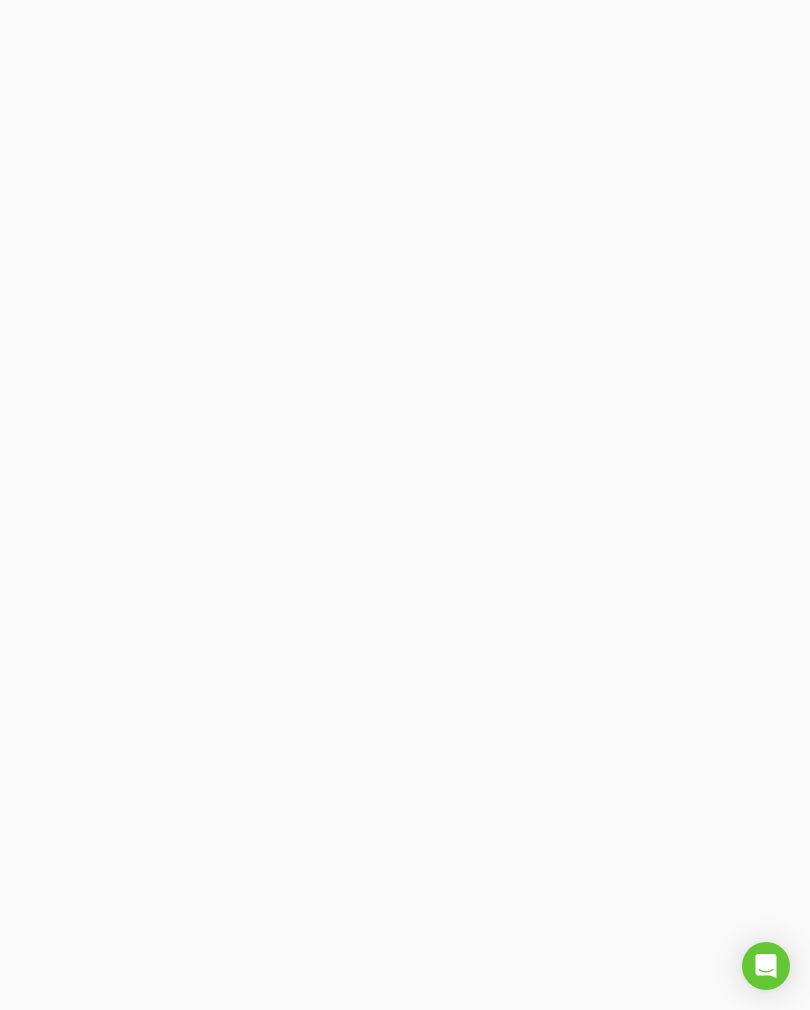 scroll, scrollTop: 0, scrollLeft: 0, axis: both 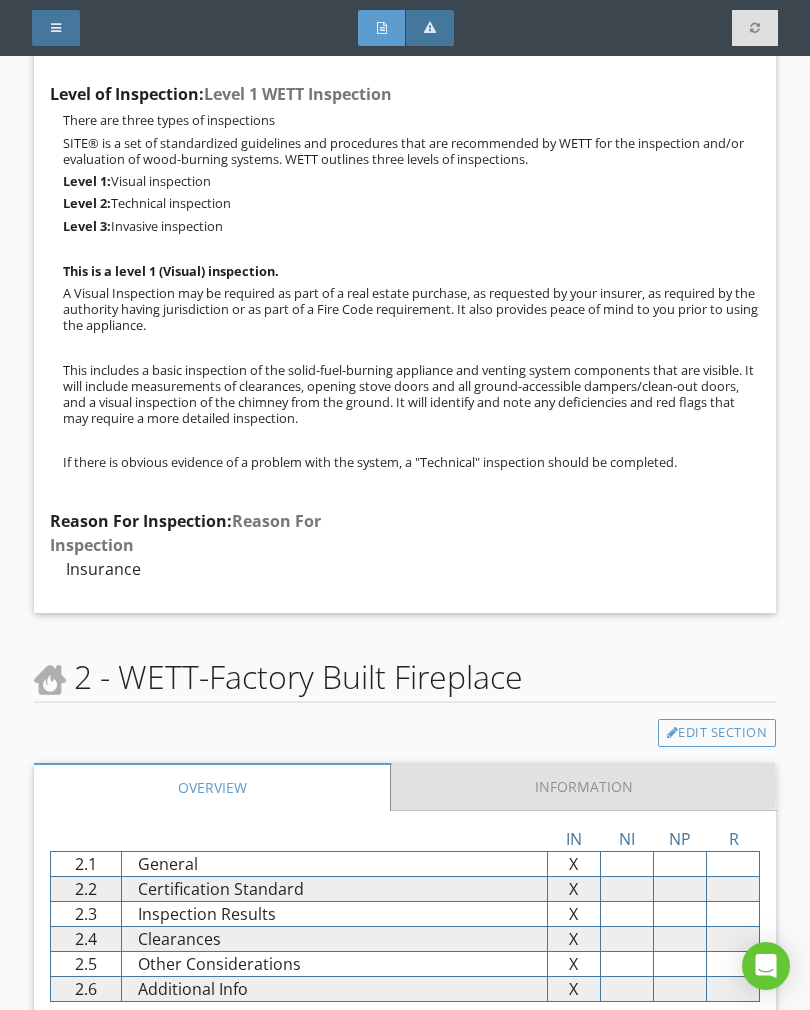 click on "Information" at bounding box center (583, 787) 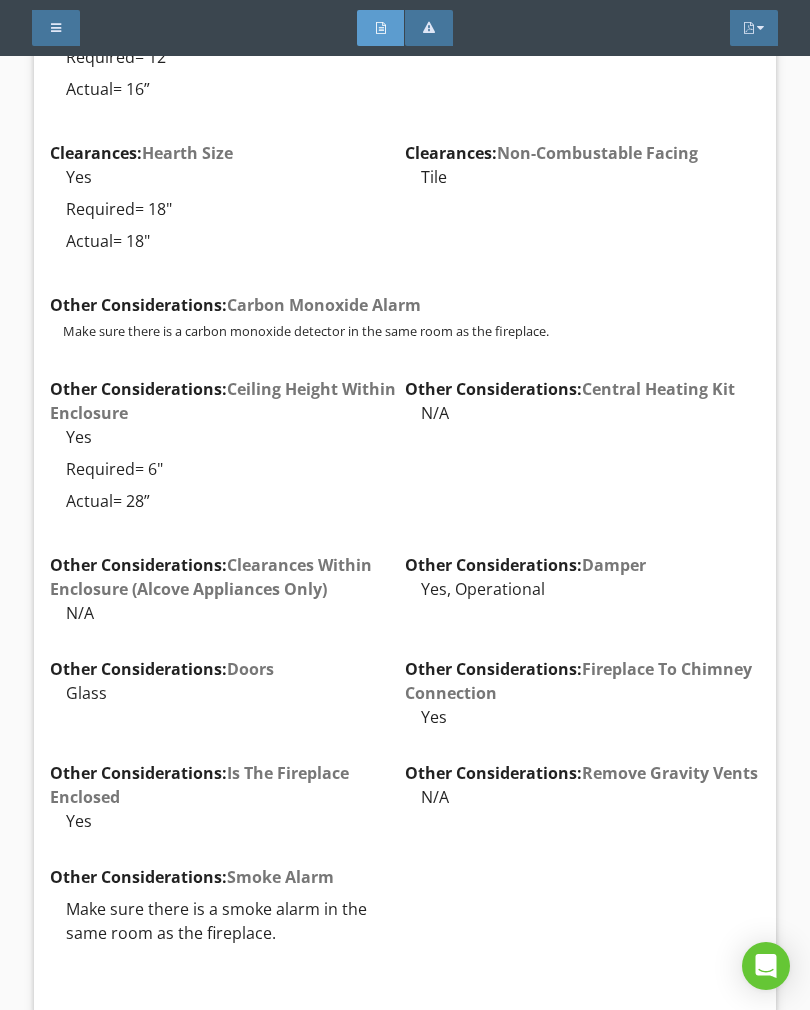 scroll, scrollTop: 3067, scrollLeft: 0, axis: vertical 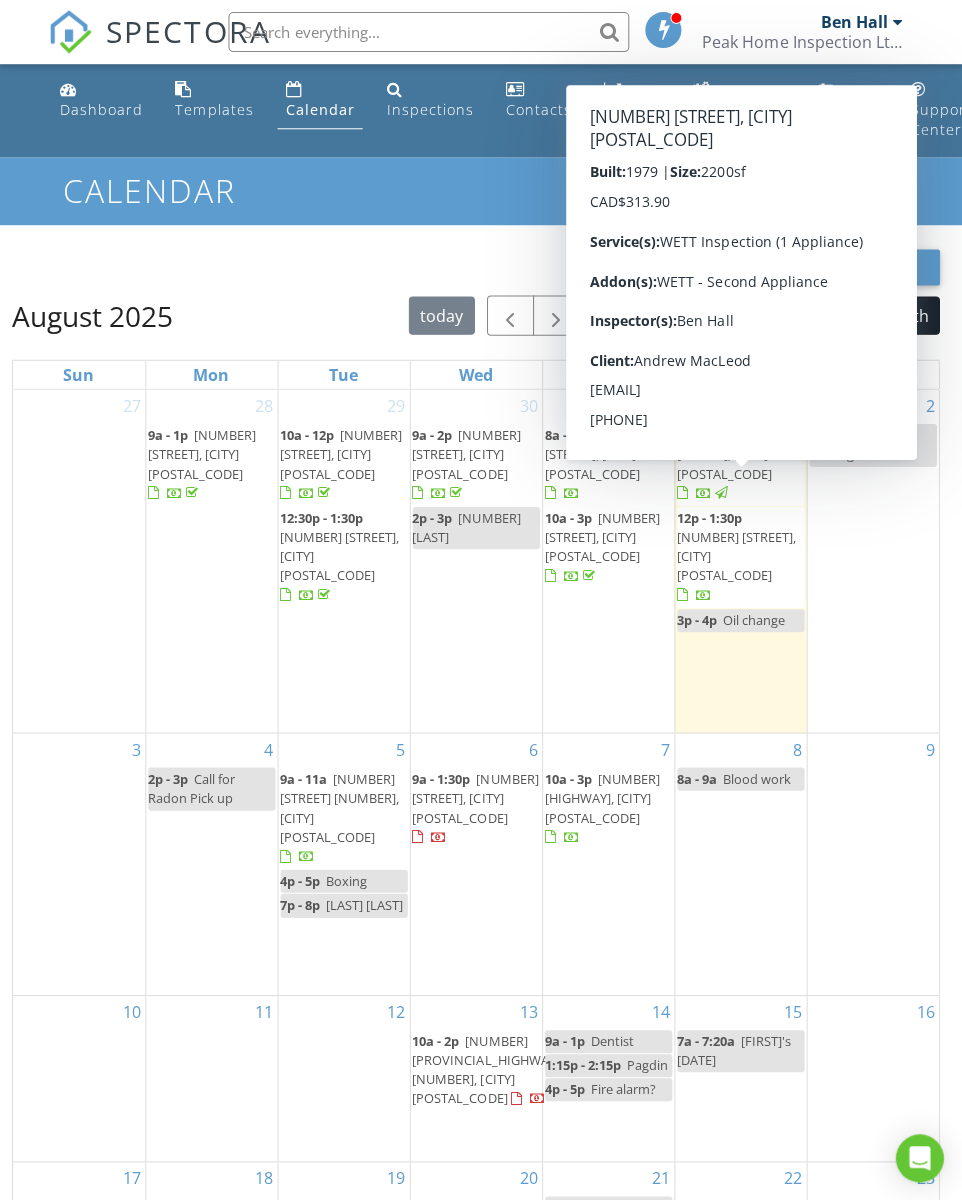 click on "[NUMBER] [STREET], [CITY] [POSTAL_CODE]" at bounding box center [735, 555] 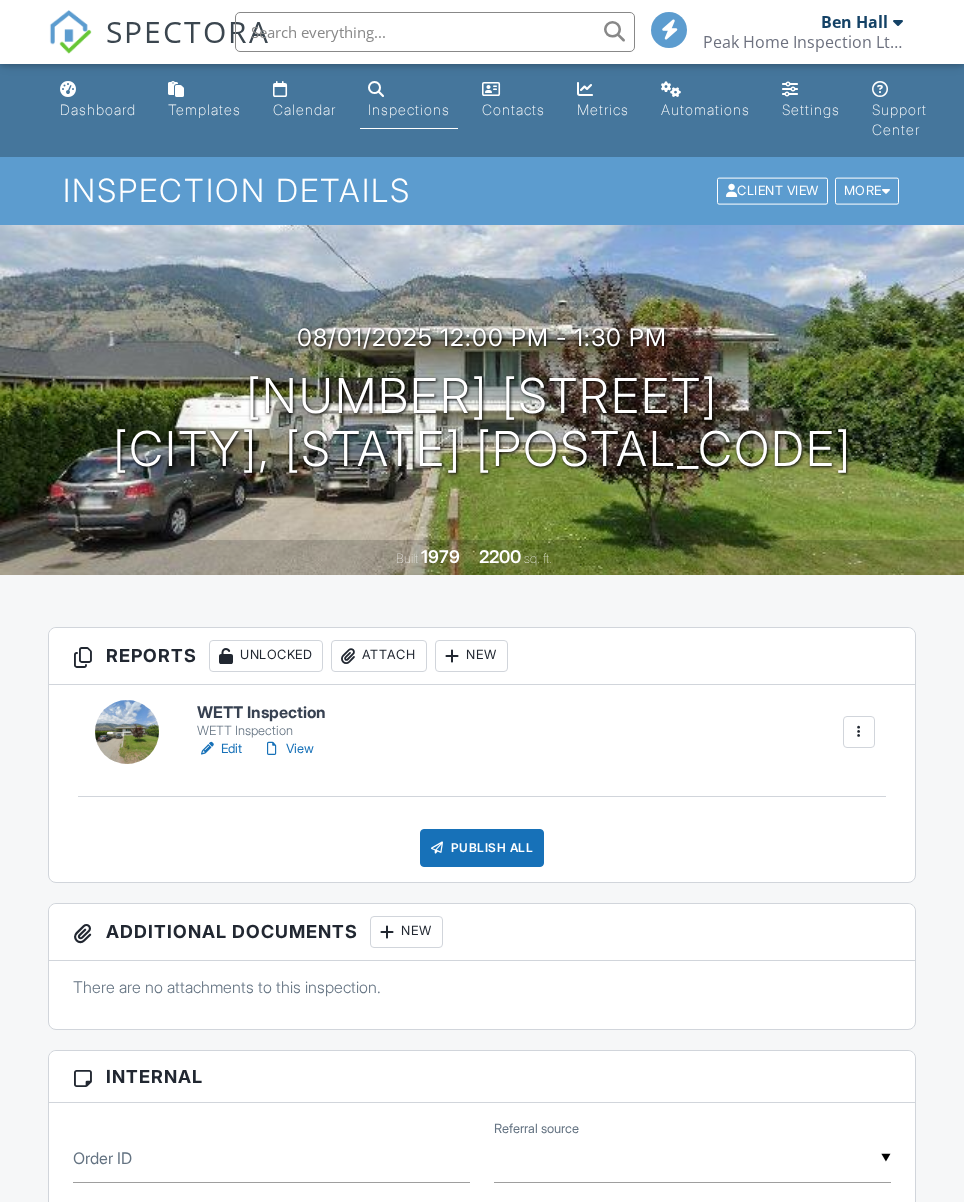 scroll, scrollTop: 0, scrollLeft: 0, axis: both 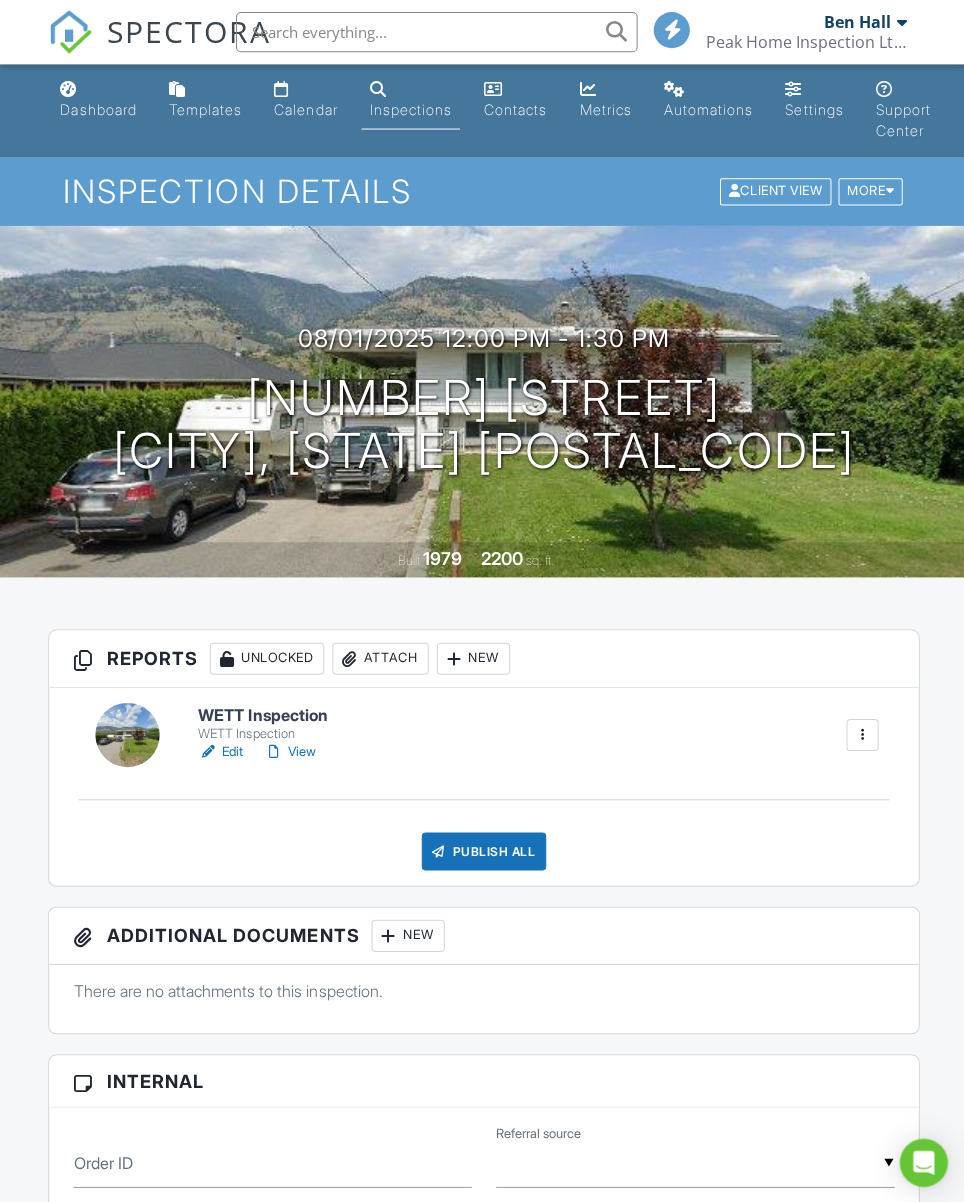 click on "View" at bounding box center [288, 749] 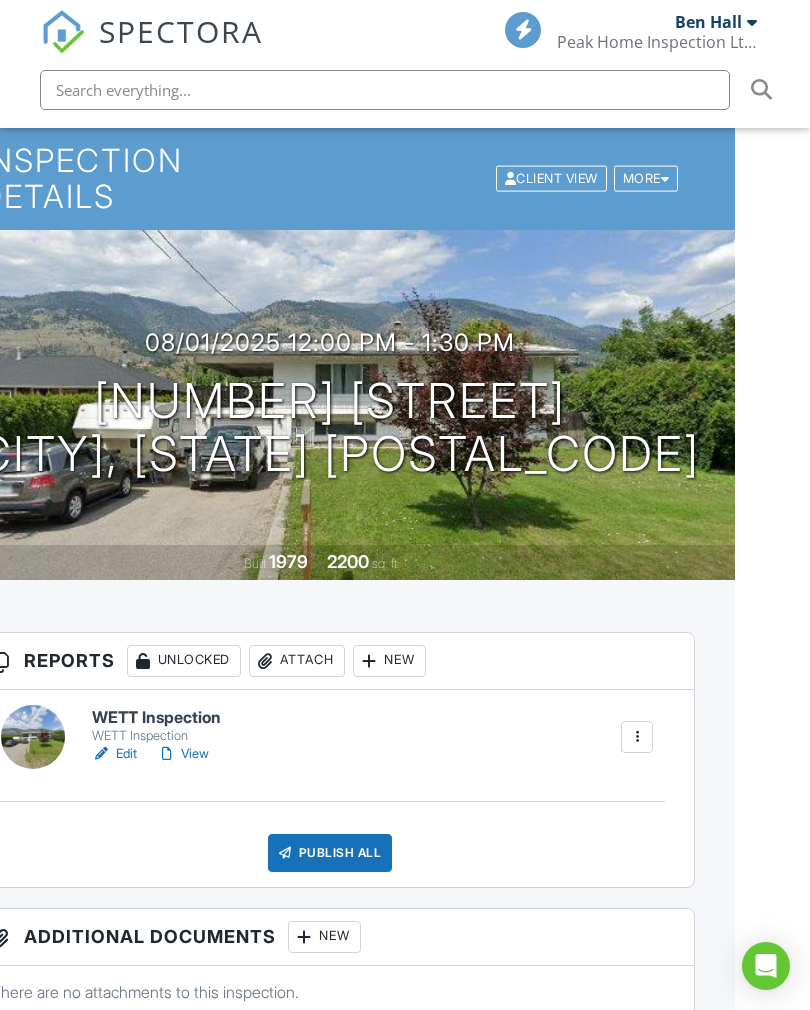 scroll, scrollTop: 0, scrollLeft: 75, axis: horizontal 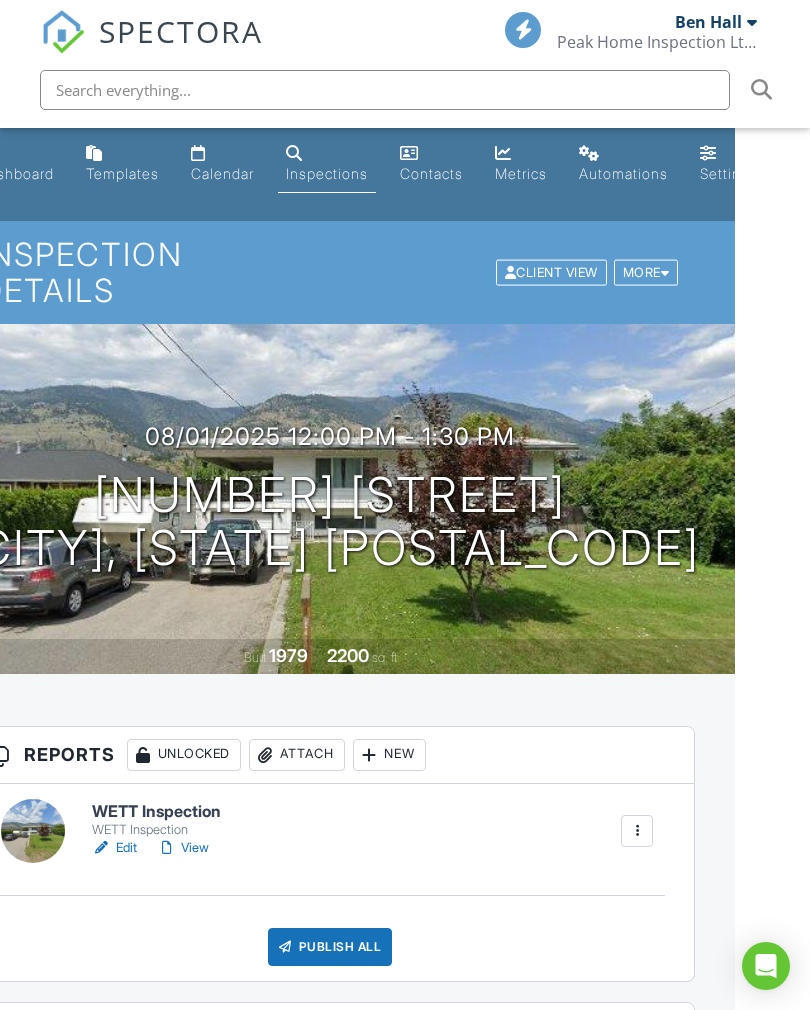 click on "Calendar" at bounding box center [222, 173] 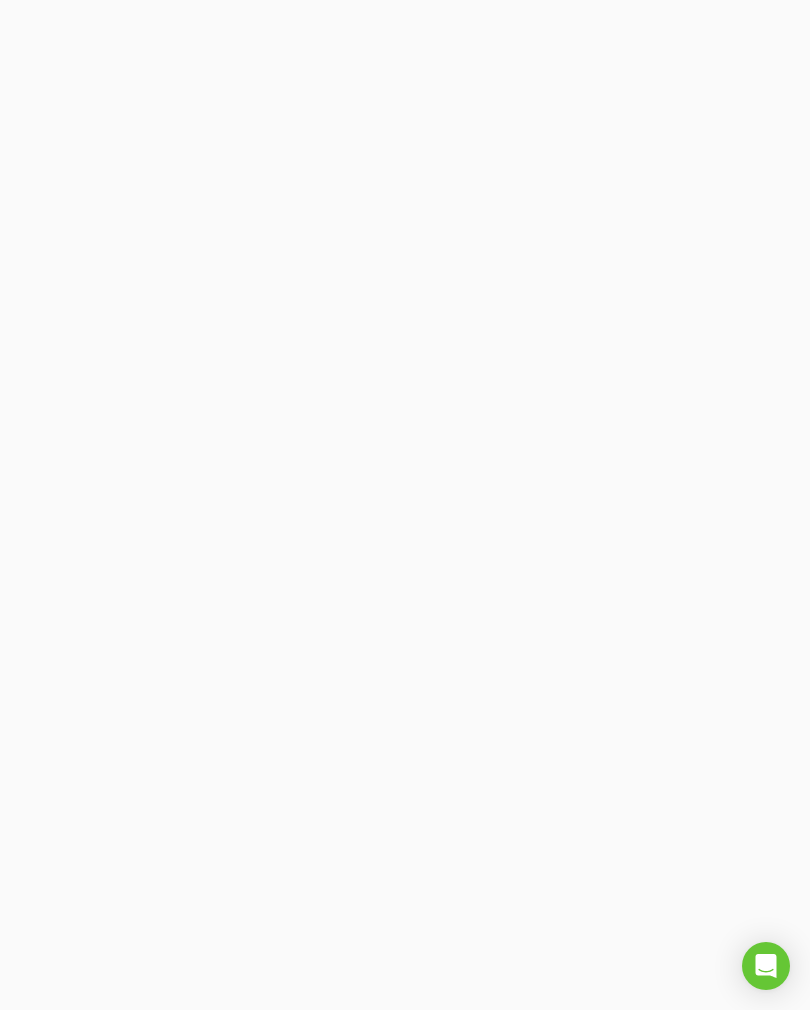 scroll, scrollTop: 0, scrollLeft: 0, axis: both 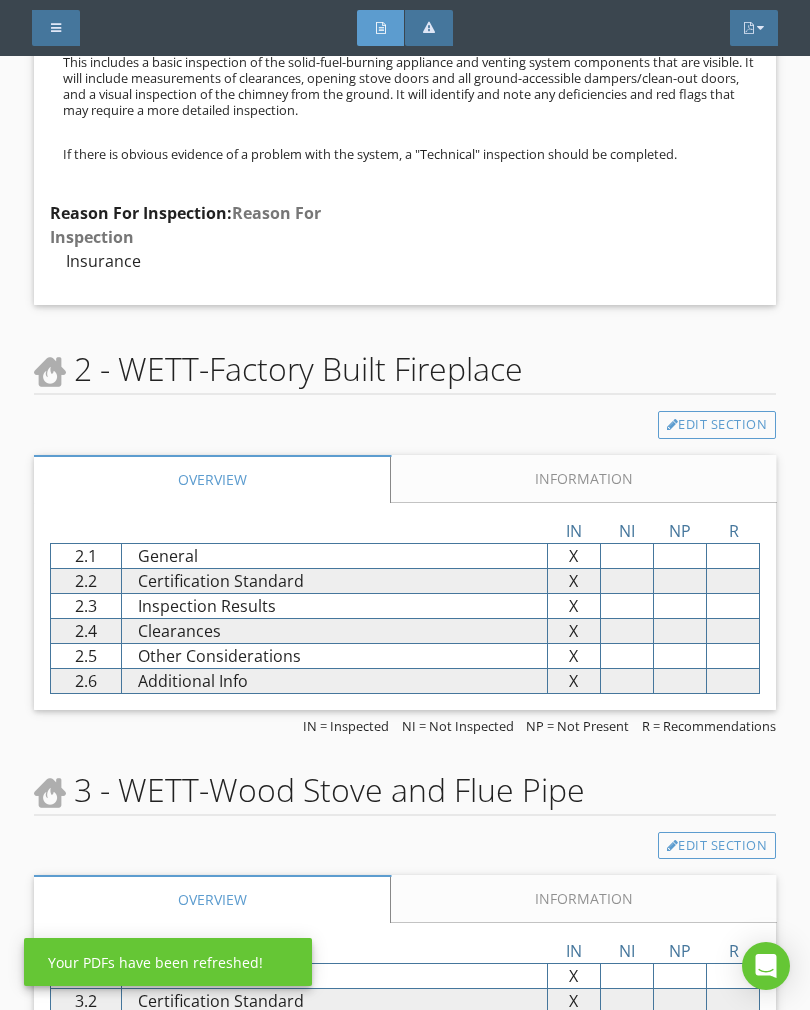 click on "PDF" at bounding box center [754, 28] 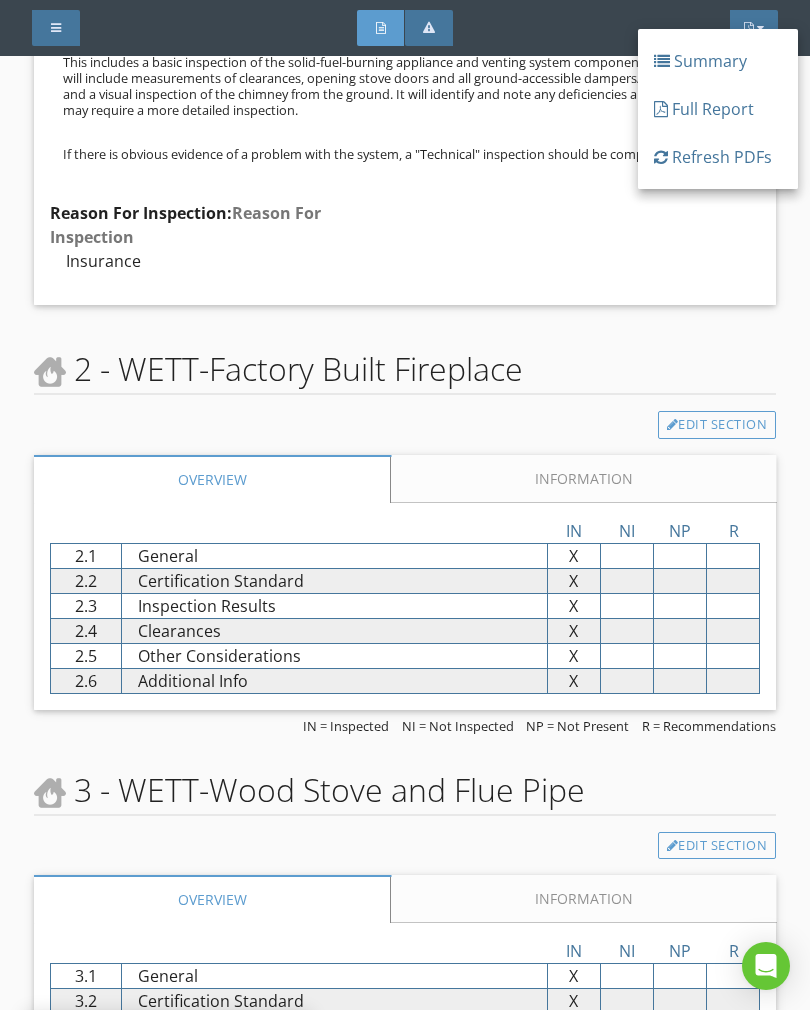 click at bounding box center (661, 109) 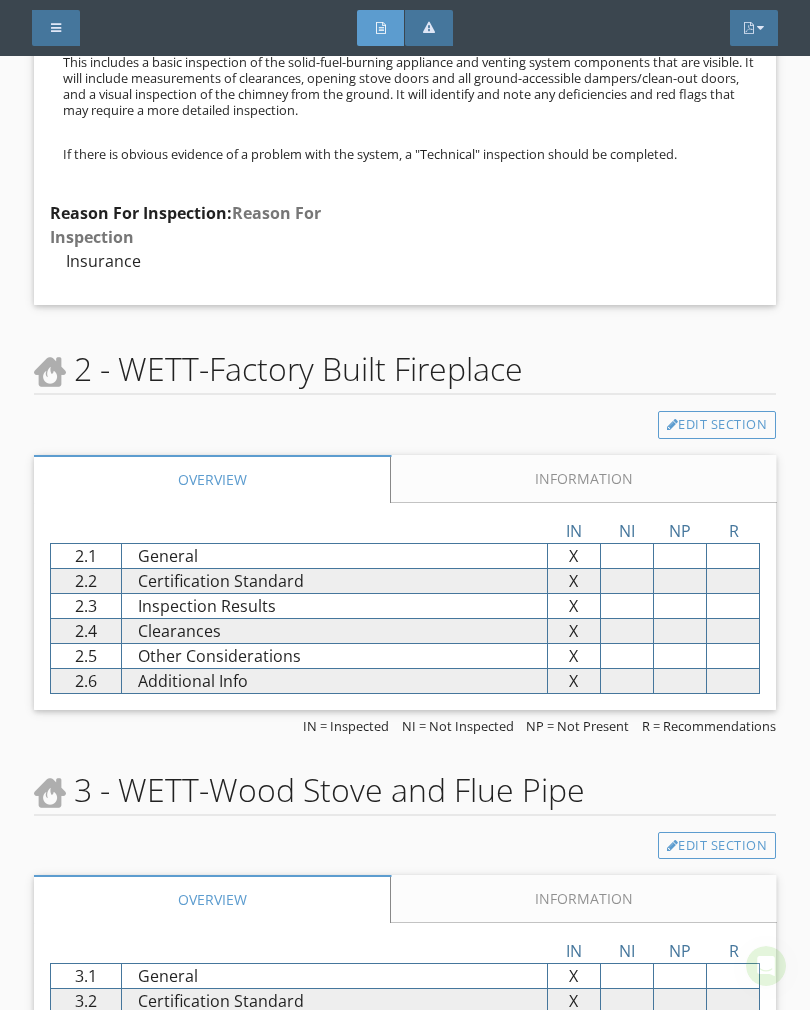 scroll, scrollTop: 0, scrollLeft: 0, axis: both 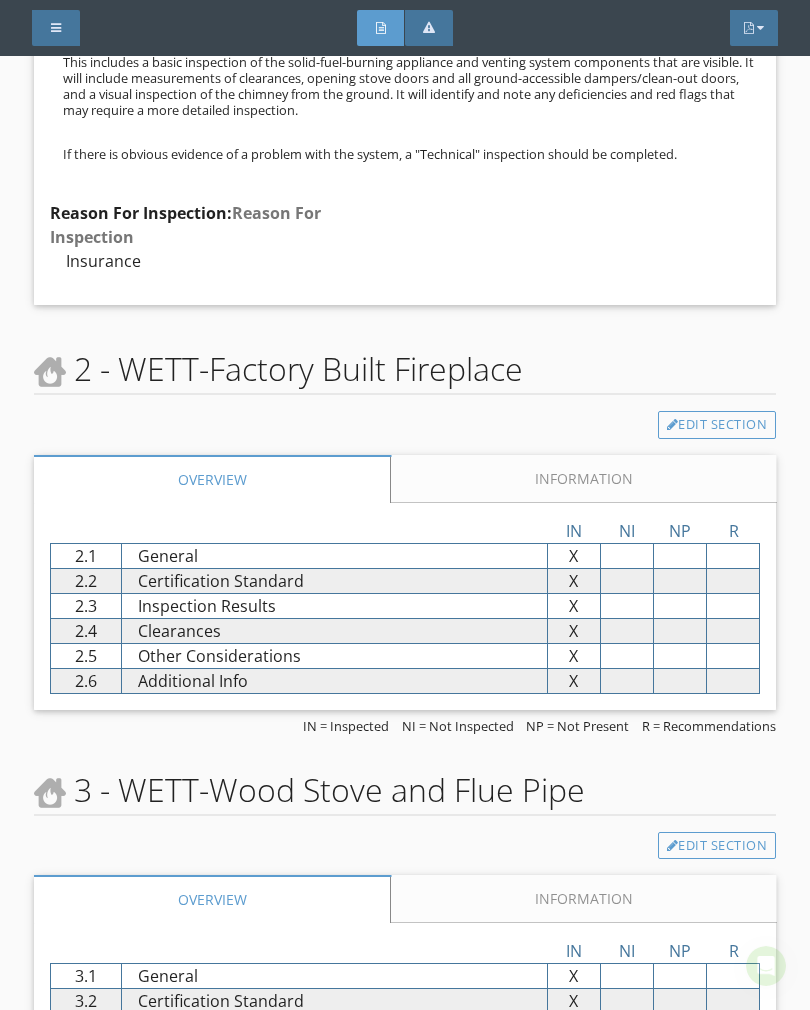 click on "WETT Certification Number
#[NUMBER]
Edit
Level of Inspection:
Level 1 WETT Inspection       There are three types of inspections SITE® is a set of standardized guidelines and procedures that are recommended by WETT for the inspection and/or evaluation of wood-burning systems. WETT outlines three levels of inspections. Level 1:  Visual inspection Level 2:  Technical inspection Level 3:  Invasive inspection This is a level 1 (Visual) inspection.  A Visual Inspection may be required as part of a real estate purchase, as requested by your insurer, as required by the authority having jurisdiction or as part of a Fire Code requirement. It also provides peace of mind to you prior to using the appliance. If there is obvious evidence of a problem with the system, a "Technical" inspection should be completed.
Edit
Reason For Inspection:
Reason For Inspection
Insurance
Edit" at bounding box center (405, -17) 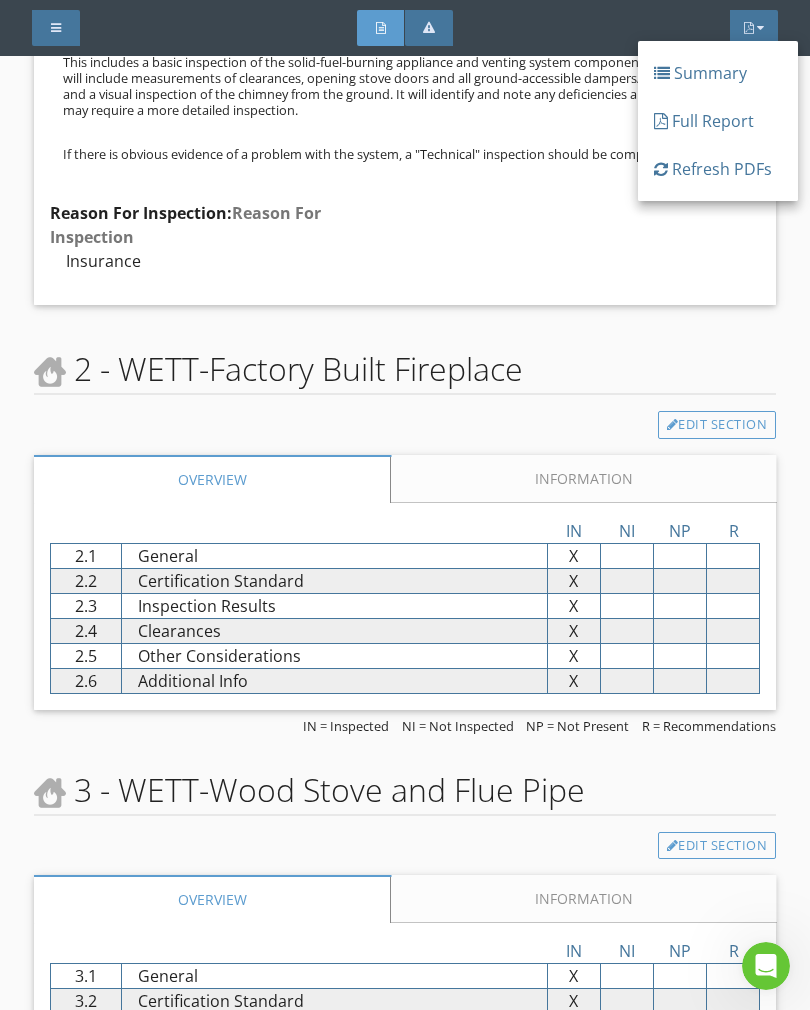 click on "Full Report" at bounding box center (718, 121) 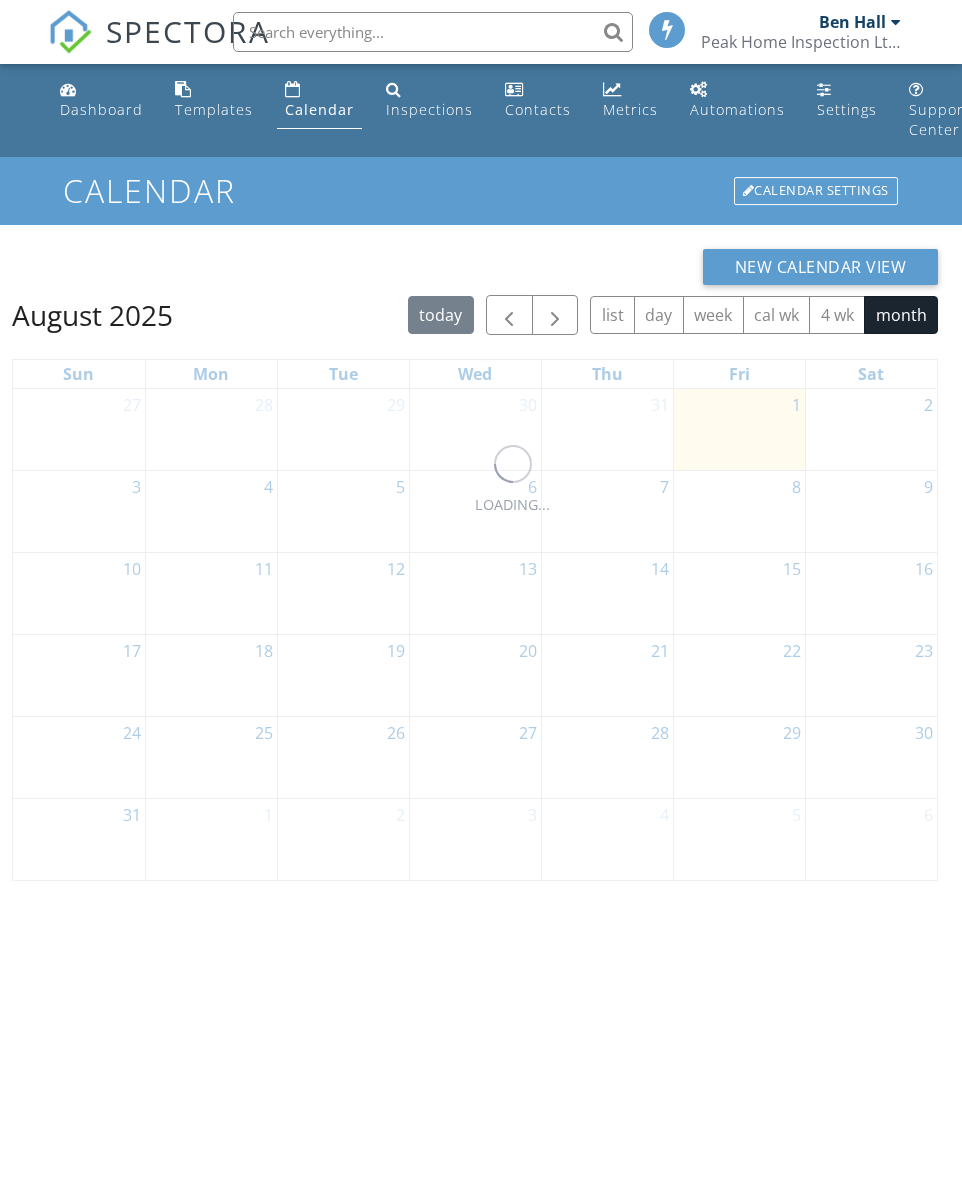 scroll, scrollTop: 0, scrollLeft: 0, axis: both 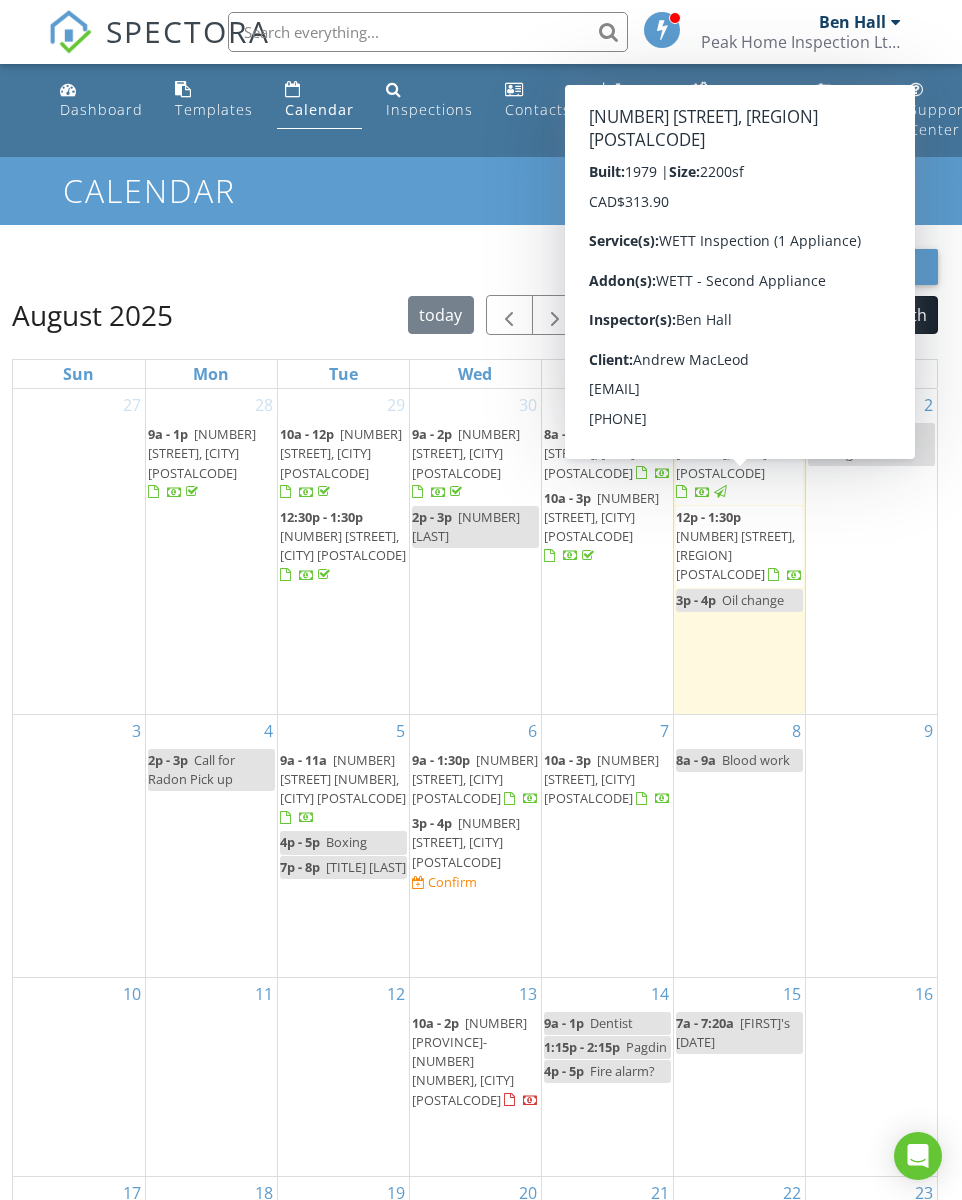 click on "5246 Haynes Rd, Okanagan-Similkameen C V0H 1T1" at bounding box center [735, 555] 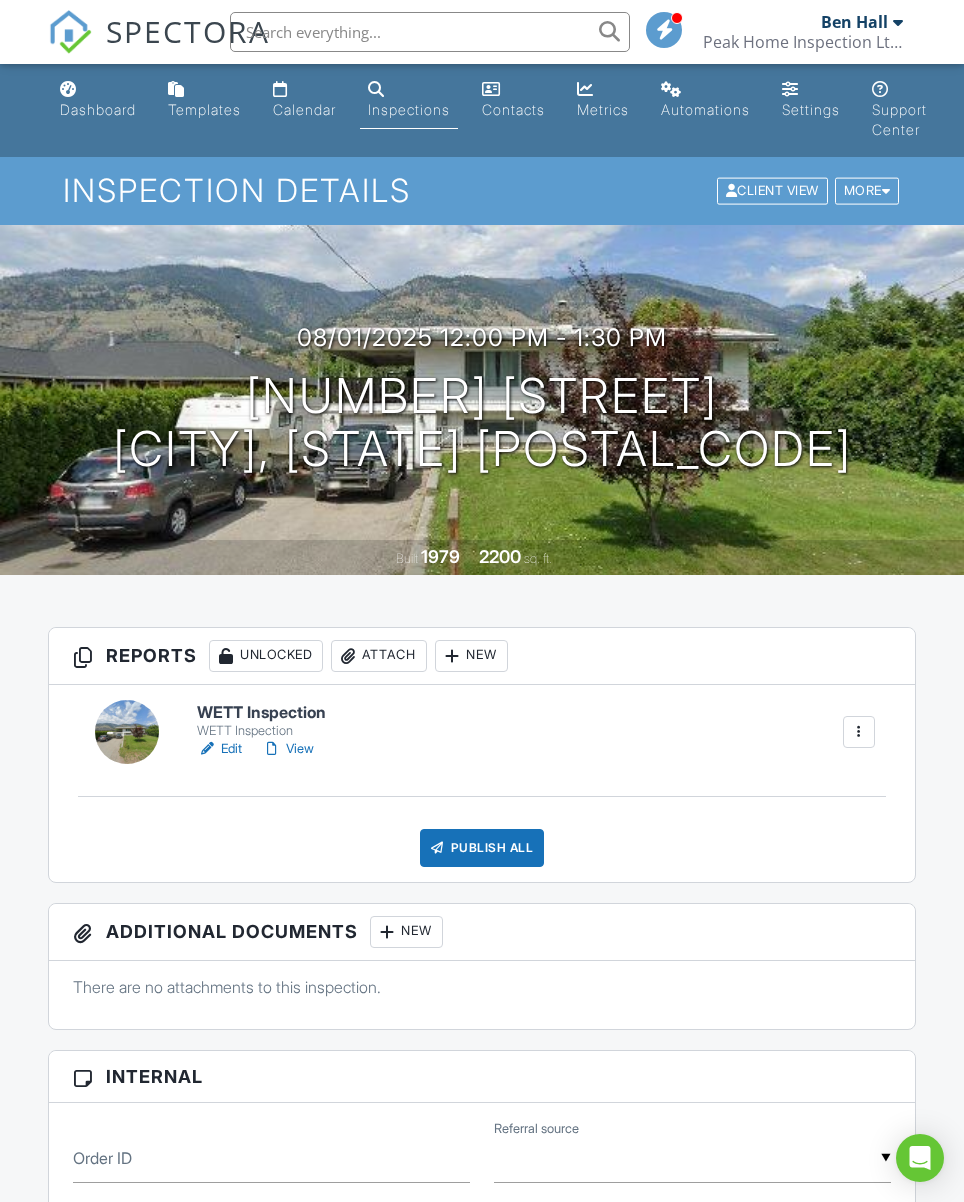 scroll, scrollTop: 13, scrollLeft: 0, axis: vertical 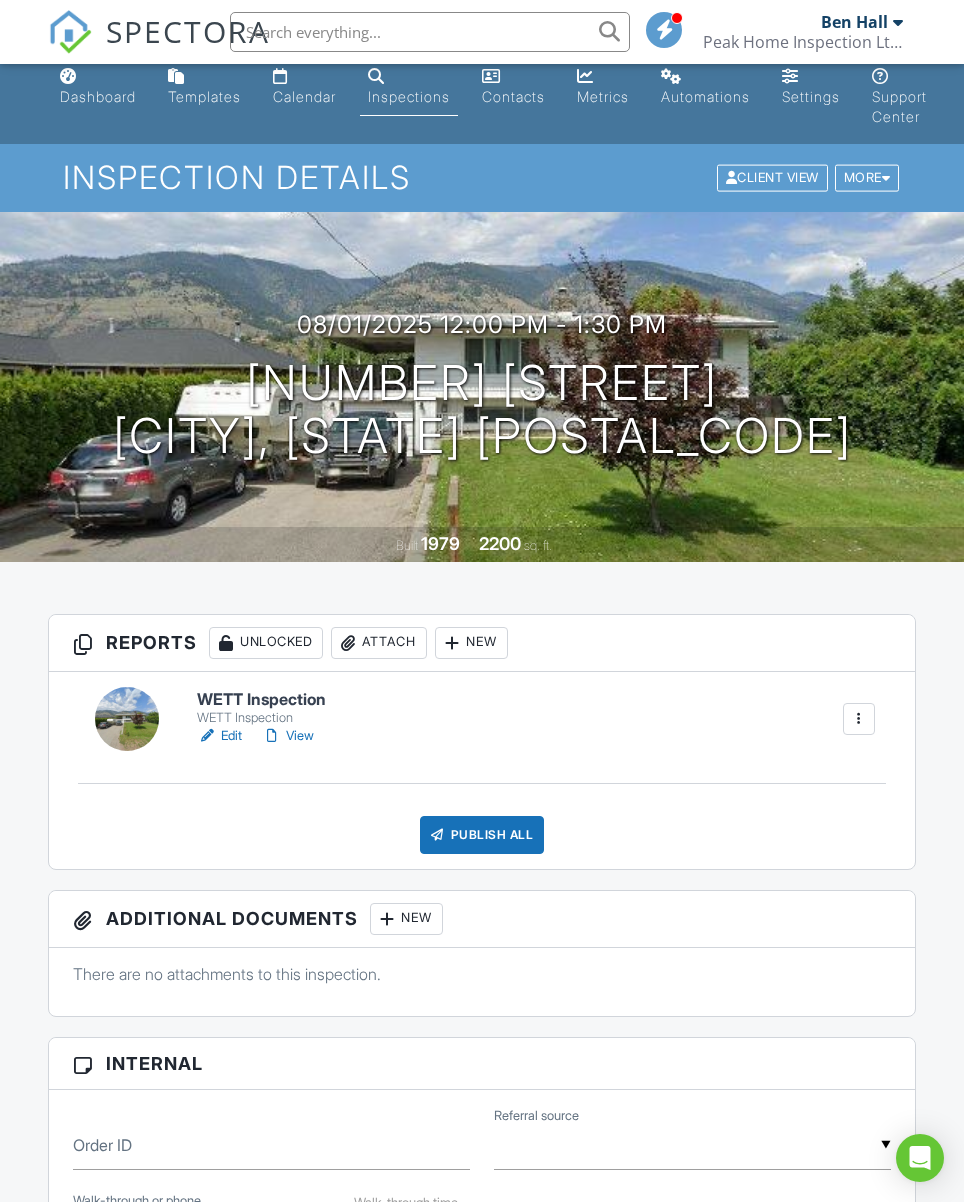 click on "View" at bounding box center (288, 736) 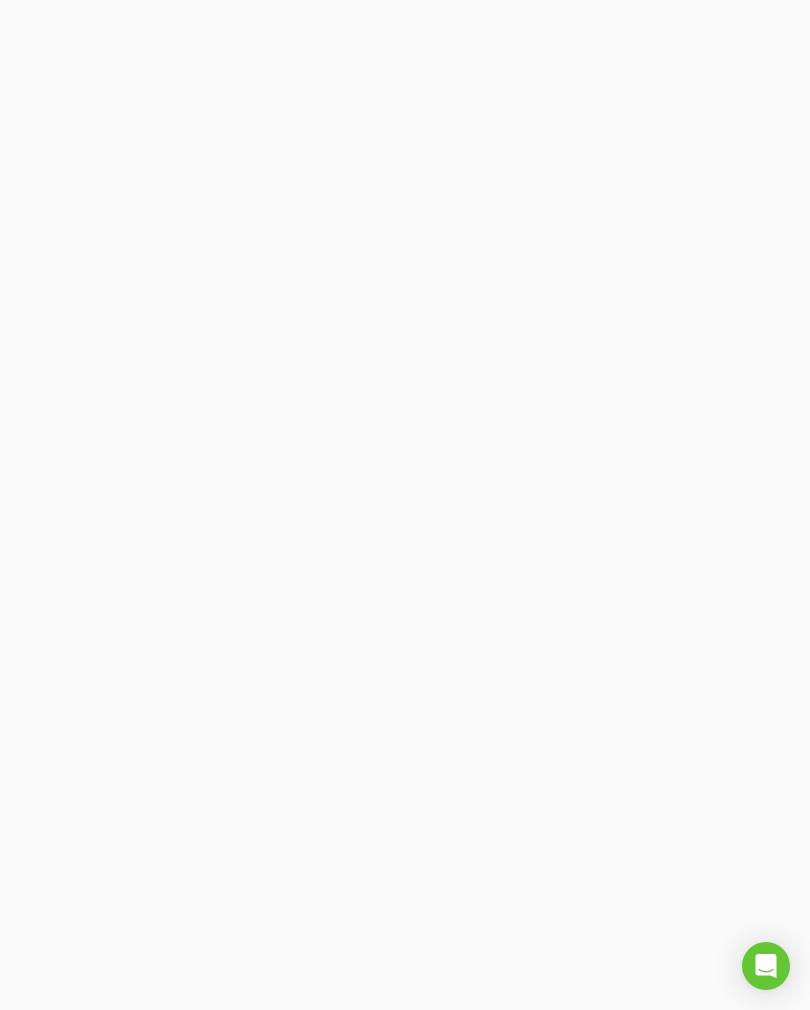 scroll, scrollTop: 0, scrollLeft: 0, axis: both 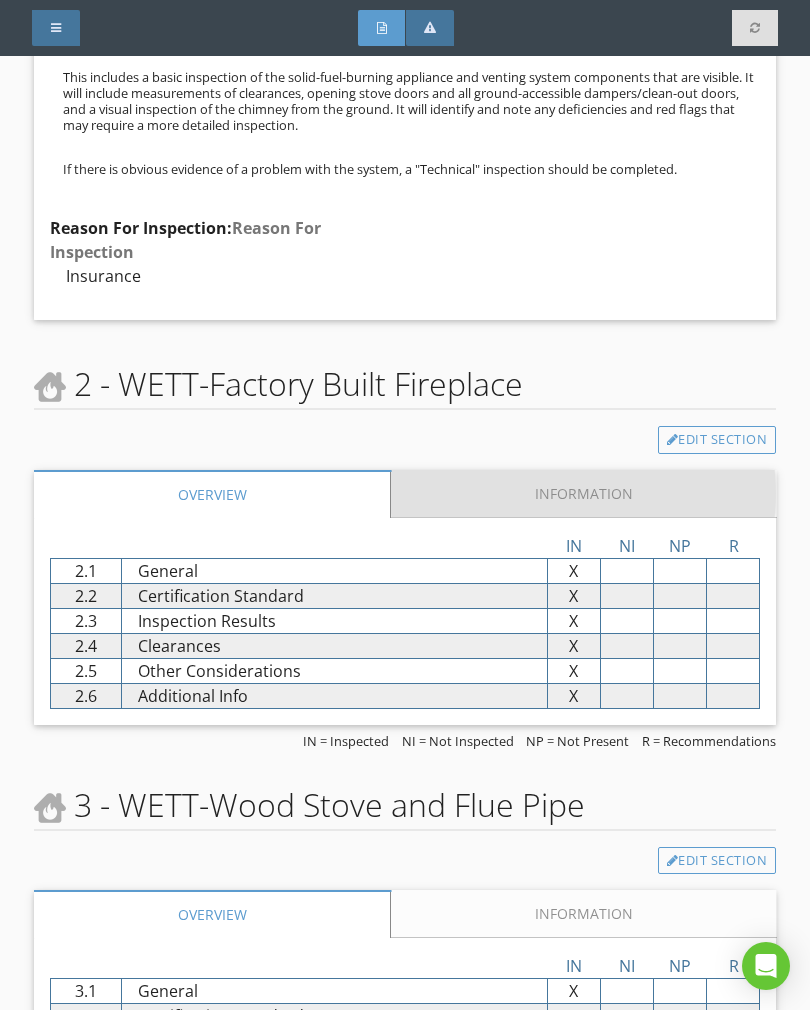 click on "Information" at bounding box center [583, 494] 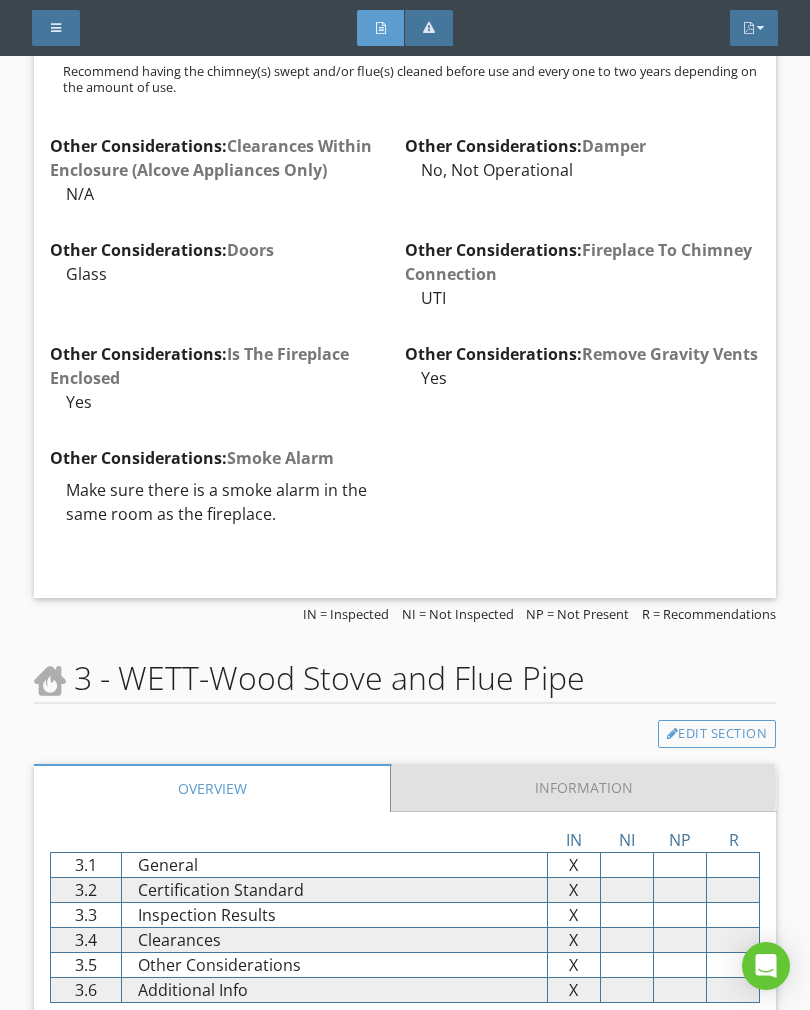 click on "Information" at bounding box center (583, 788) 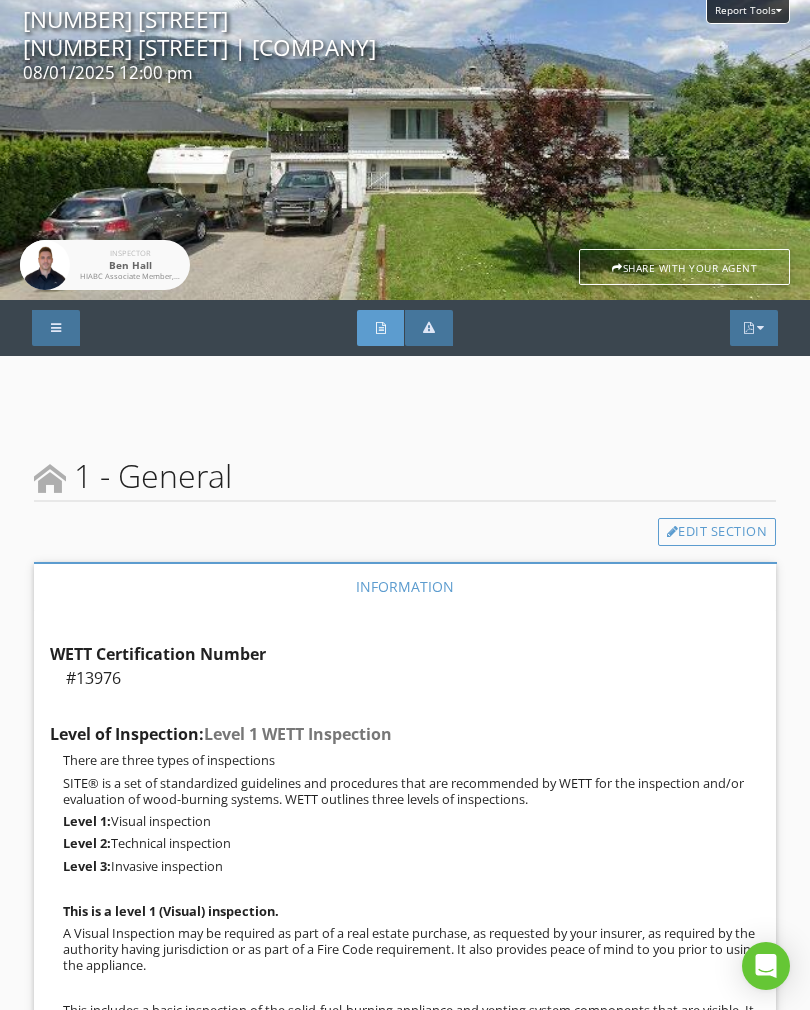 scroll, scrollTop: 0, scrollLeft: 0, axis: both 